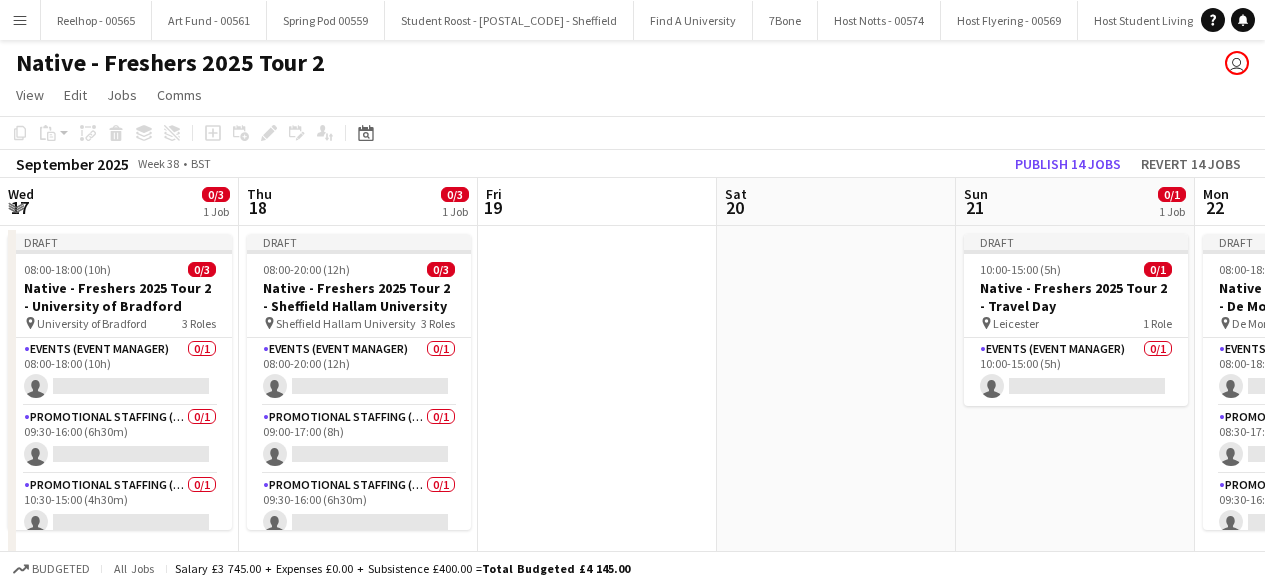 scroll, scrollTop: 0, scrollLeft: 0, axis: both 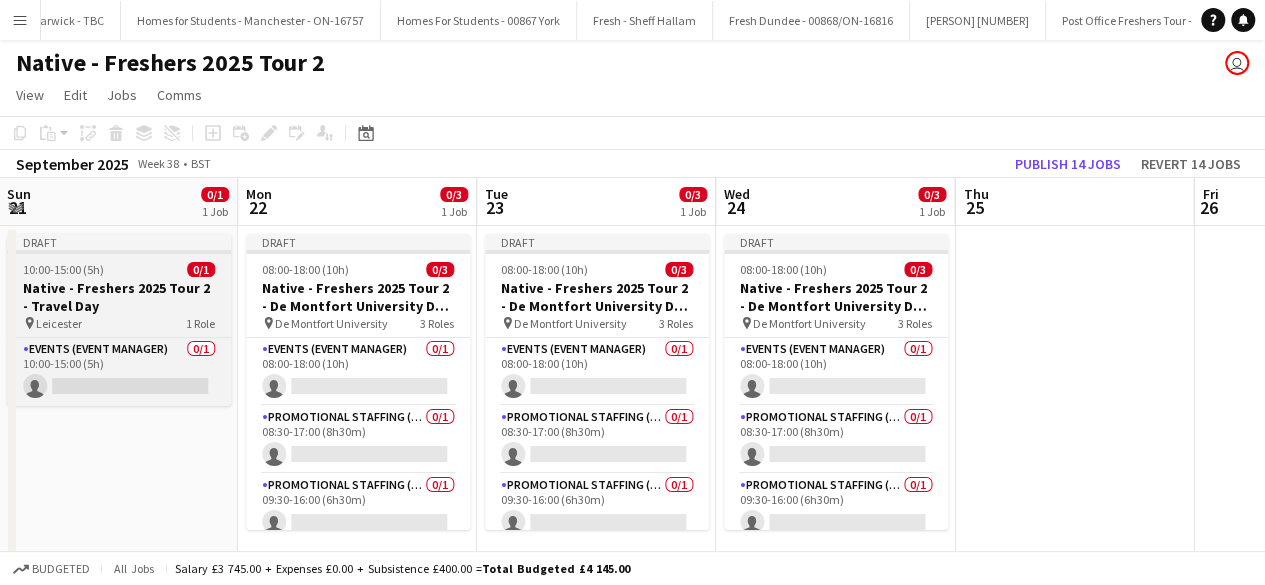 click at bounding box center (119, 252) 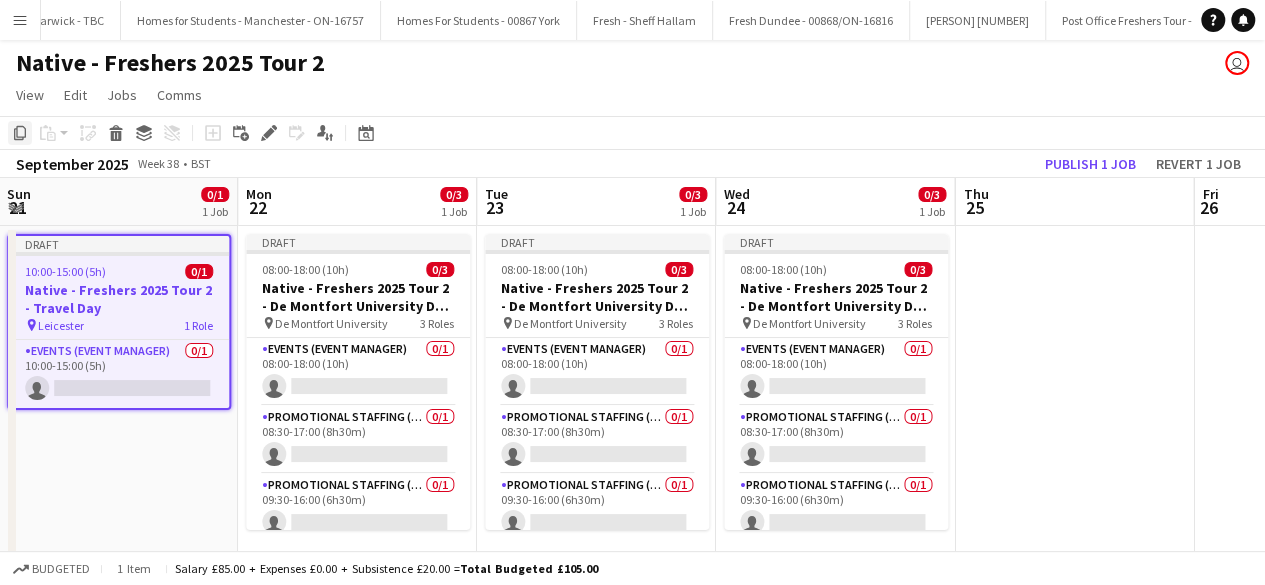 click on "Copy" 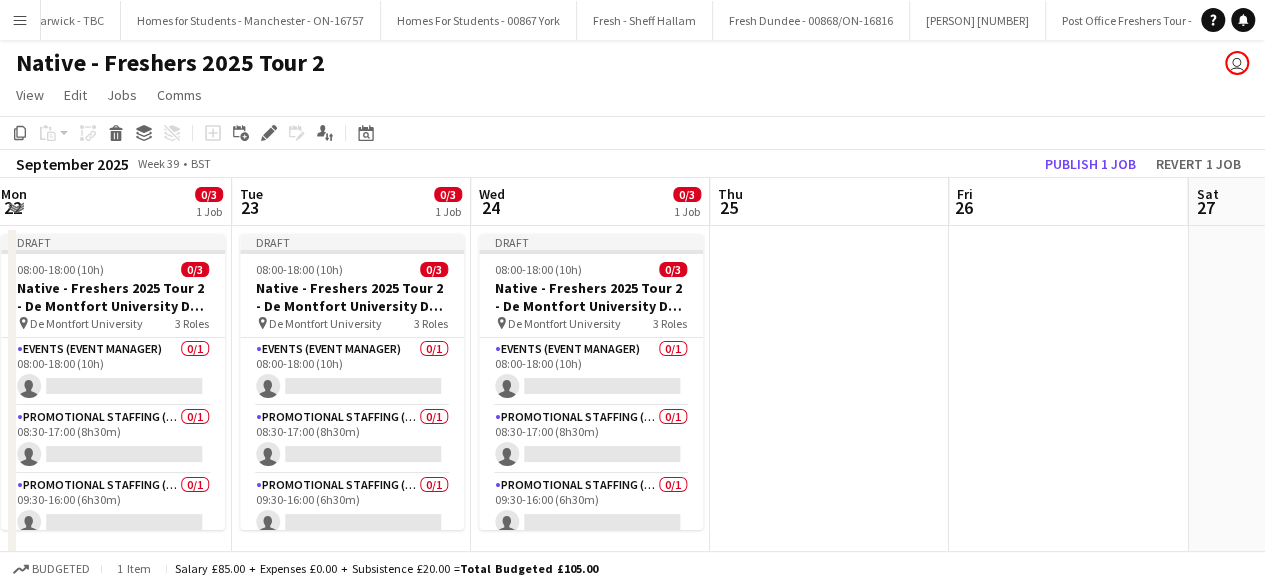 scroll, scrollTop: 0, scrollLeft: 725, axis: horizontal 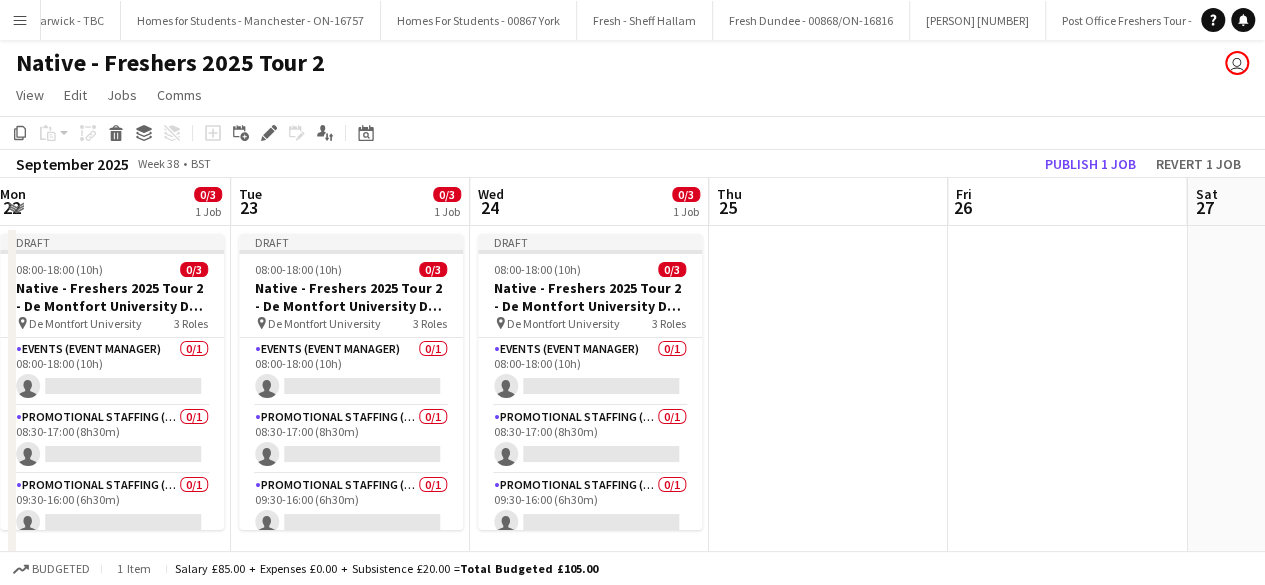 click at bounding box center (828, 398) 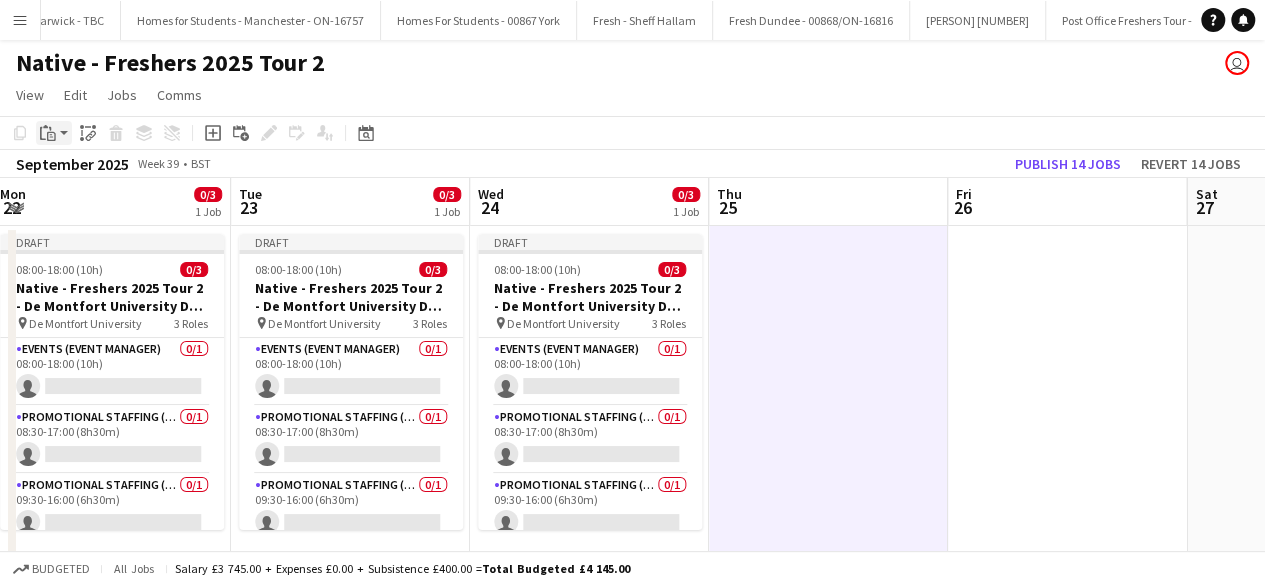 click on "Paste" at bounding box center [48, 133] 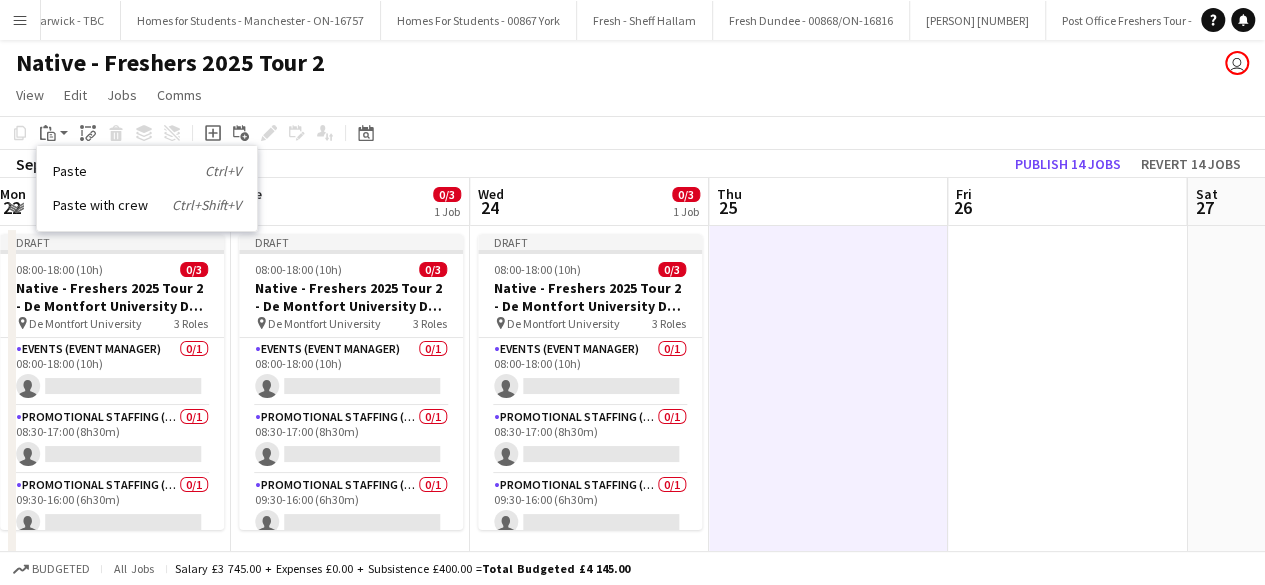 click at bounding box center (828, 398) 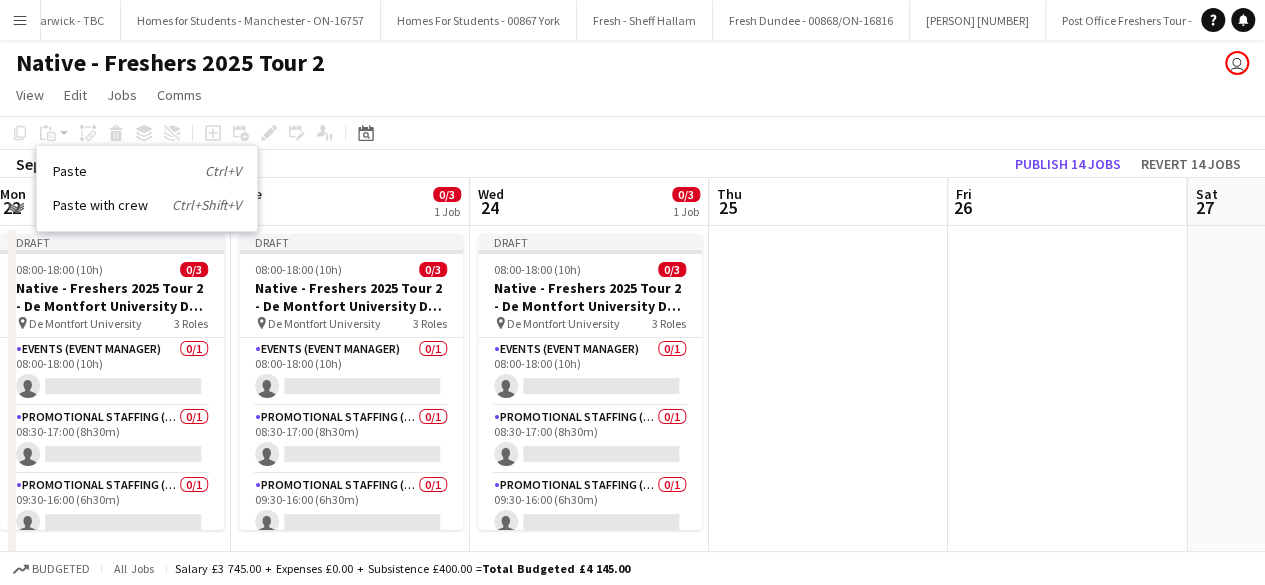 drag, startPoint x: 800, startPoint y: 325, endPoint x: 728, endPoint y: 283, distance: 83.35467 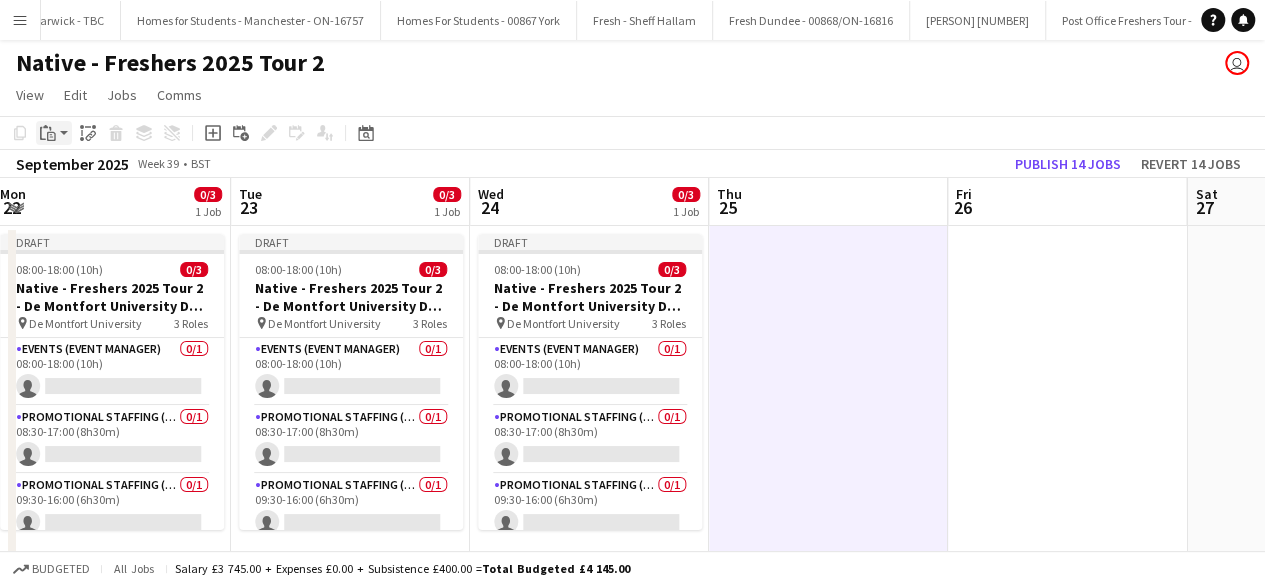 click on "Paste" 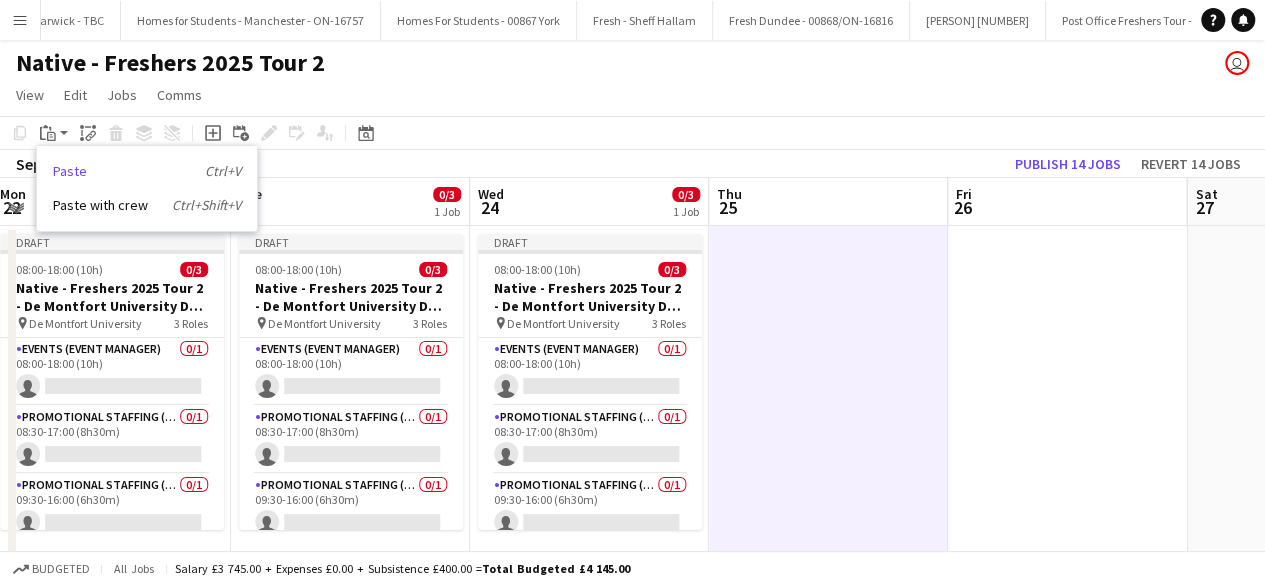 click on "Paste   Ctrl+V" at bounding box center [147, 171] 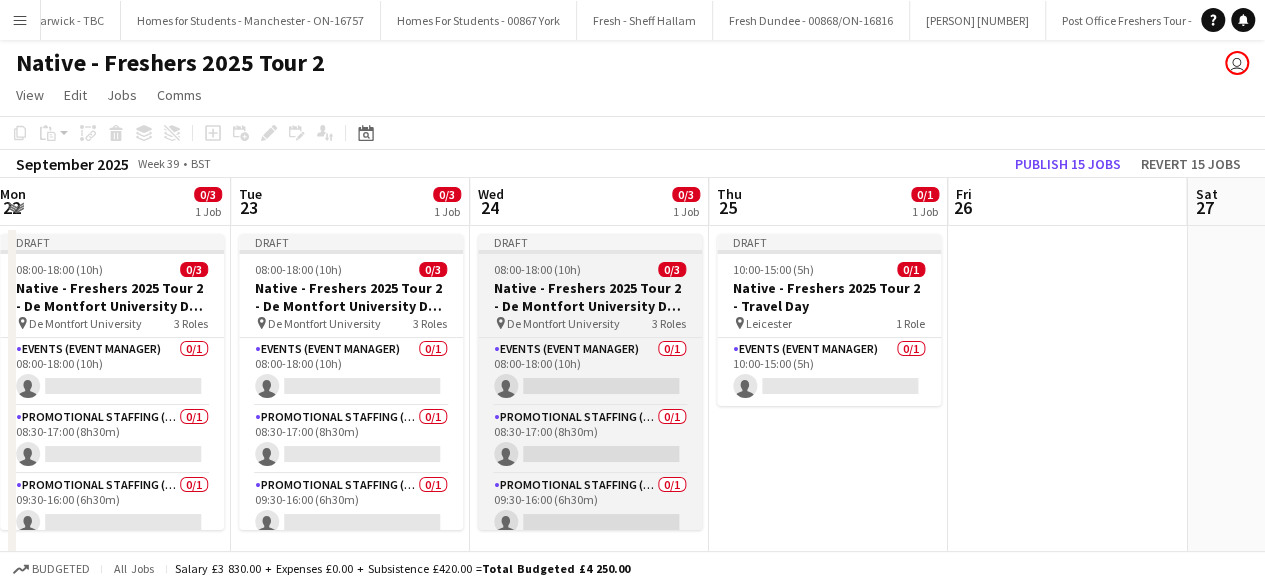 click on "08:00-18:00 (10h)    0/3" at bounding box center [590, 269] 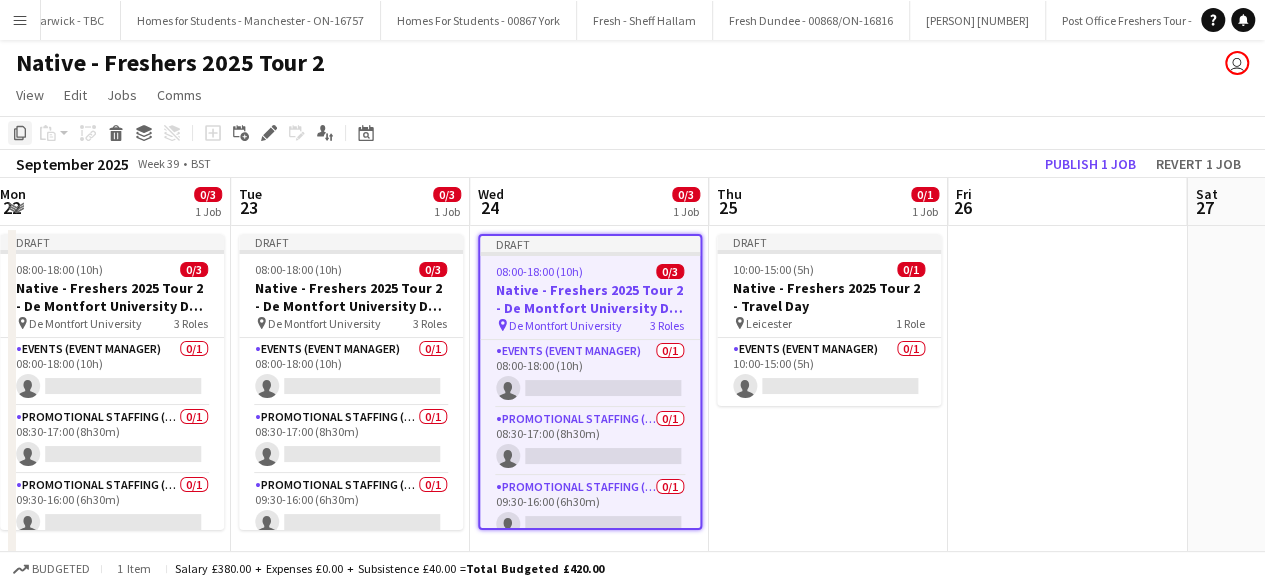 click on "Copy" 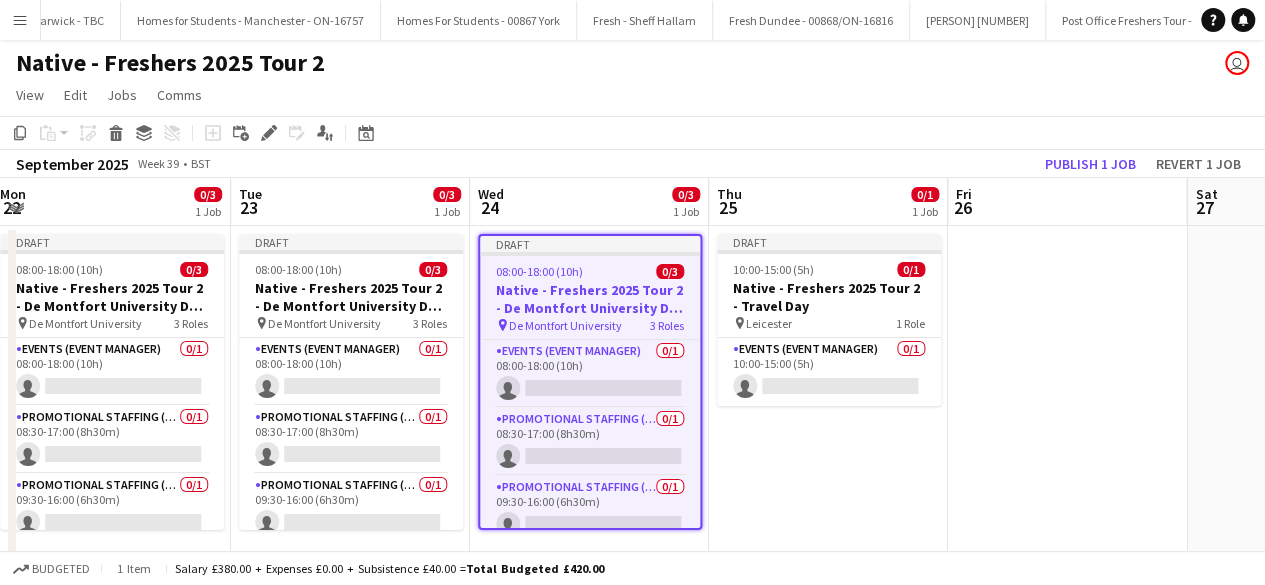 click at bounding box center [1067, 398] 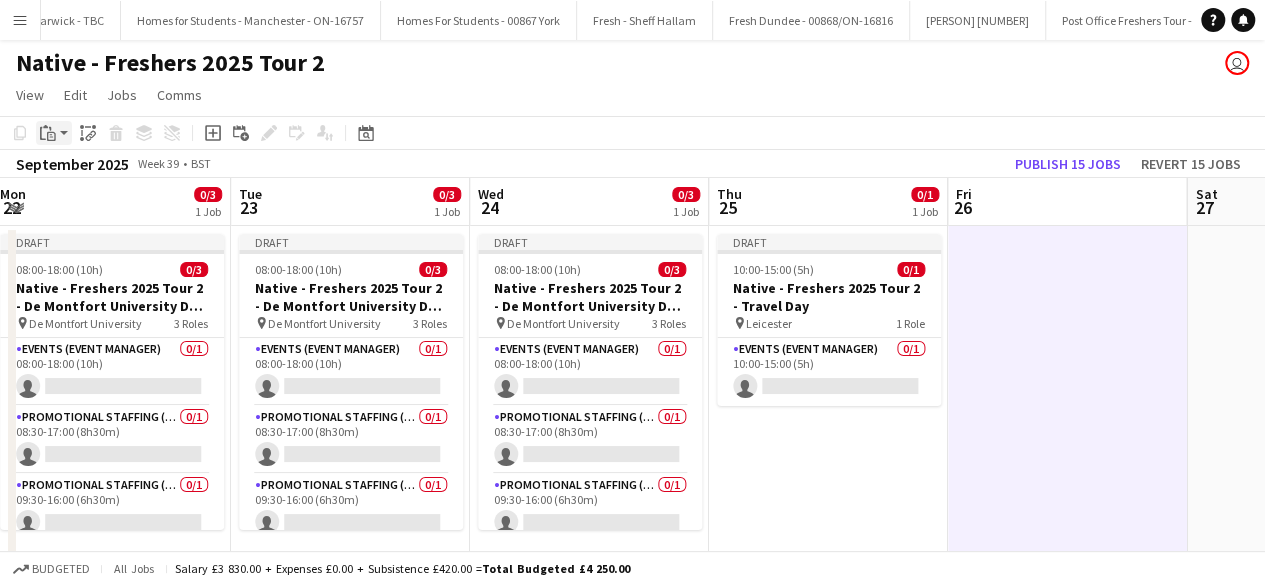 click on "Paste" at bounding box center (48, 133) 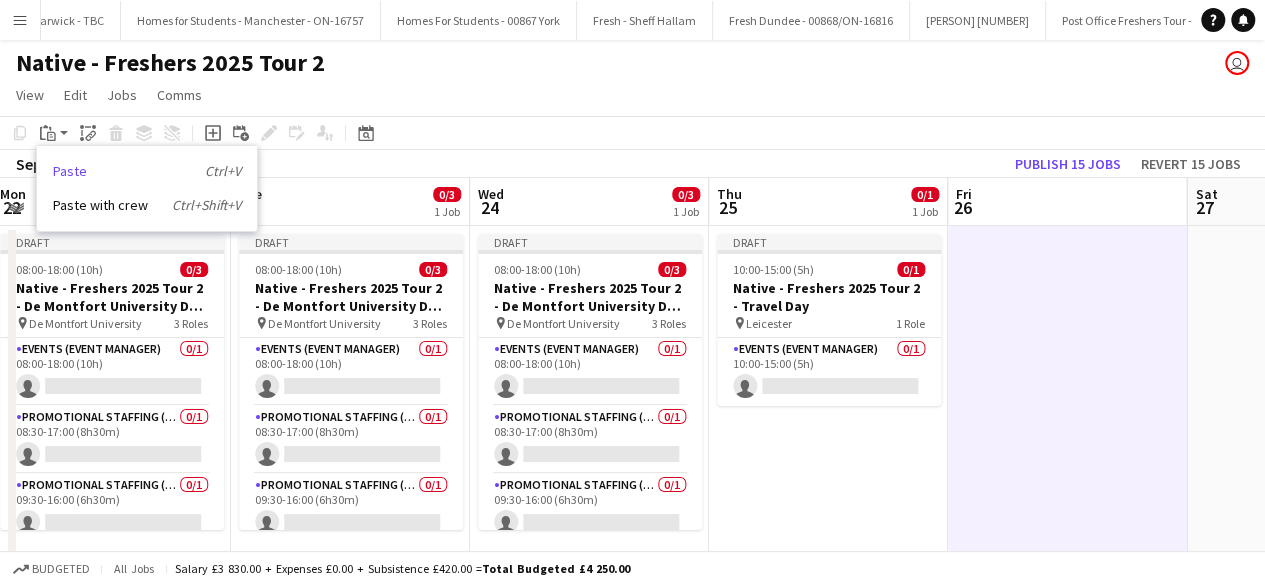 click on "Paste   Ctrl+V" at bounding box center (147, 171) 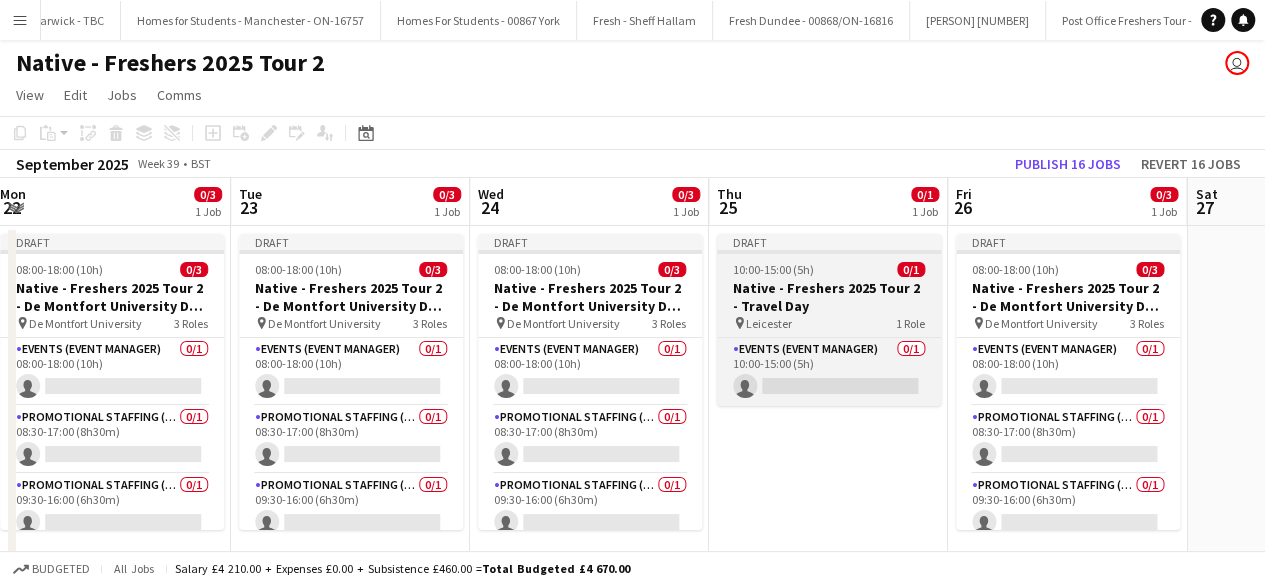 click on "10:00-15:00 (5h)    0/1" at bounding box center [829, 269] 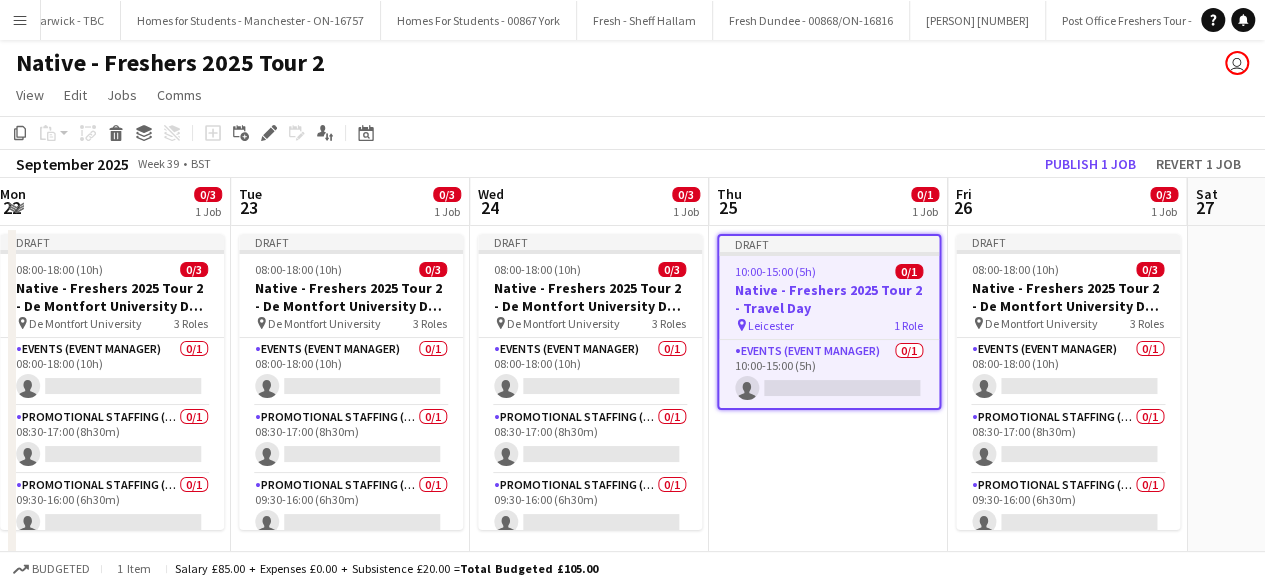 click on "10:00-15:00 (5h)    0/1" at bounding box center (829, 271) 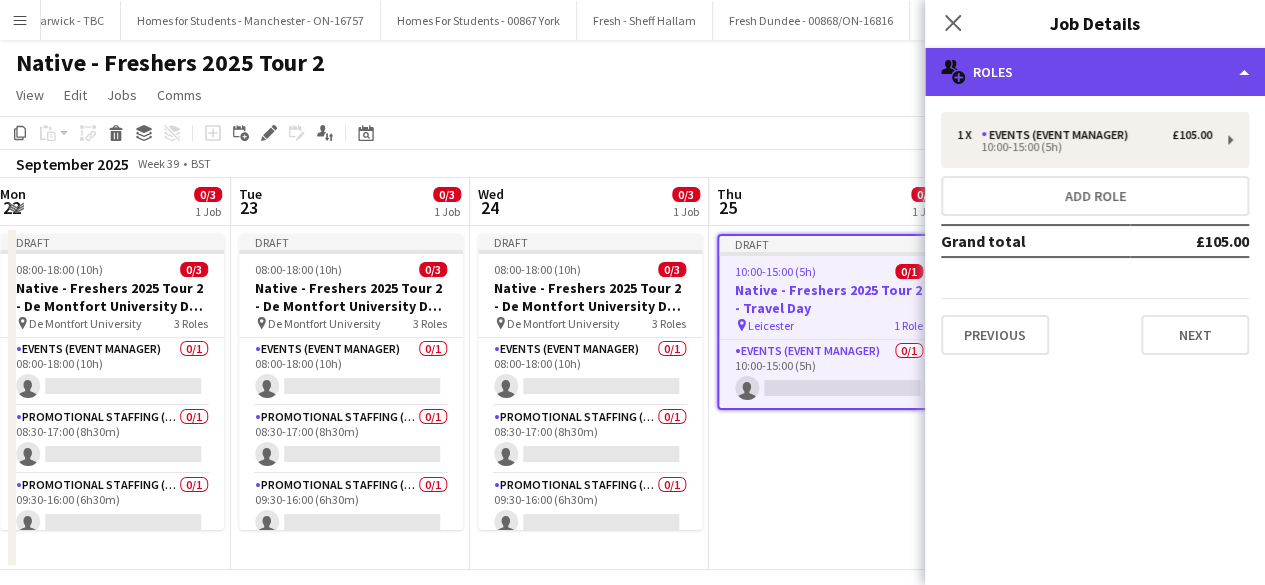 click on "multiple-users-add
Roles" 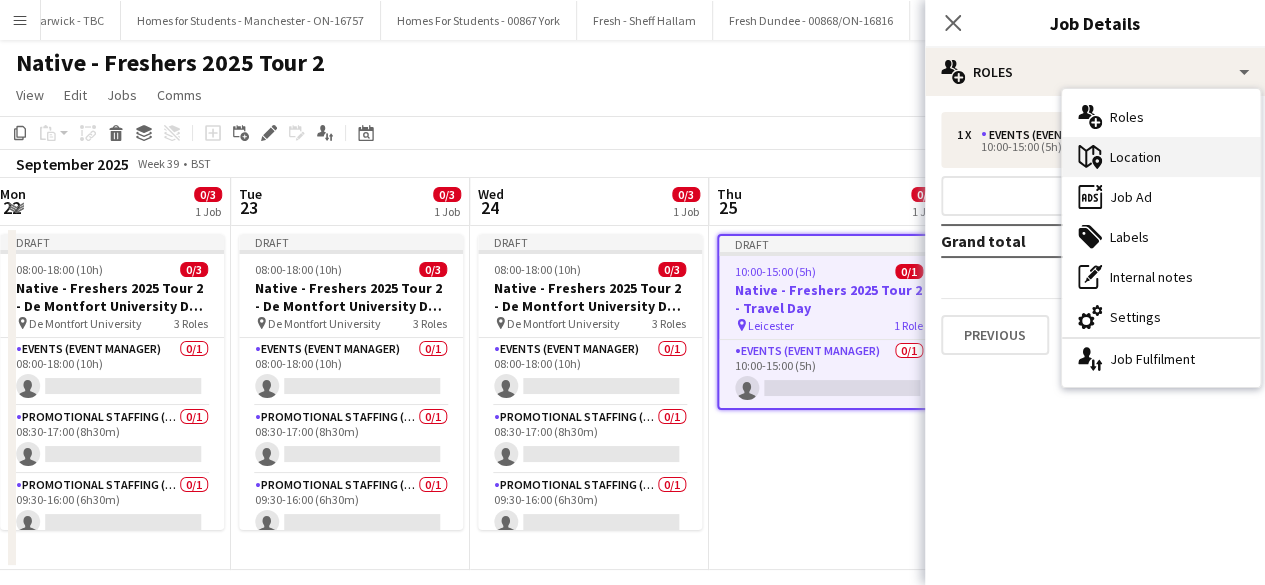 click on "maps-pin-1
Location" at bounding box center [1161, 157] 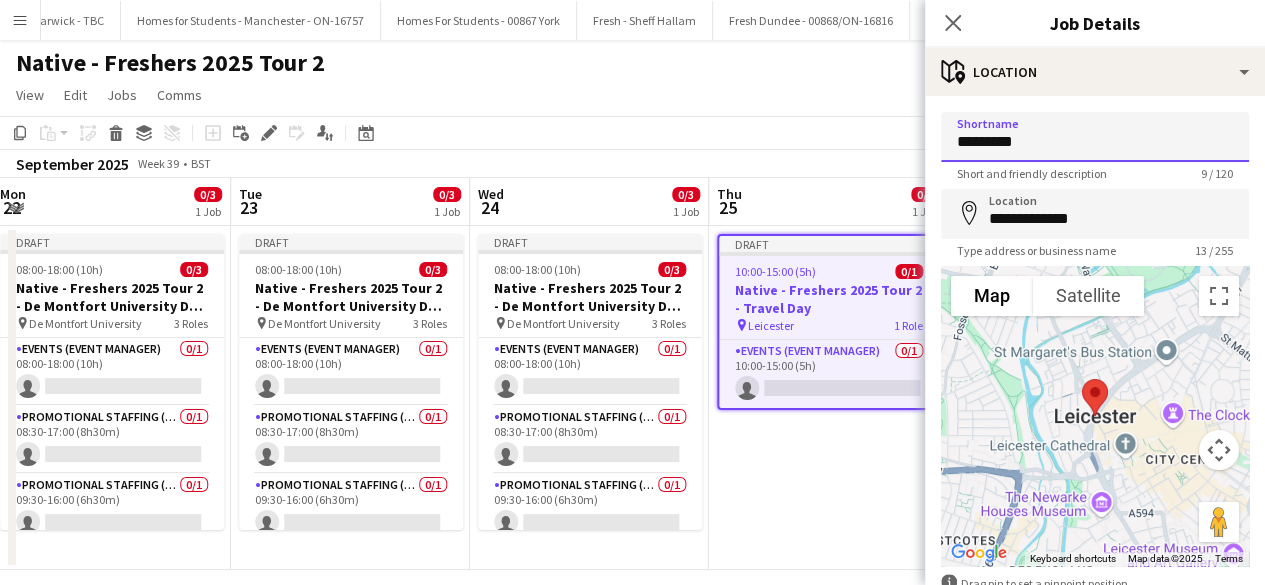 click on "*********" at bounding box center [1095, 137] 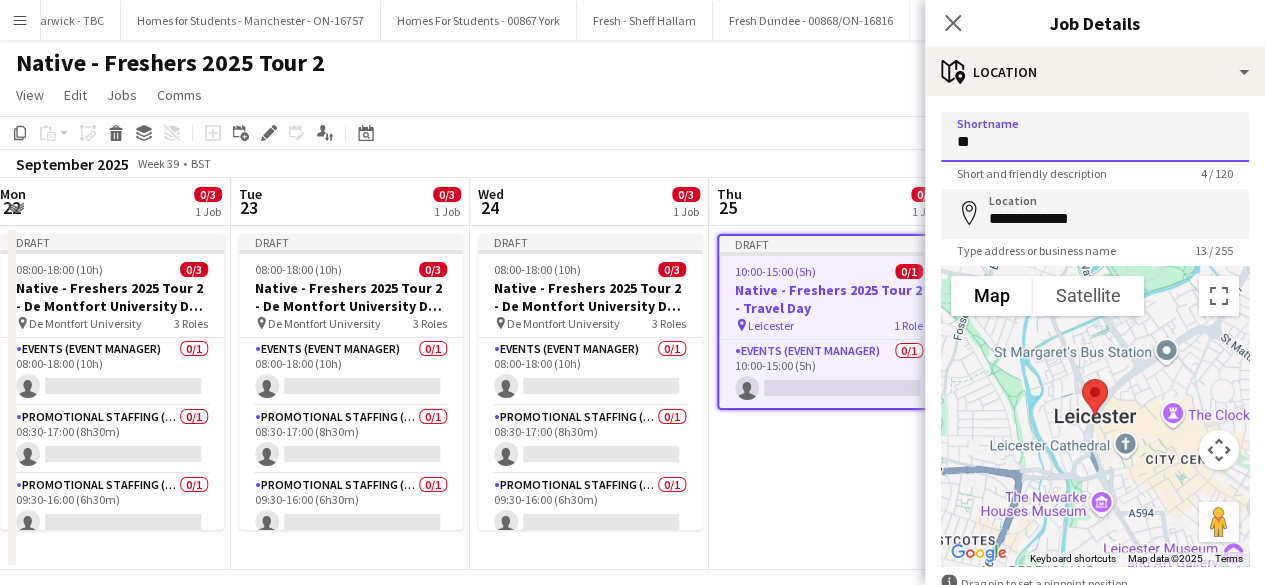 type on "*" 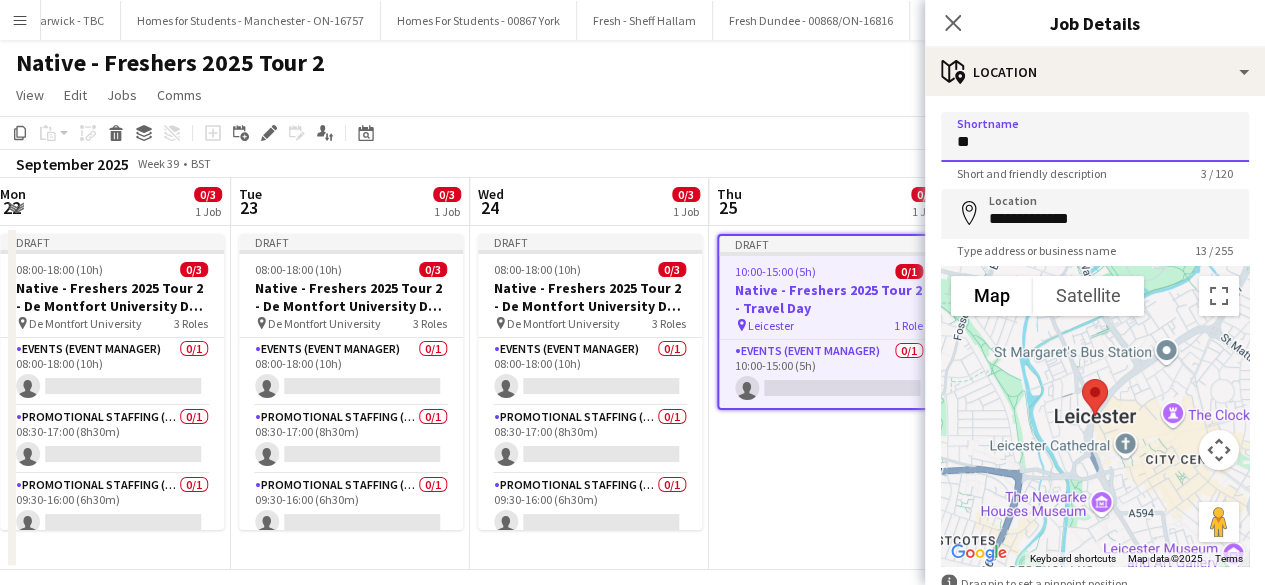 type on "*" 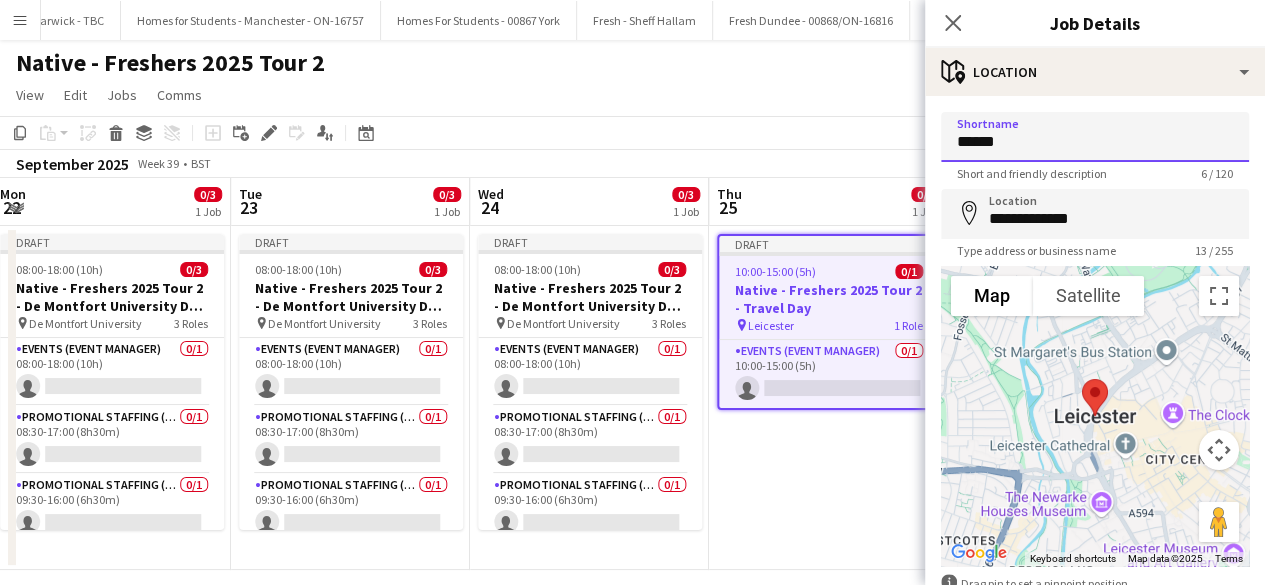 type on "**********" 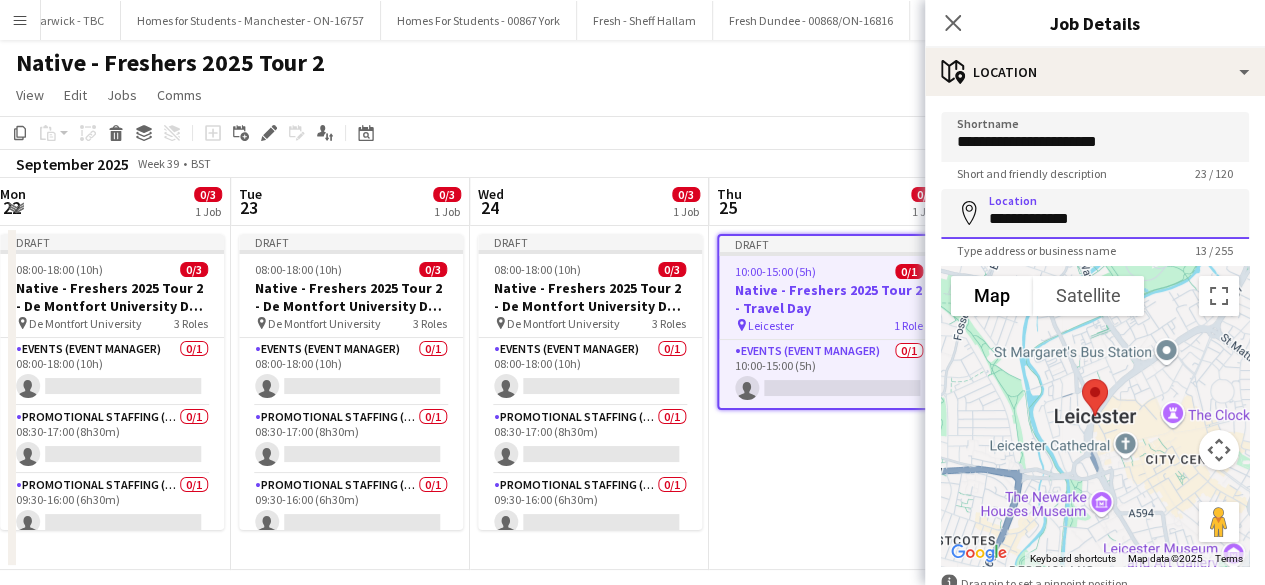 drag, startPoint x: 1088, startPoint y: 216, endPoint x: 926, endPoint y: 223, distance: 162.15117 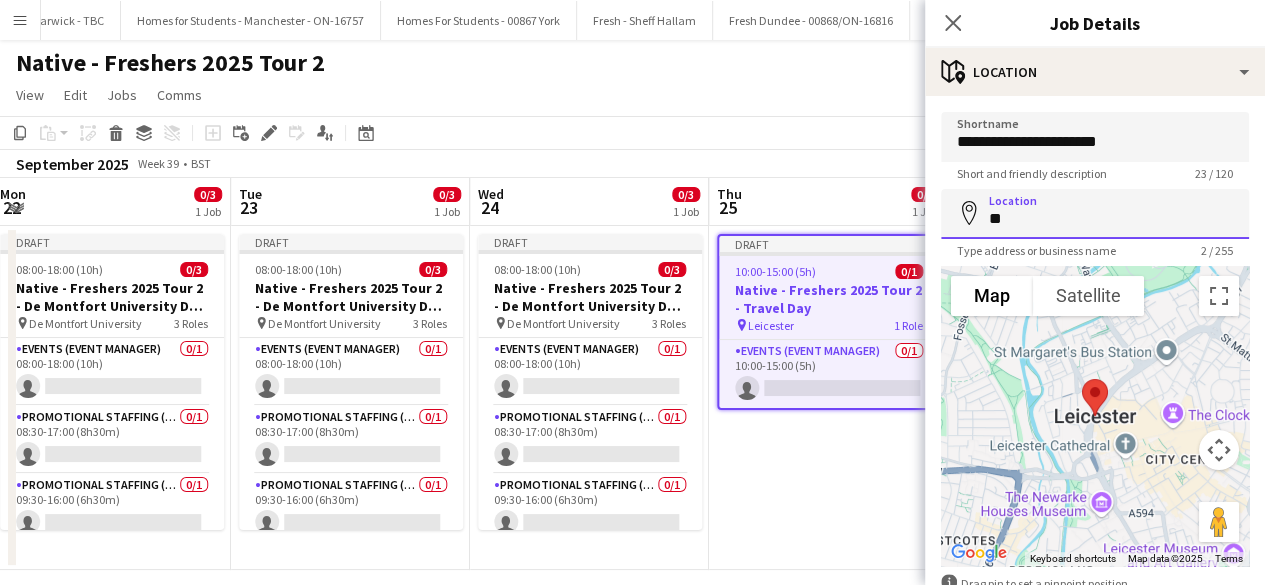 type on "*" 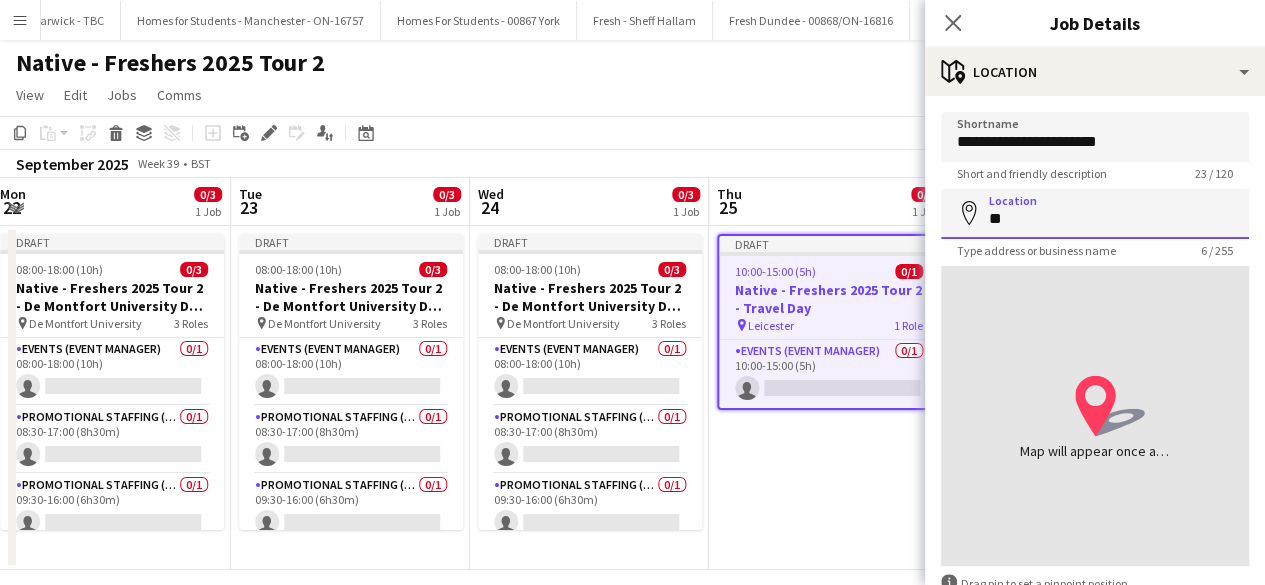 type on "*" 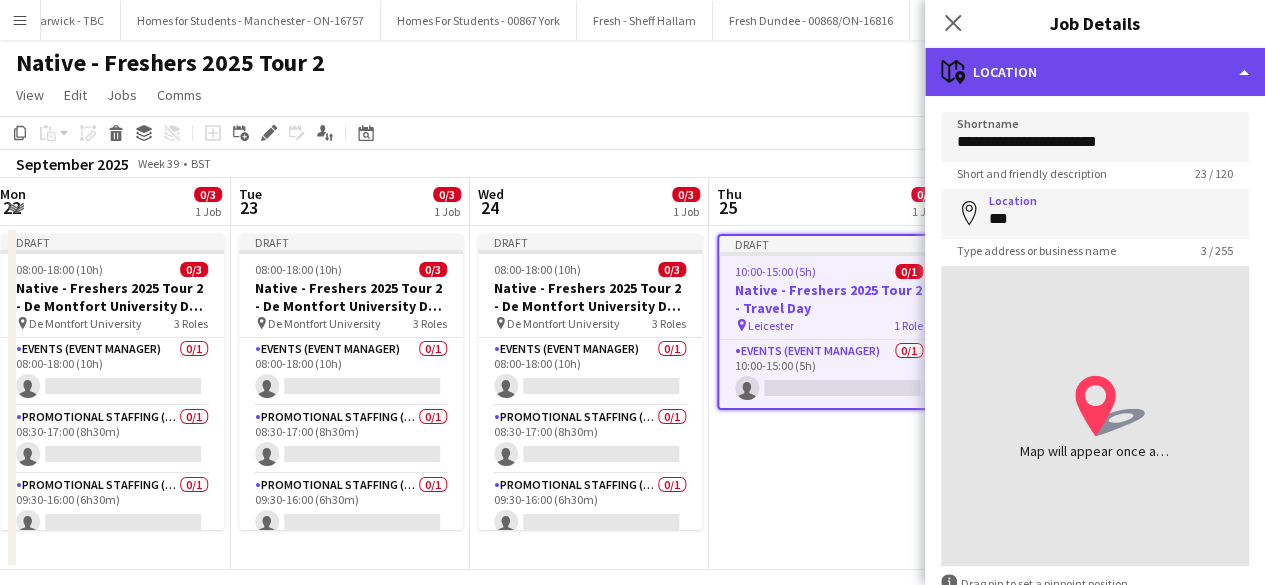 click on "maps-pin-1
Location" 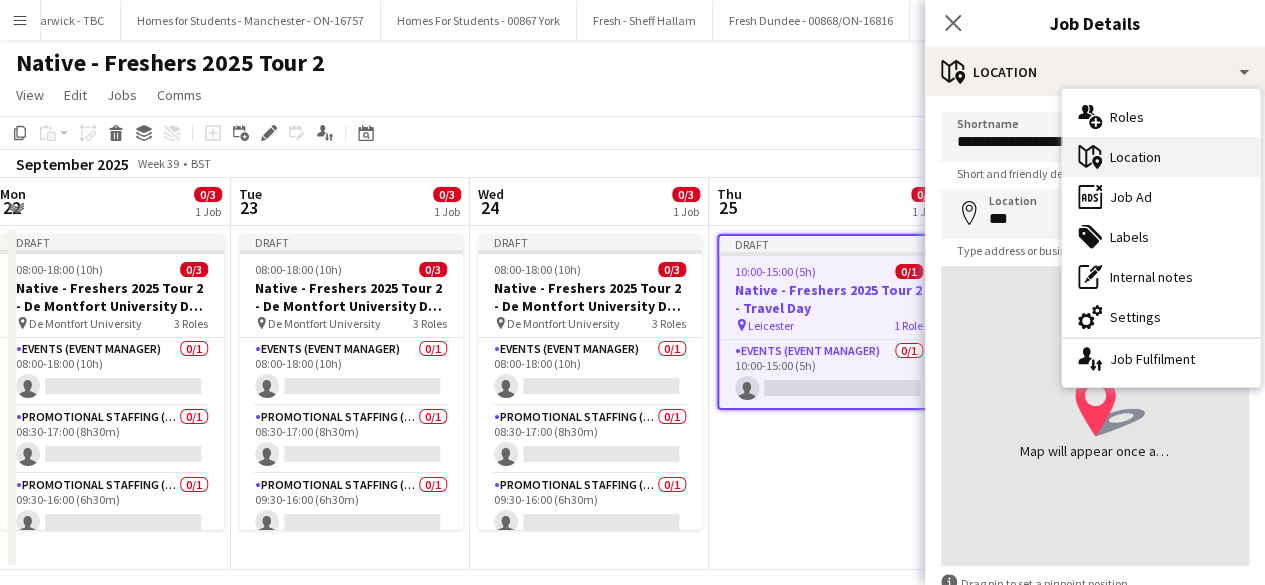 click on "maps-pin-1
Location" at bounding box center (1161, 157) 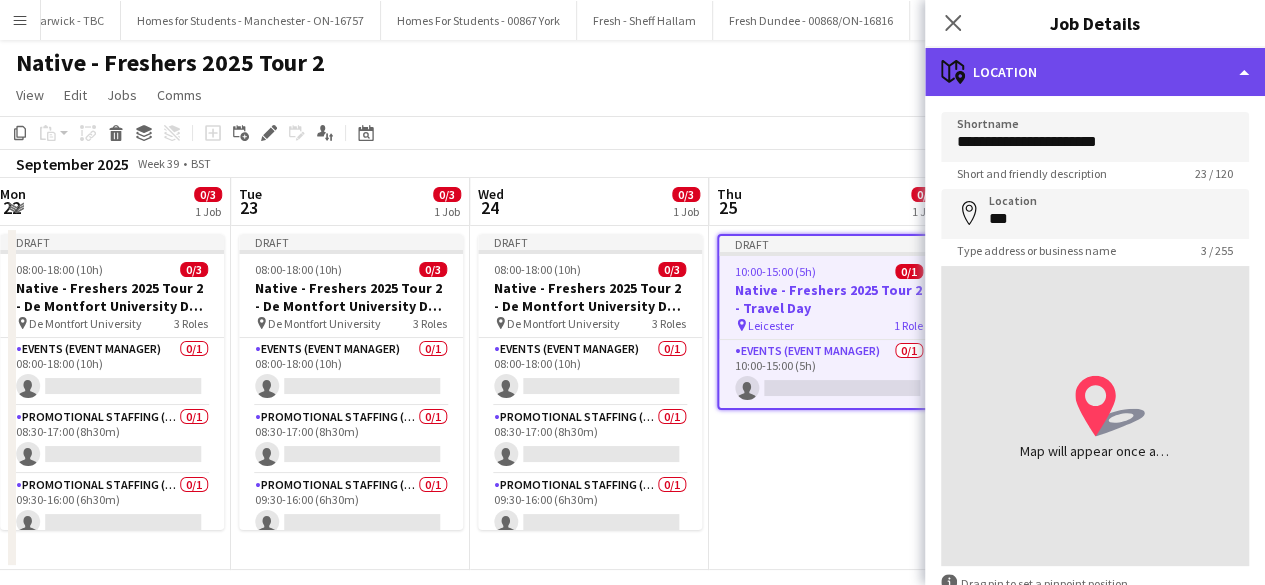 click on "maps-pin-1
Location" 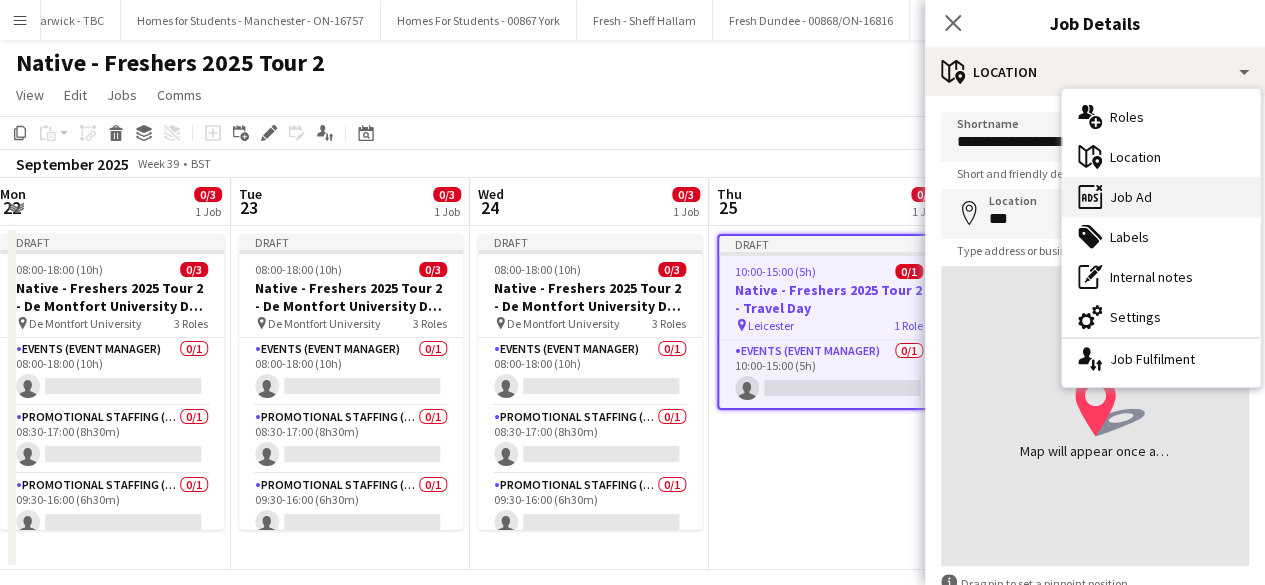 click on "ads-window
Job Ad" at bounding box center (1161, 197) 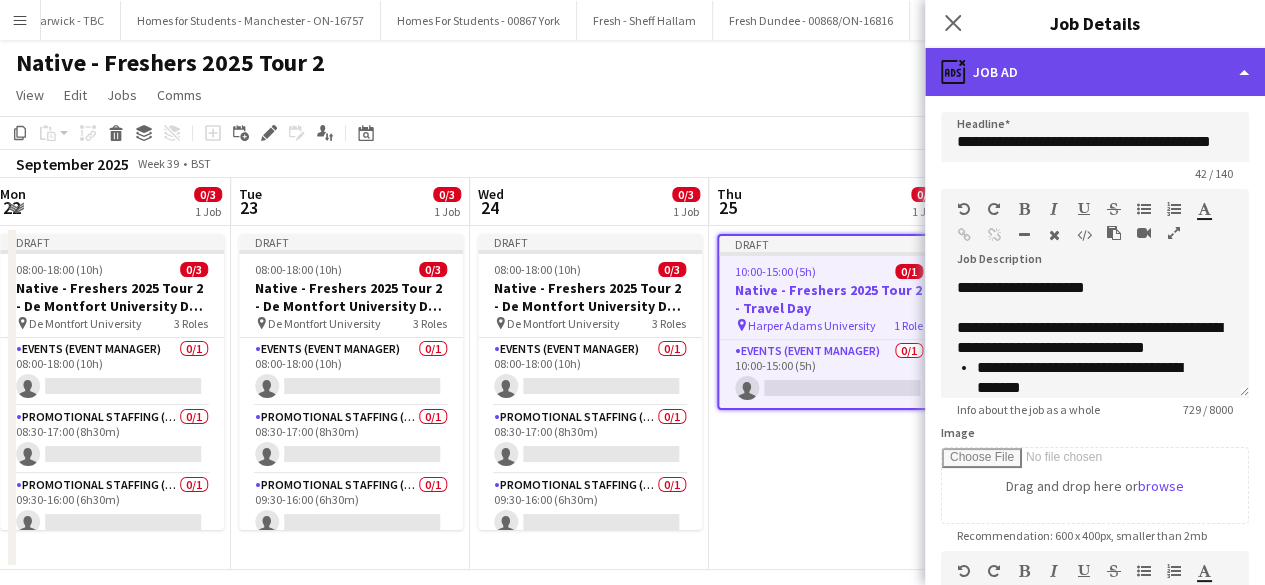 click on "ads-window
Job Ad" 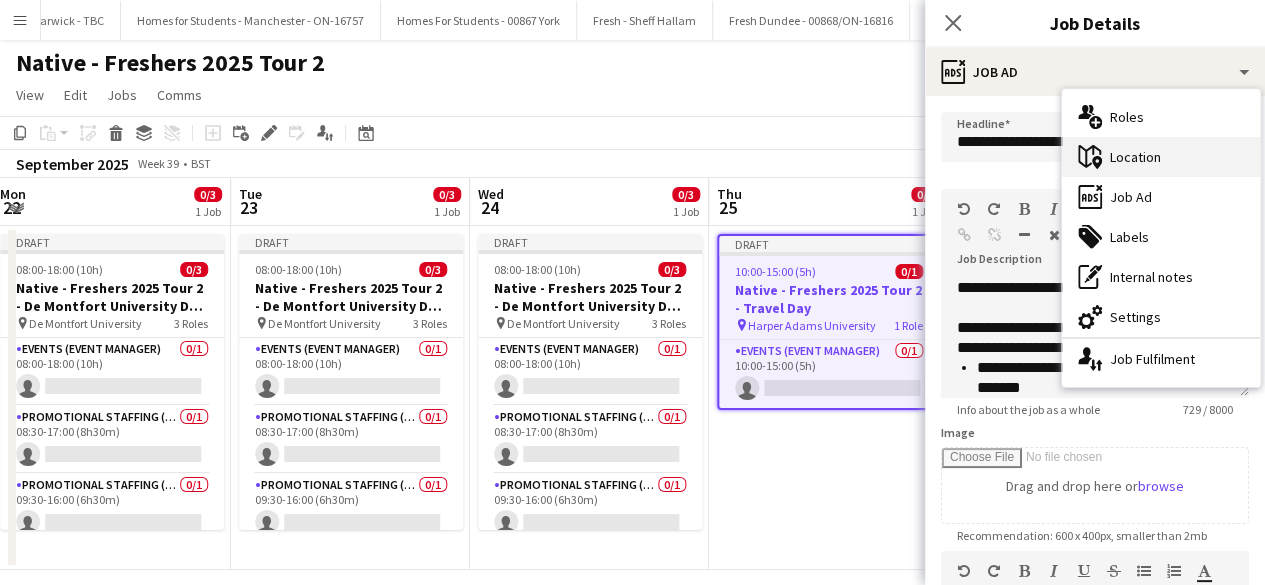 click on "maps-pin-1
Location" at bounding box center [1161, 157] 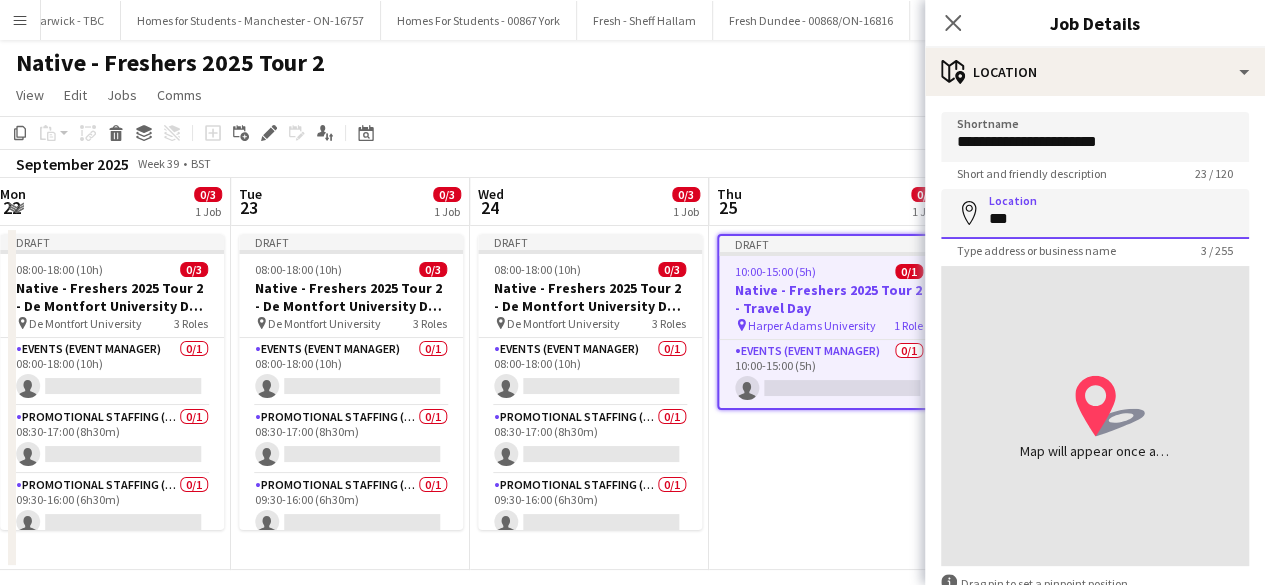 click on "***" at bounding box center (1095, 214) 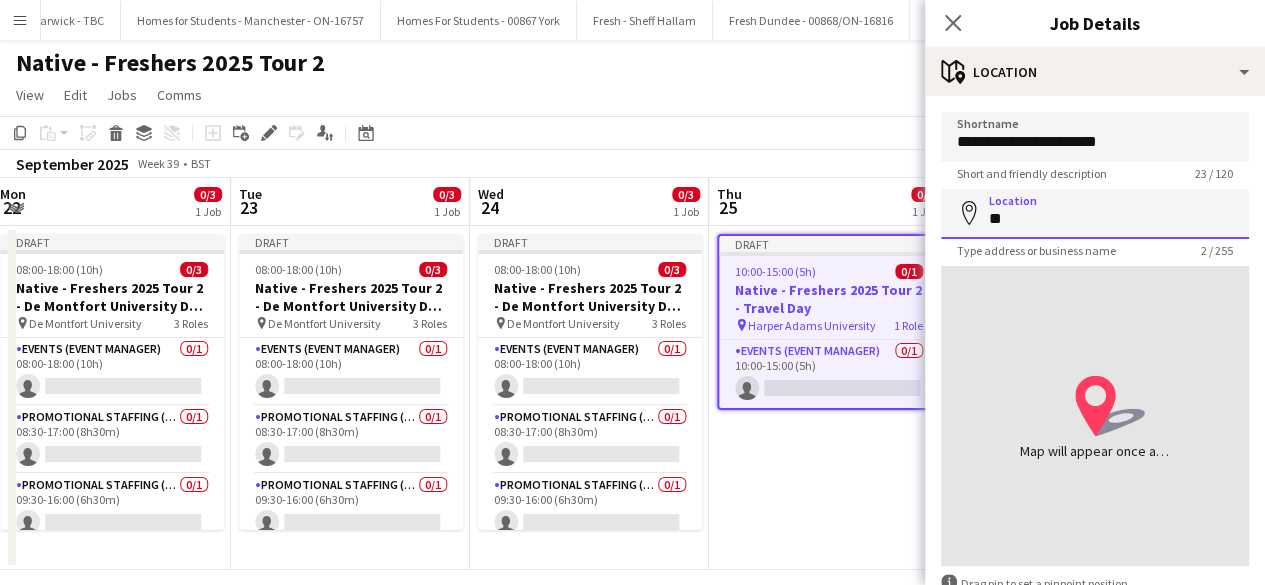 type on "*" 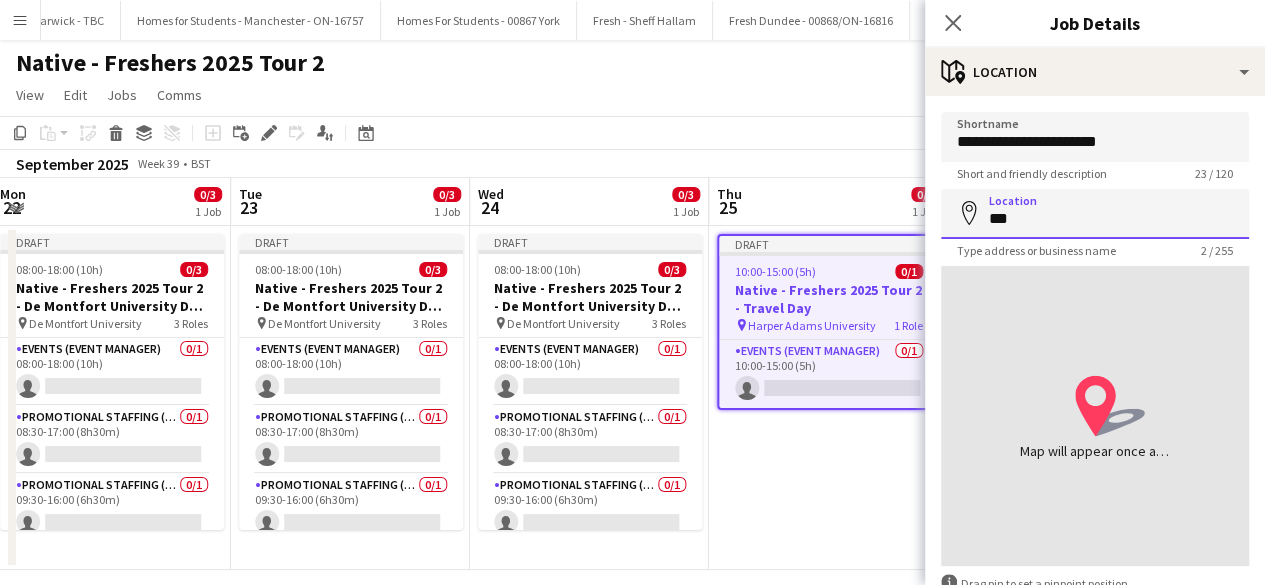 type on "****" 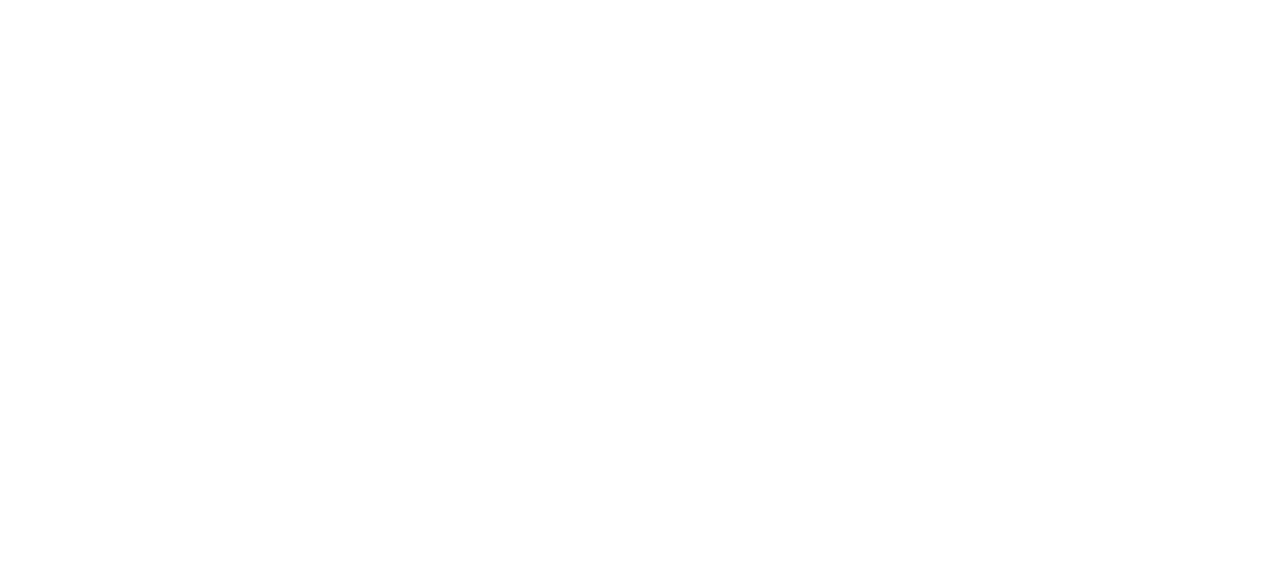 scroll, scrollTop: 0, scrollLeft: 0, axis: both 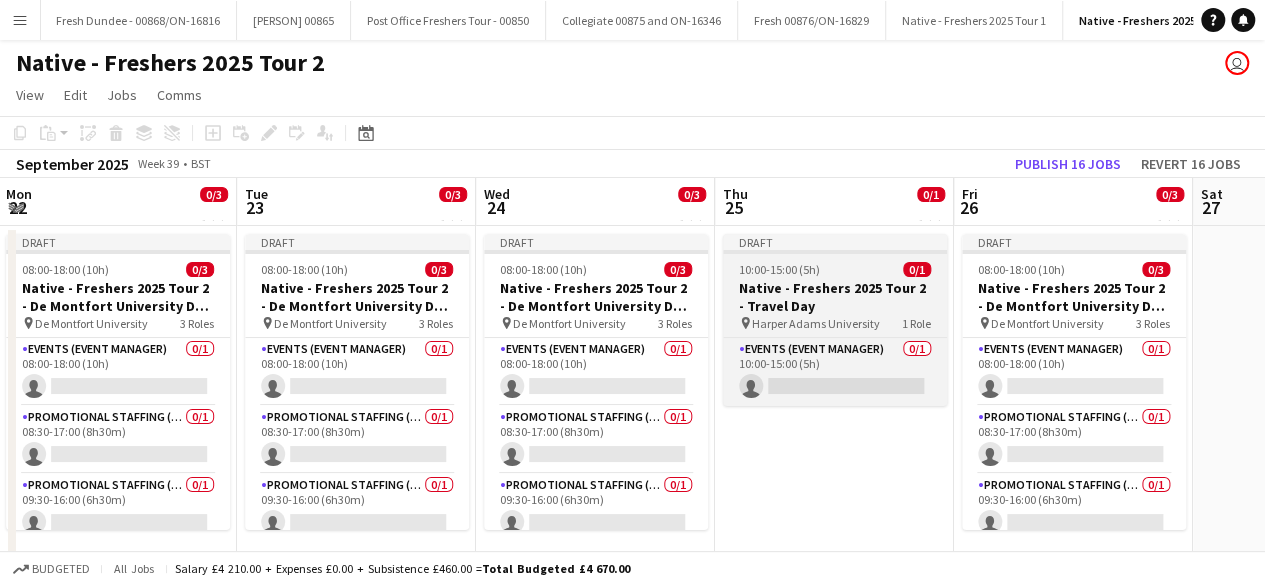 click on "10:00-15:00 (5h)    0/1" at bounding box center [835, 269] 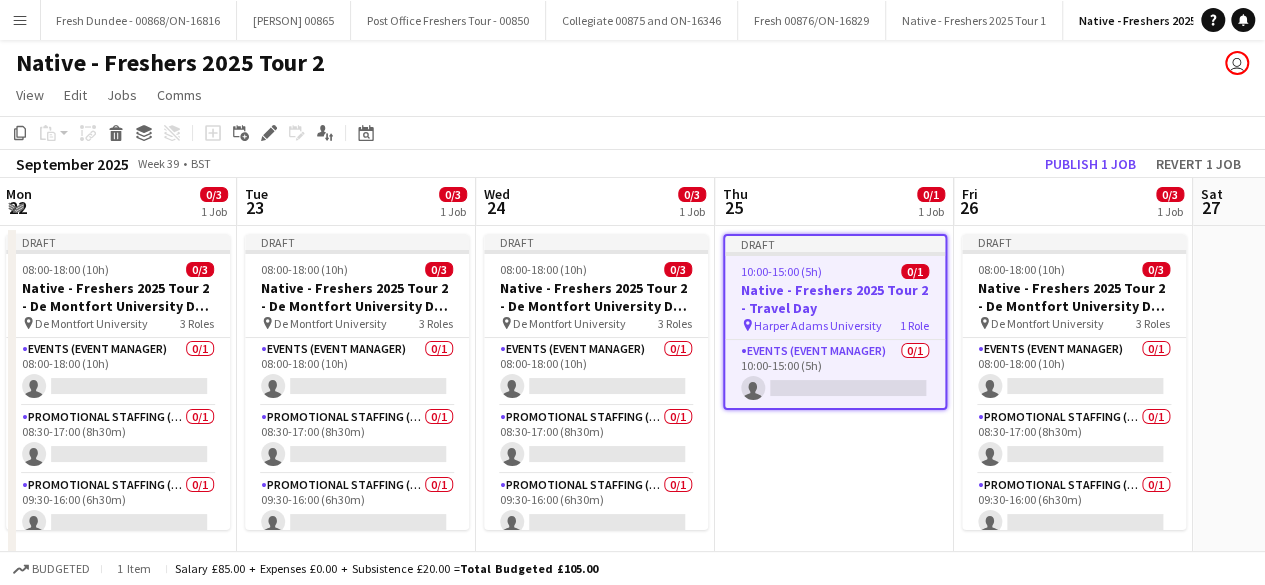 click on "10:00-15:00 (5h)    0/1" at bounding box center [835, 271] 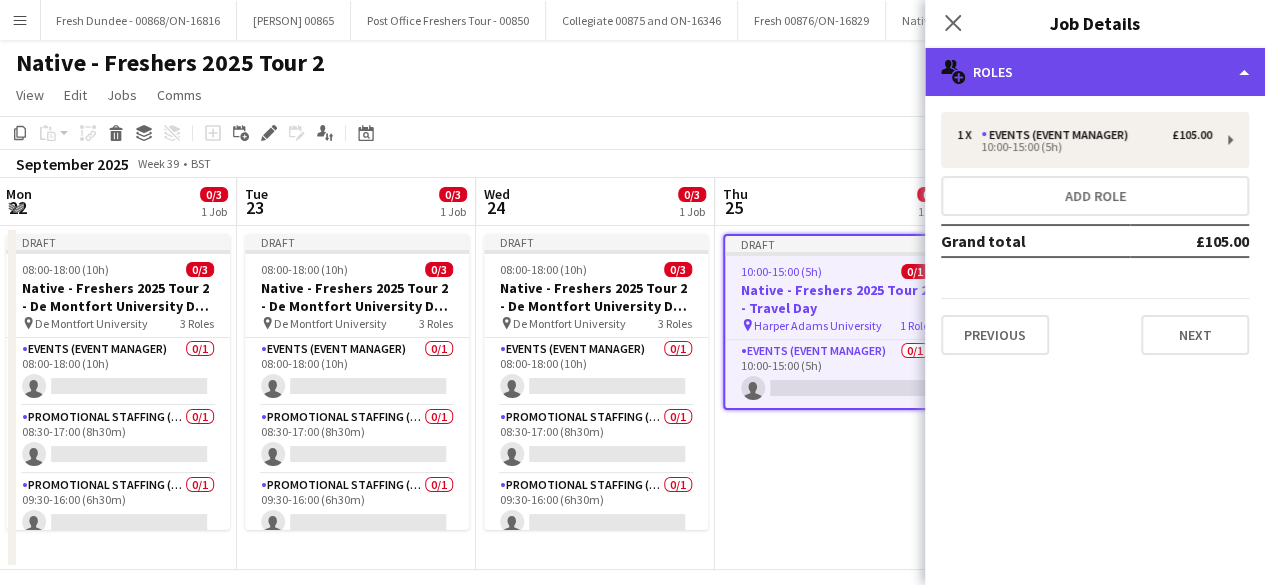click on "multiple-users-add
Roles" 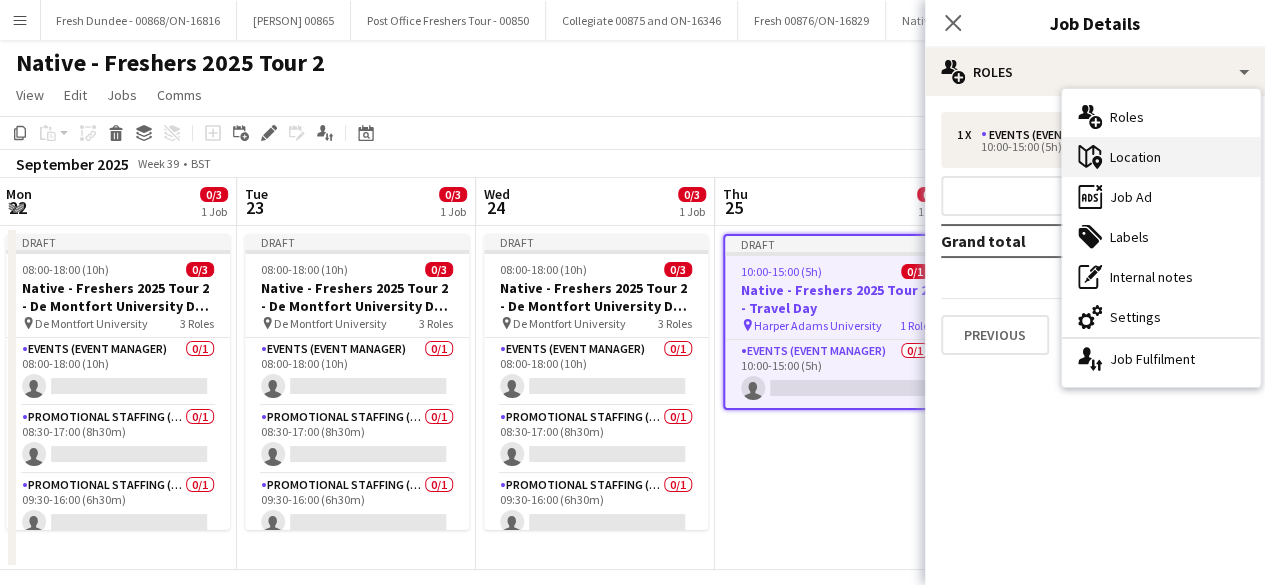 click on "maps-pin-1
Location" at bounding box center [1161, 157] 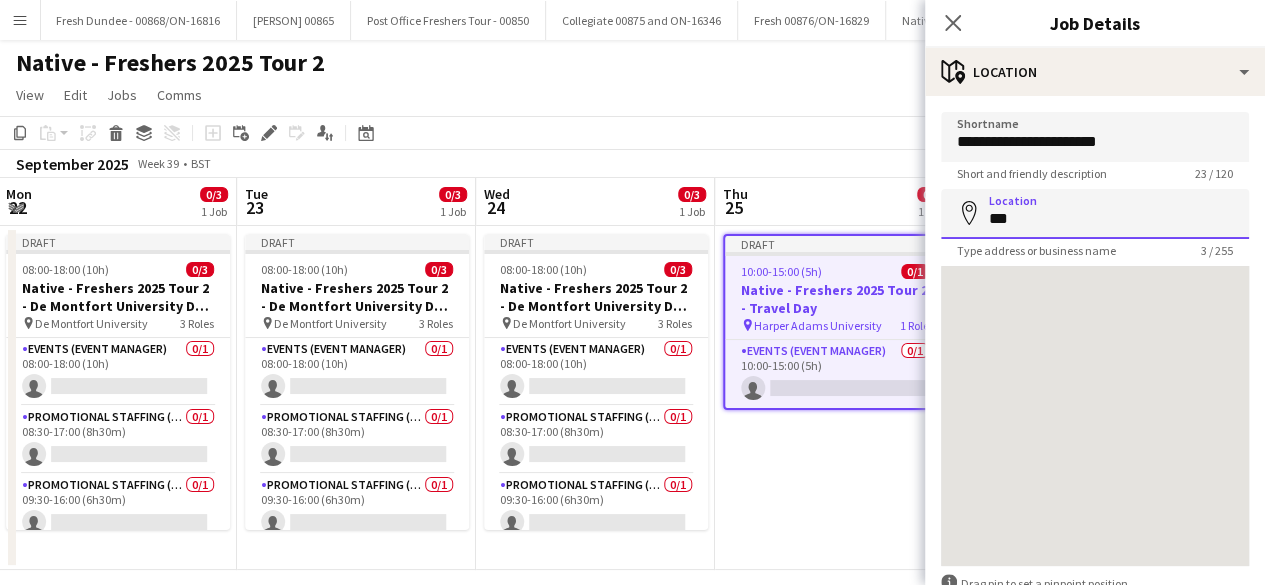 click on "***" at bounding box center [1095, 214] 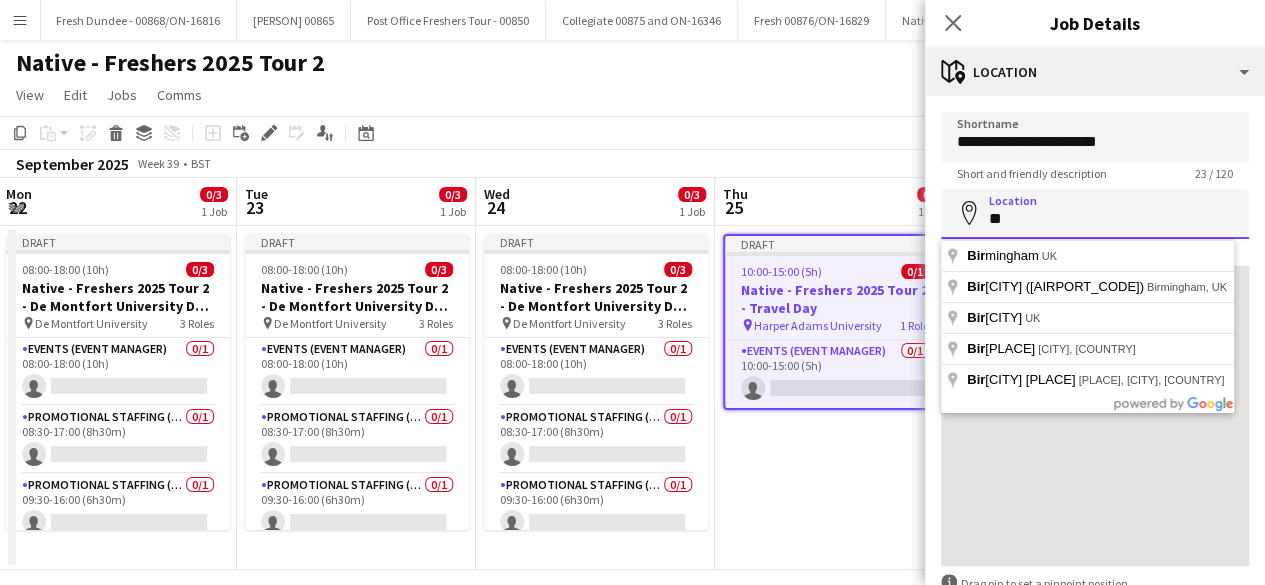 type on "*" 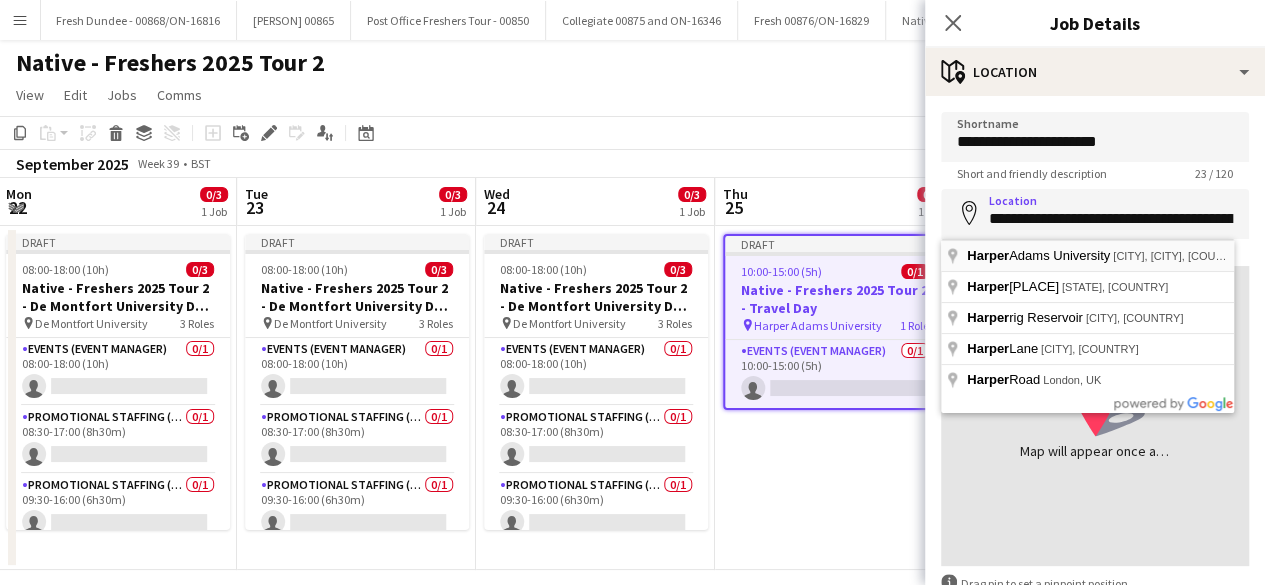 type on "**********" 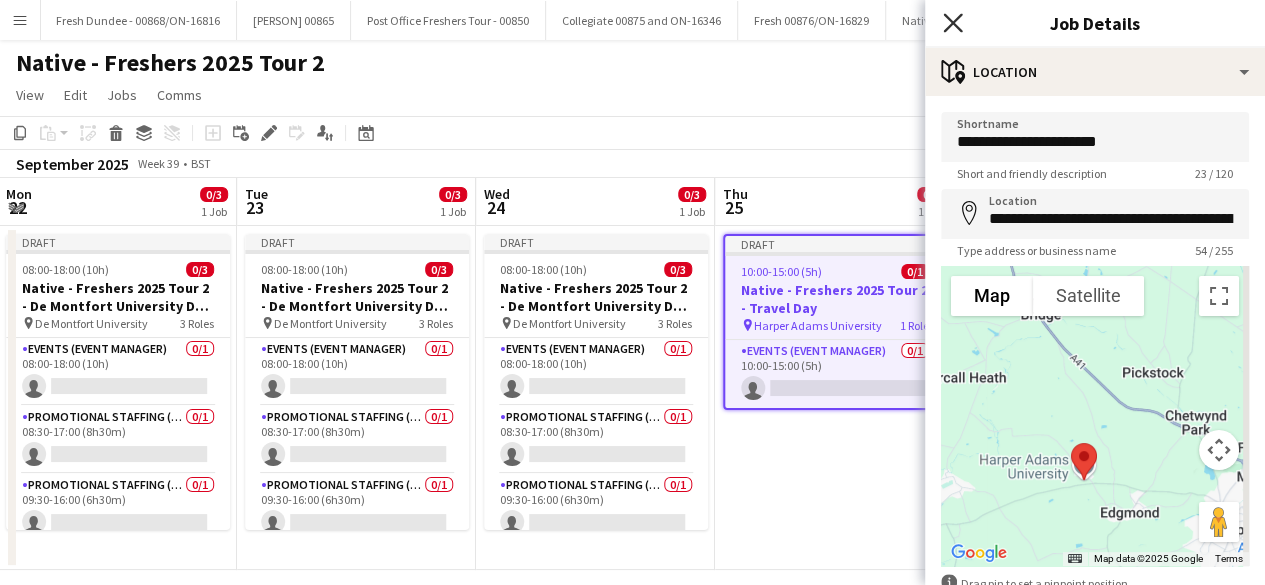 click 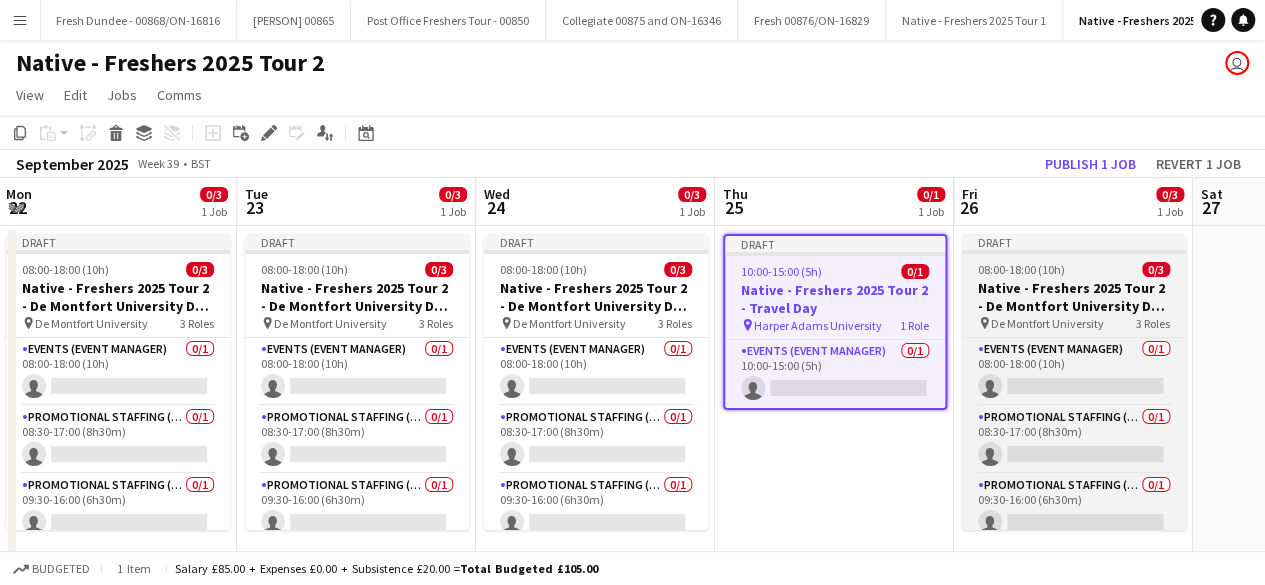 click on "08:00-18:00 (10h)    0/3" at bounding box center [1074, 269] 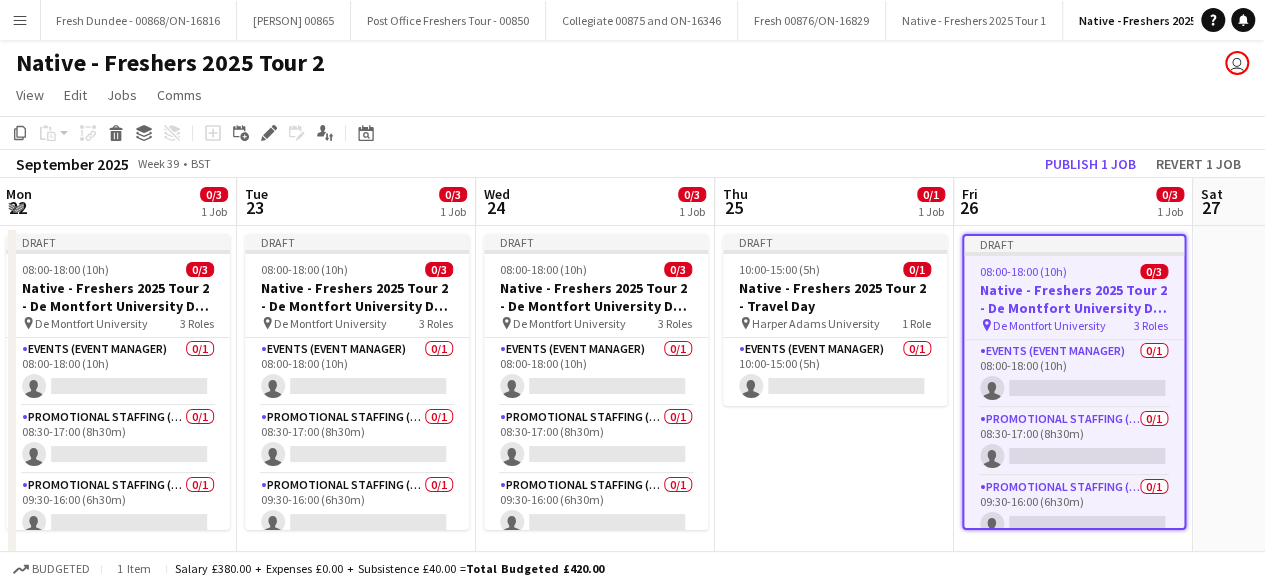 click on "08:00-18:00 (10h)    0/3" at bounding box center [1074, 271] 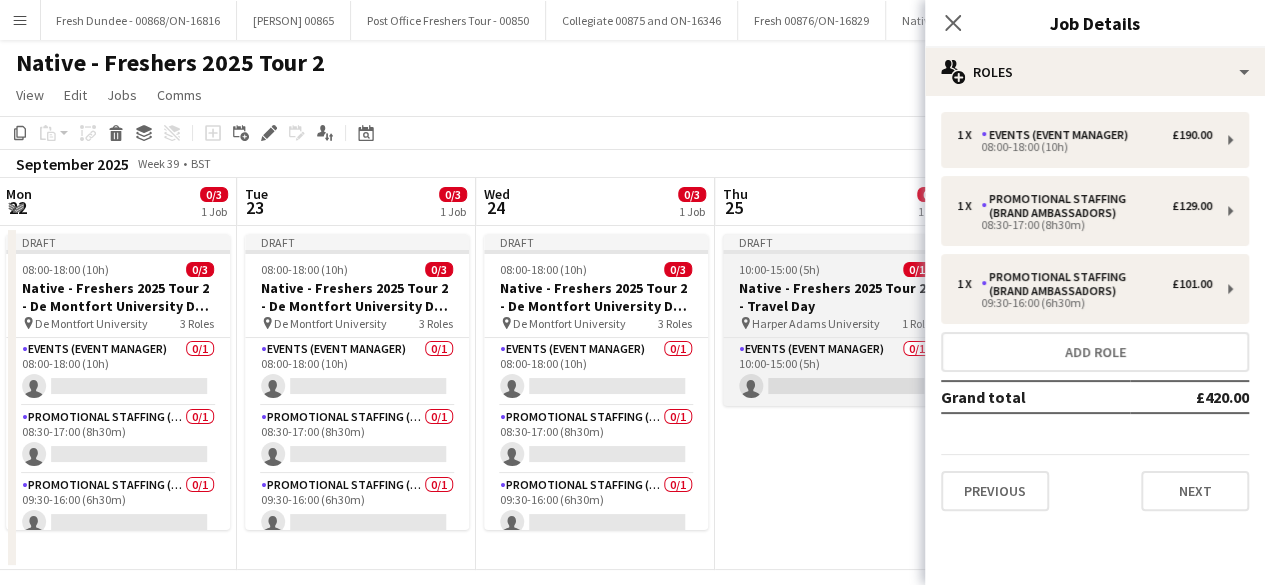 click on "10:00-15:00 (5h)    0/1" at bounding box center (835, 269) 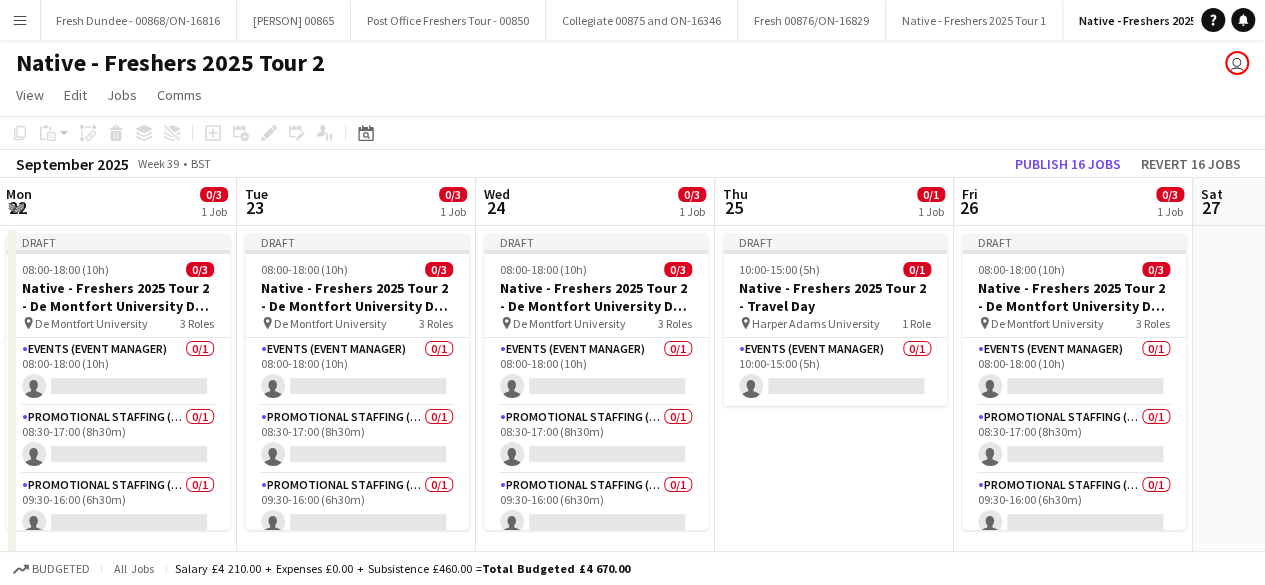 click on "Draft   10:00-15:00 (5h)    0/1   Native - Freshers 2025 Tour 2 - Travel Day
pin
Harper Adams University   1 Role   Events (Event Manager)   0/1   10:00-15:00 (5h)
single-neutral-actions" at bounding box center [834, 398] 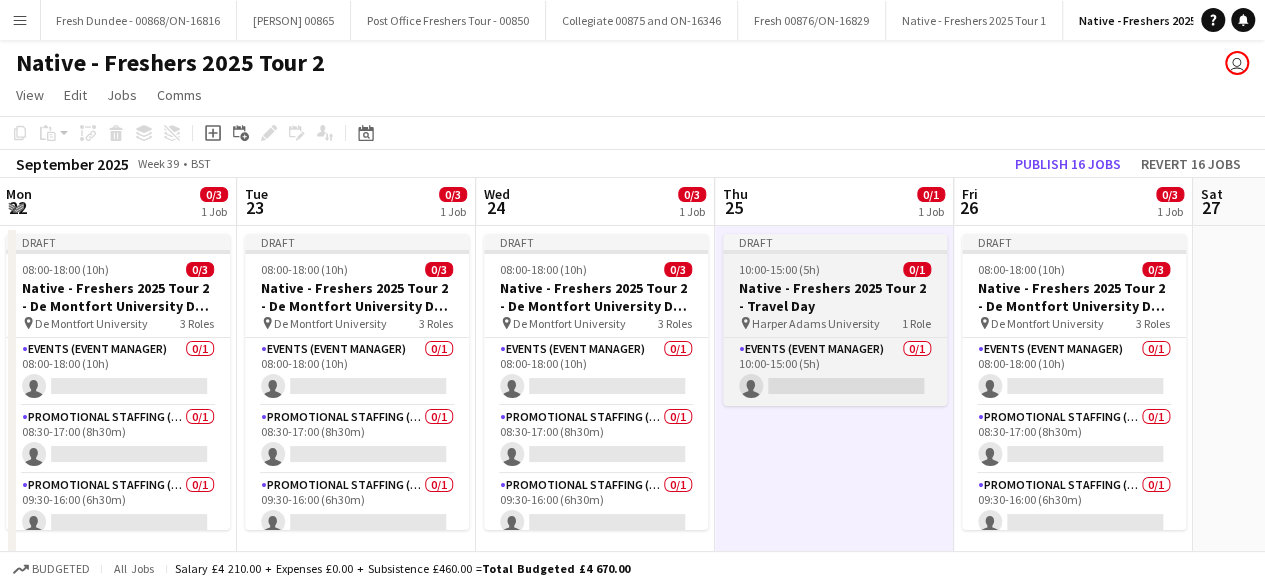 click on "10:00-15:00 (5h)    0/1" at bounding box center (835, 269) 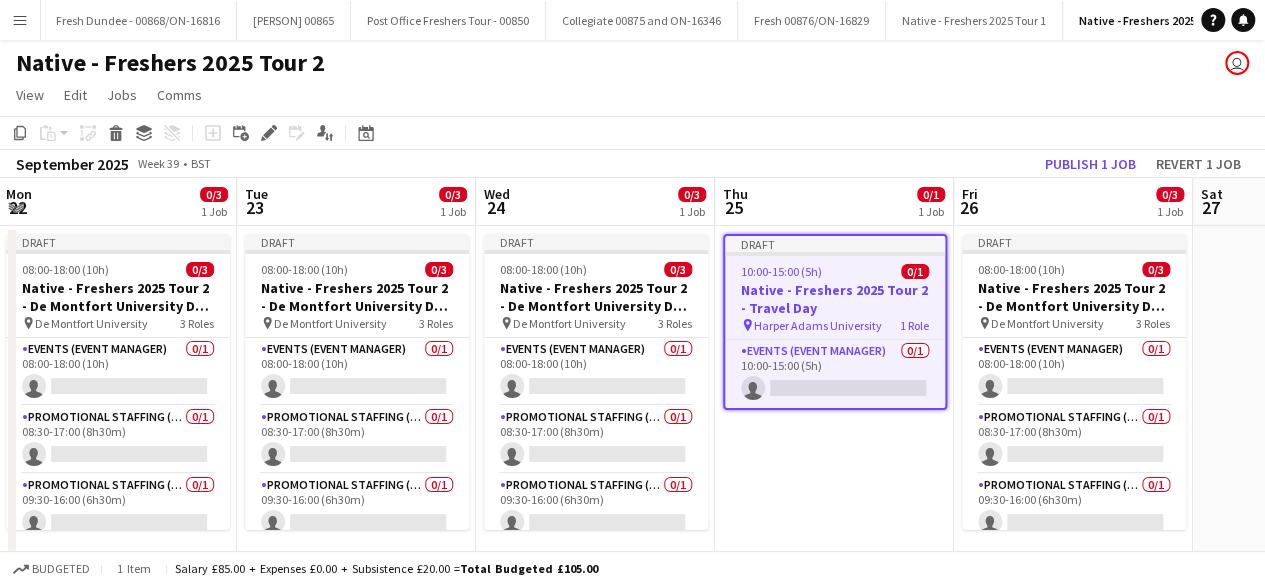 click on "10:00-15:00 (5h)    0/1" at bounding box center [835, 271] 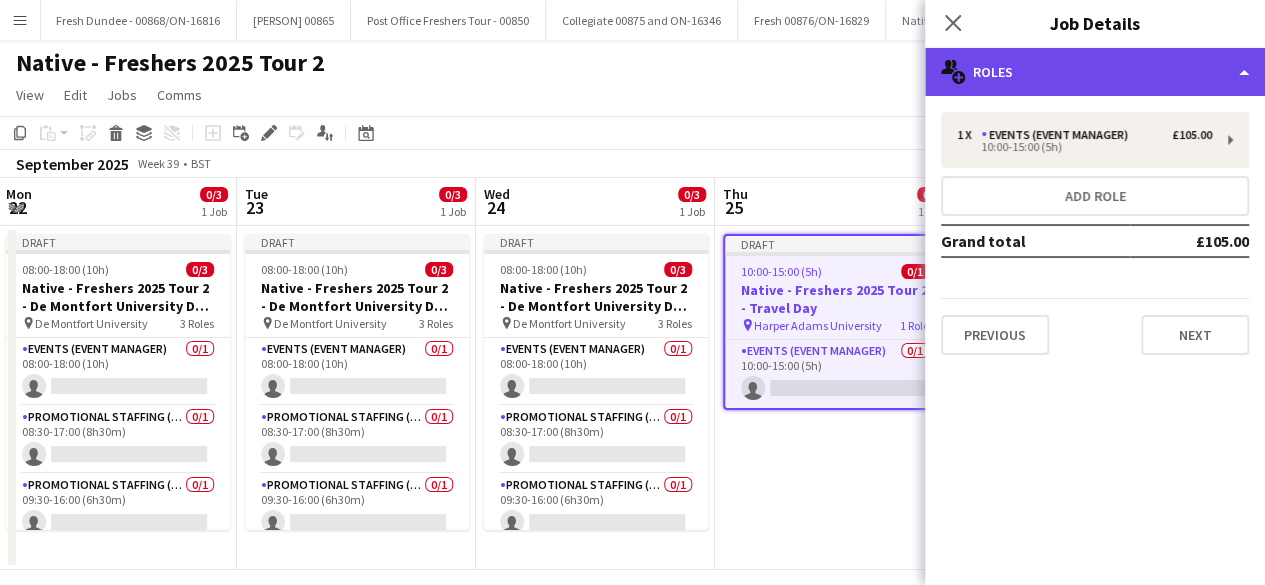click on "multiple-users-add
Roles" 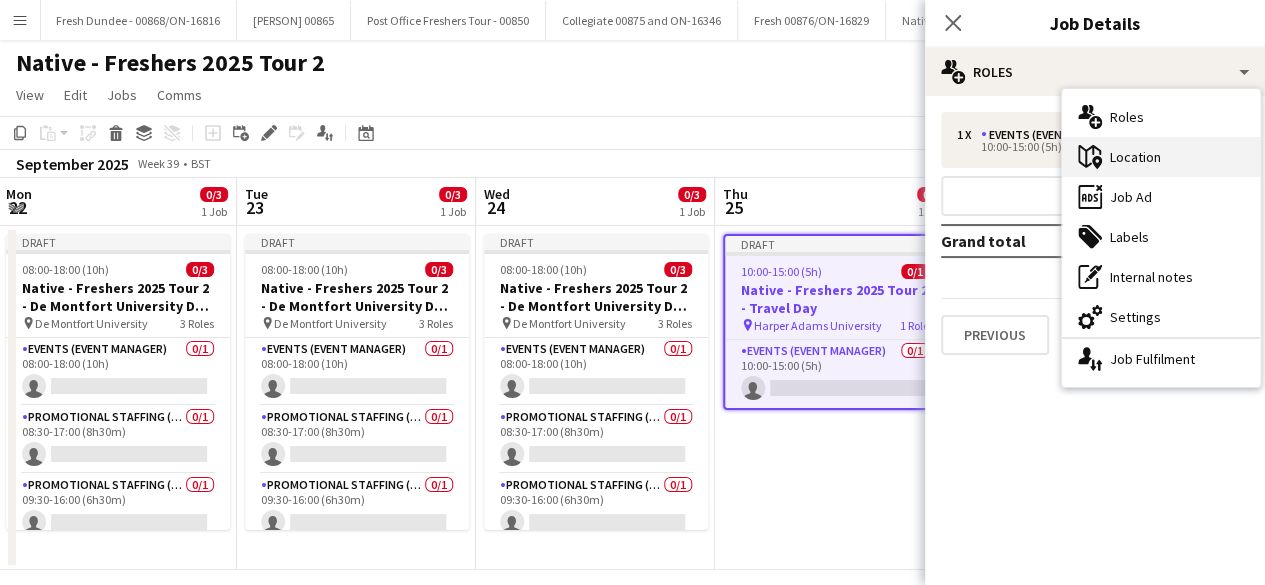 click on "maps-pin-1
Location" at bounding box center [1161, 157] 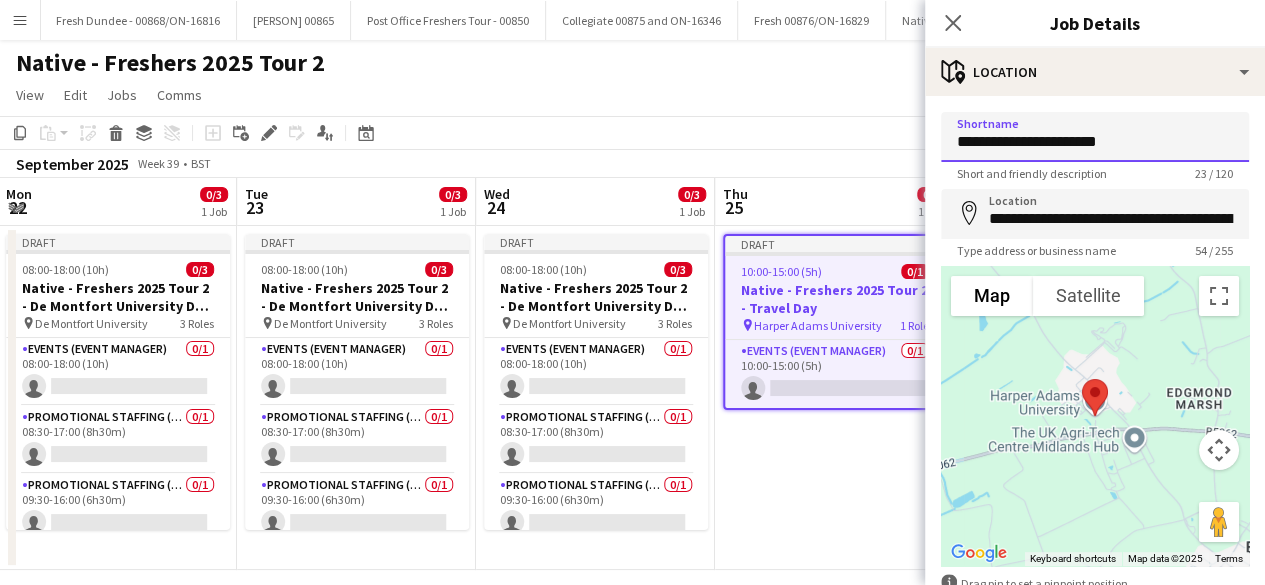 drag, startPoint x: 1074, startPoint y: 147, endPoint x: 794, endPoint y: 168, distance: 280.7864 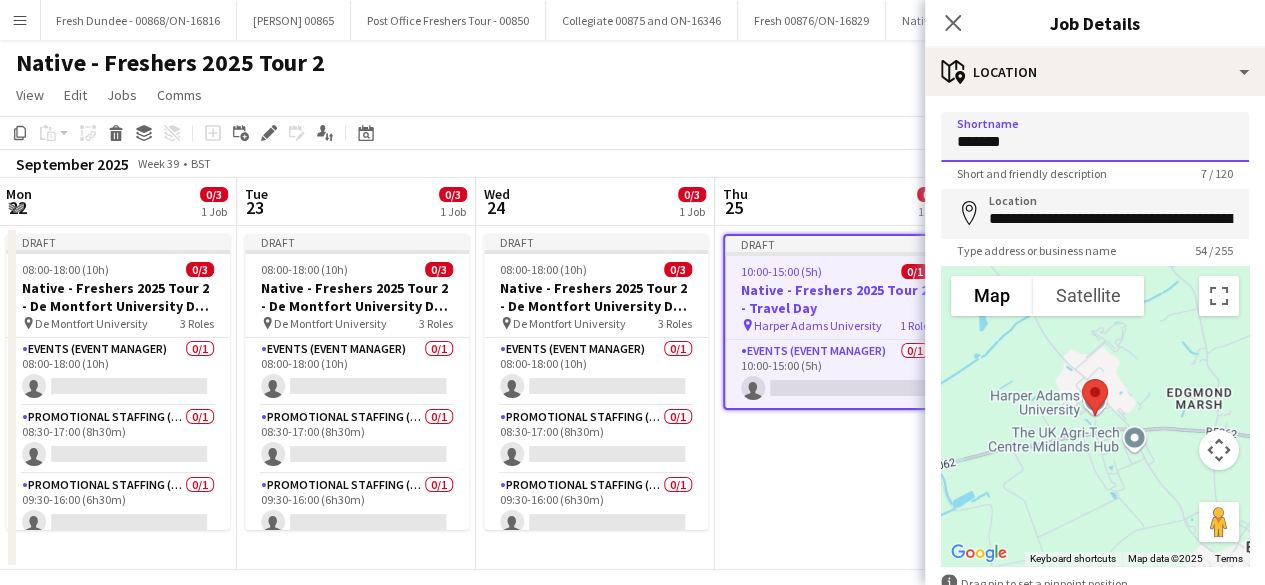 type on "*******" 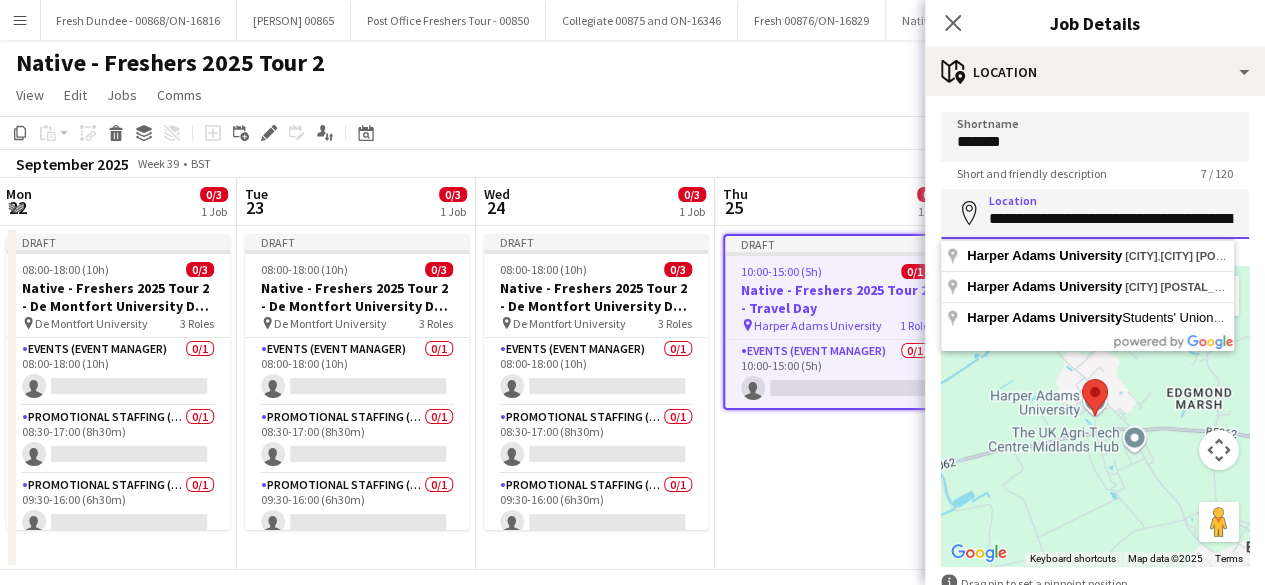 scroll, scrollTop: 0, scrollLeft: 167, axis: horizontal 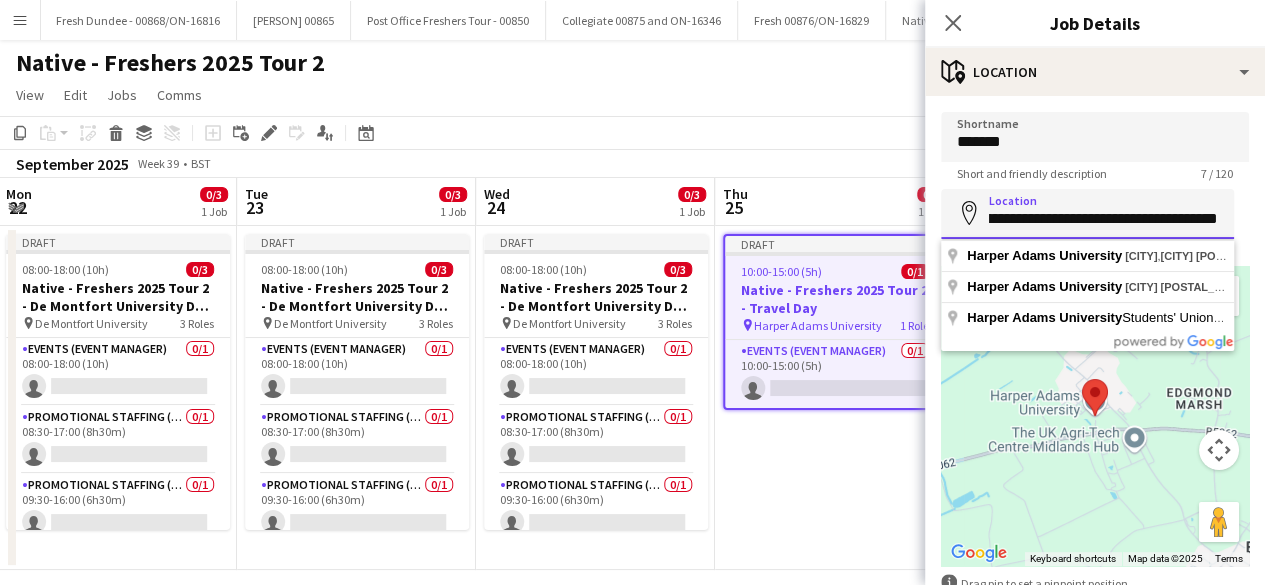 drag, startPoint x: 988, startPoint y: 216, endPoint x: 1279, endPoint y: 220, distance: 291.0275 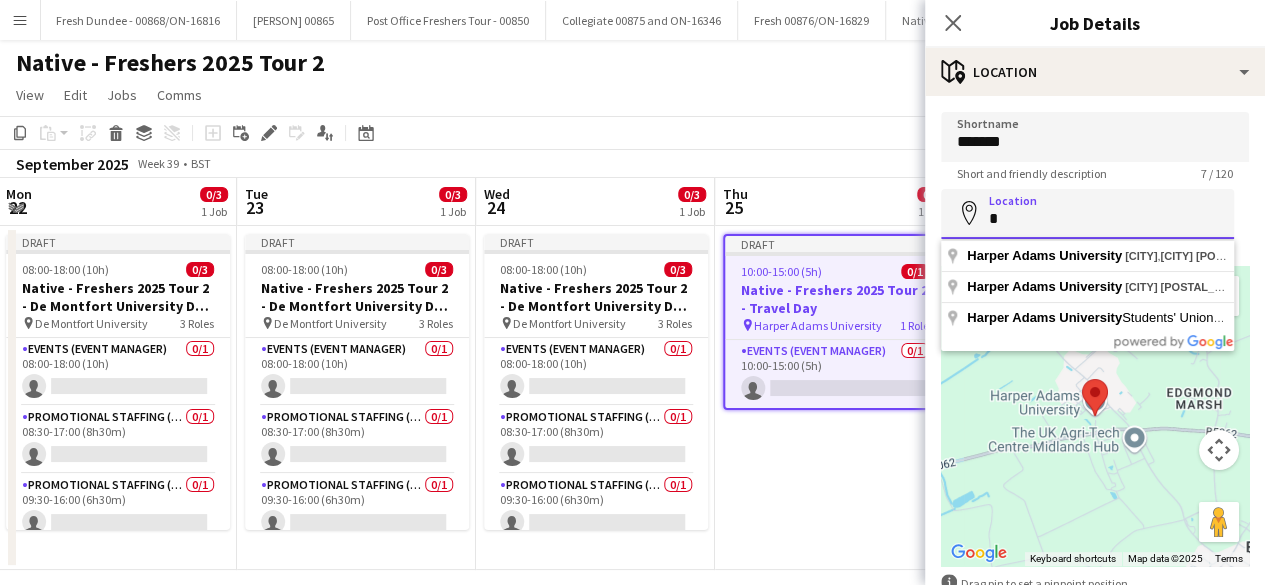 scroll, scrollTop: 0, scrollLeft: 0, axis: both 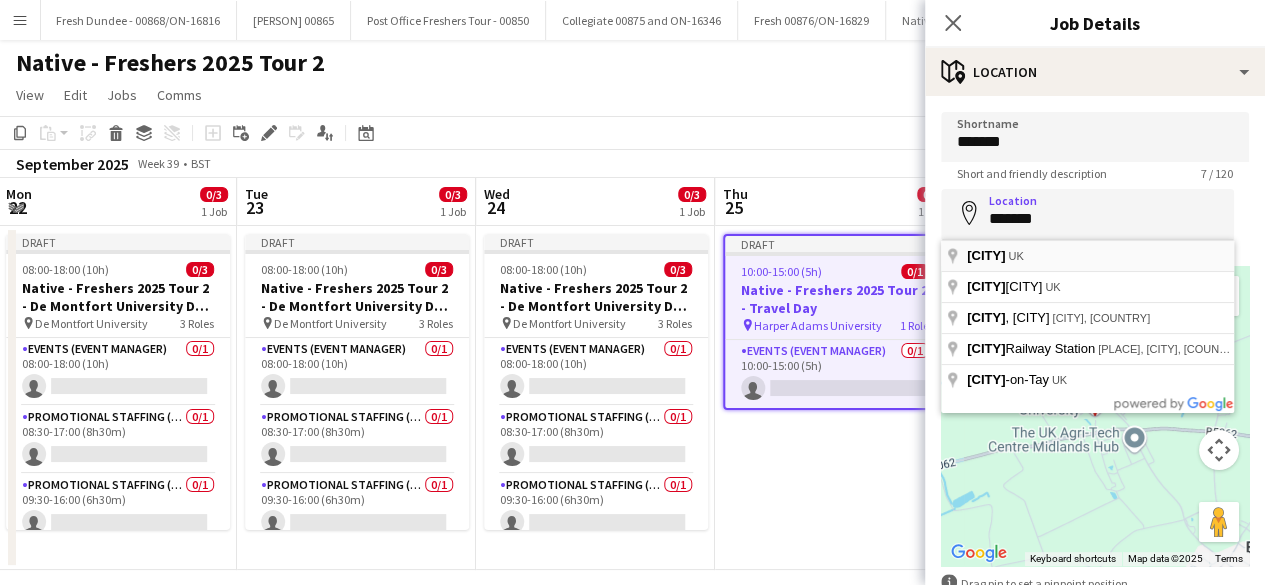type on "**********" 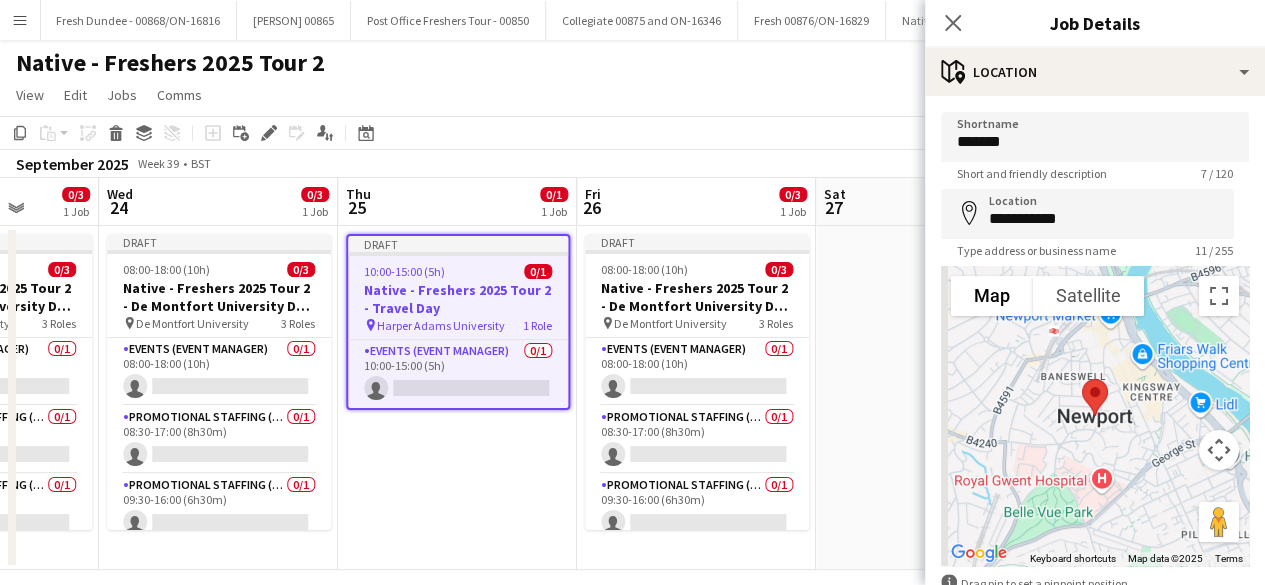 scroll, scrollTop: 0, scrollLeft: 753, axis: horizontal 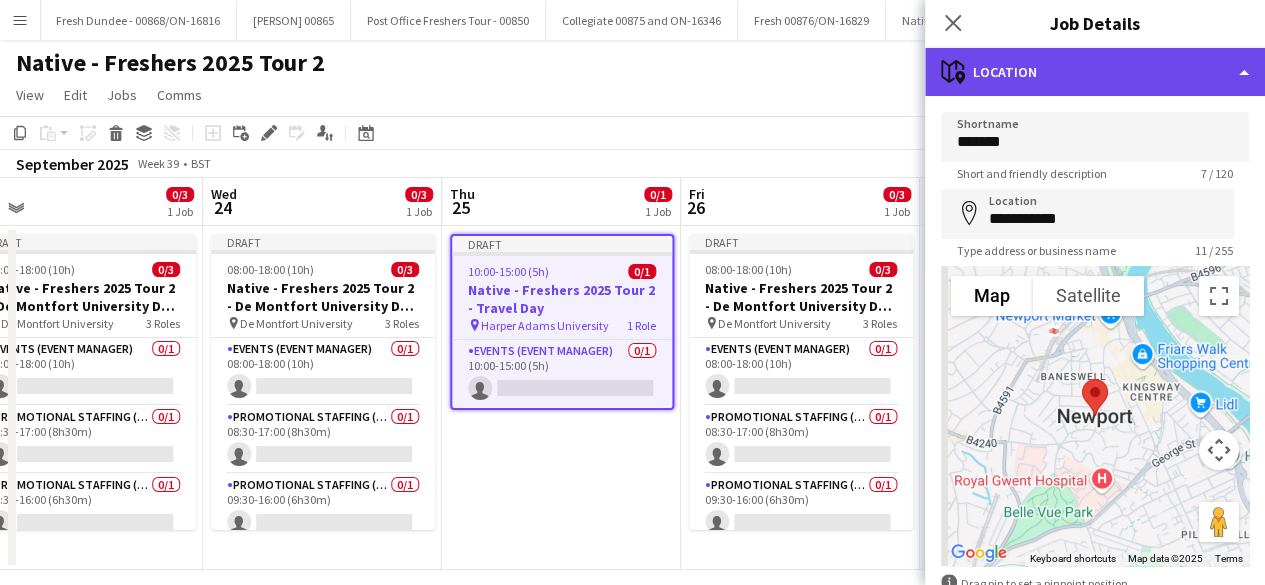 click on "maps-pin-1
Location" 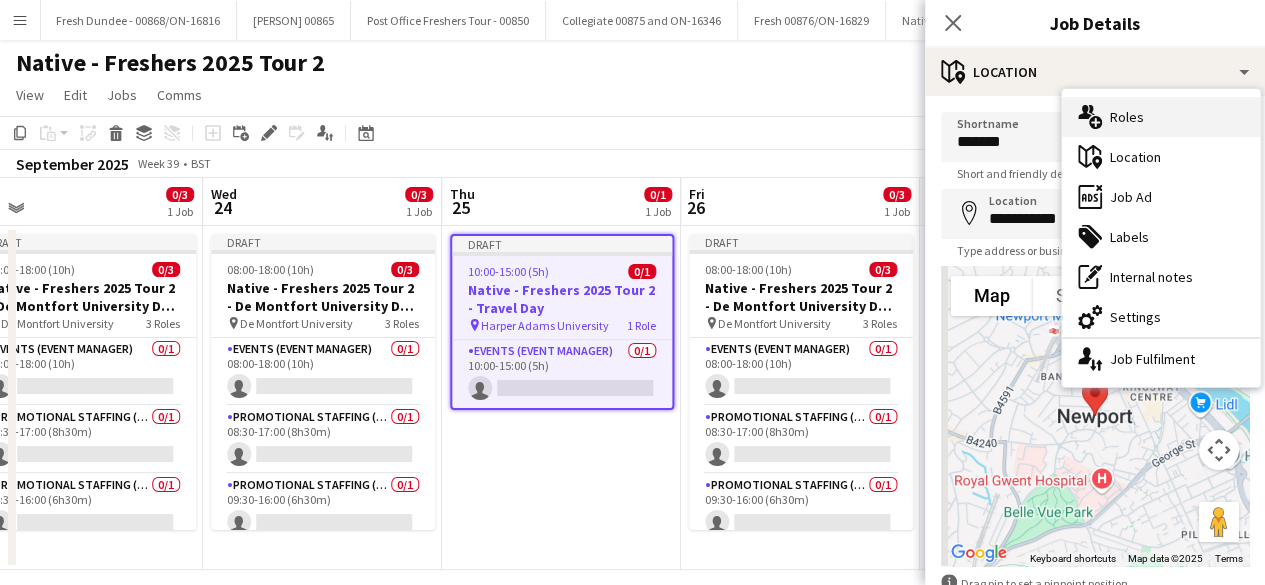 click on "multiple-users-add
Roles" at bounding box center [1161, 117] 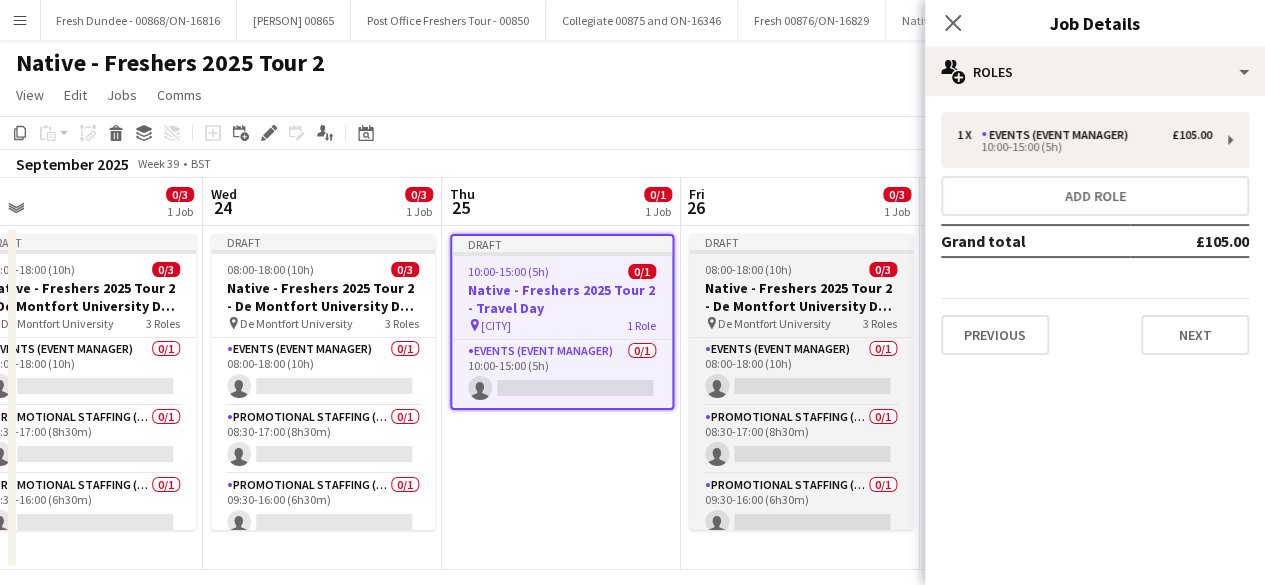click on "08:00-18:00 (10h)    0/3" at bounding box center (801, 269) 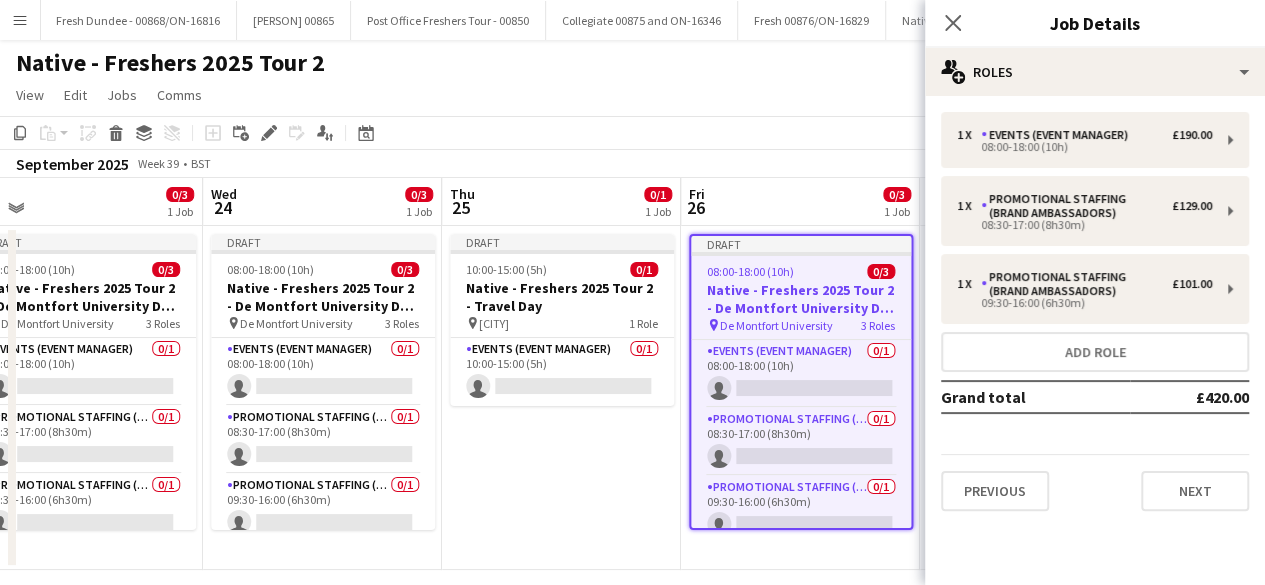 click on "08:00-18:00 (10h)    0/3" at bounding box center [801, 271] 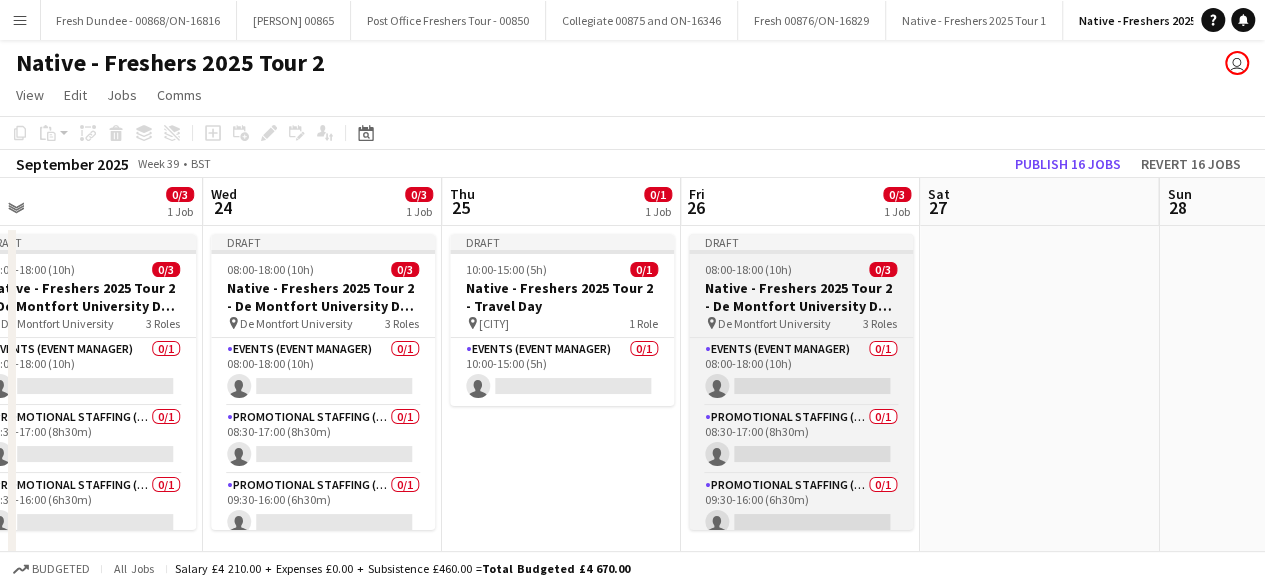 click on "08:00-18:00 (10h)    0/3" at bounding box center (801, 269) 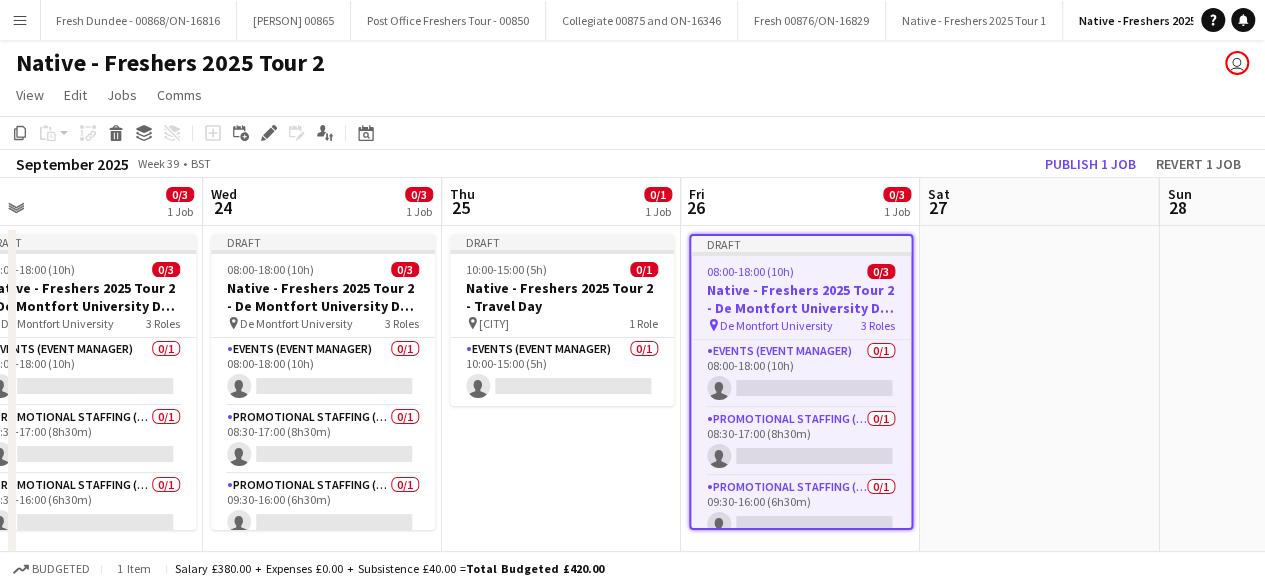 click at bounding box center (1039, 398) 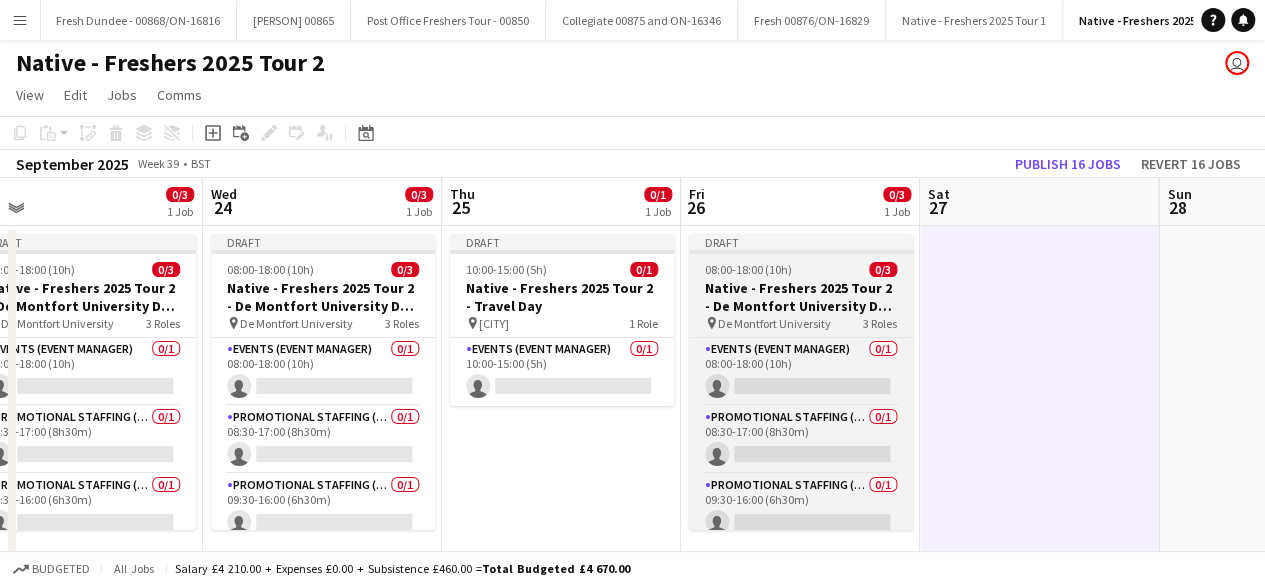 click on "08:00-18:00 (10h)    0/3" at bounding box center [801, 269] 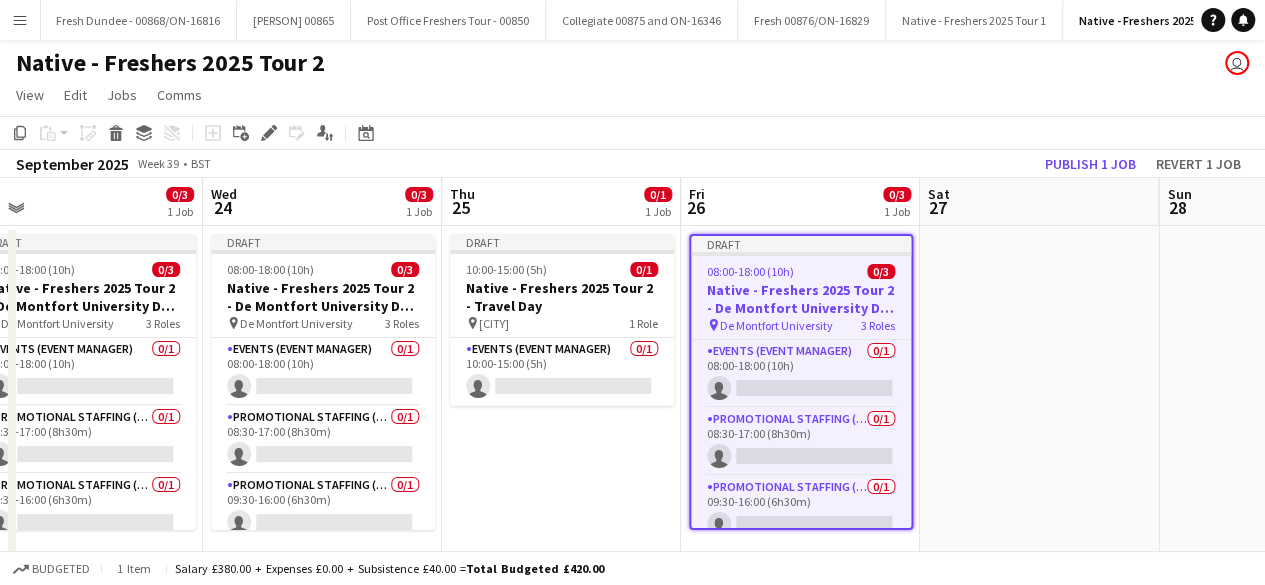 click on "08:00-18:00 (10h)    0/3" at bounding box center [801, 271] 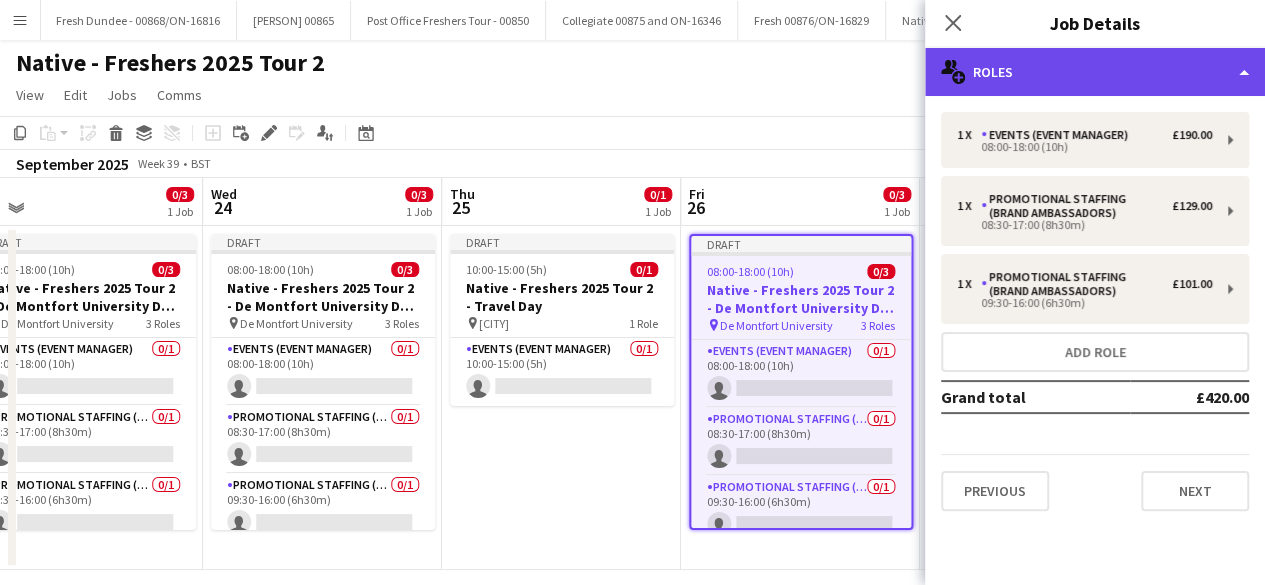 click on "multiple-users-add
Roles" 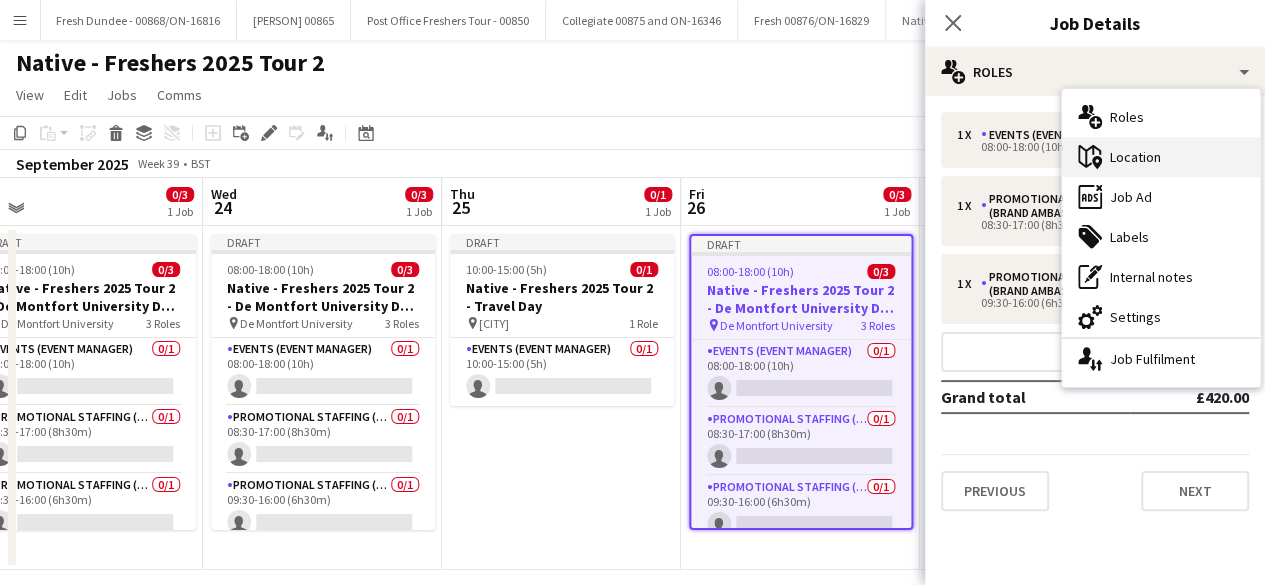 click on "maps-pin-1
Location" at bounding box center (1161, 157) 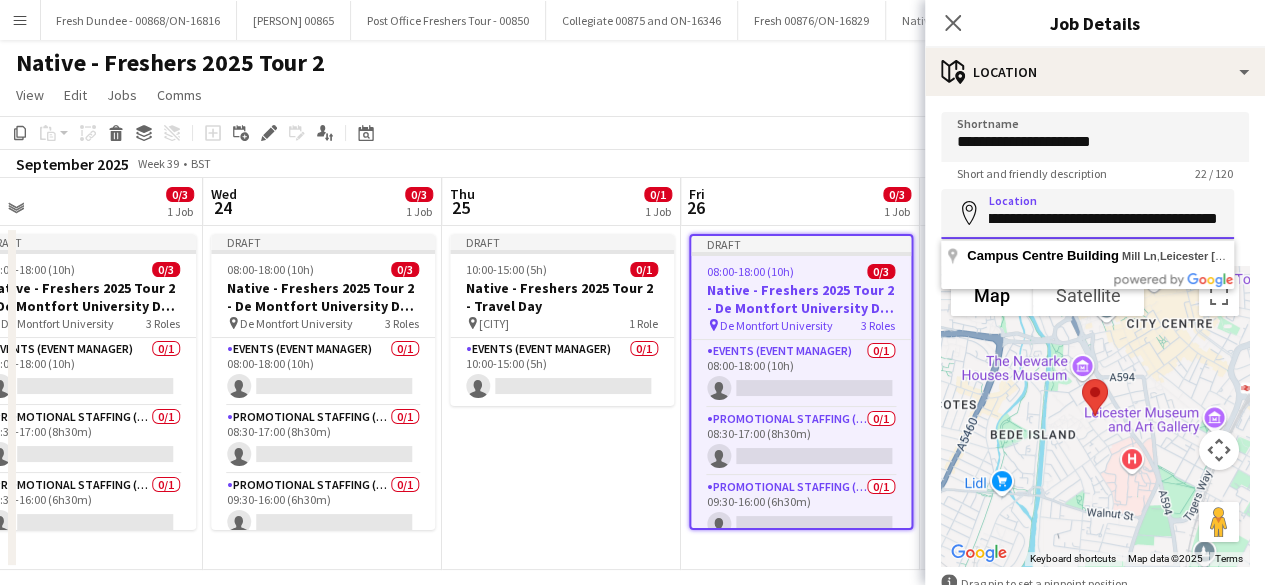 drag, startPoint x: 984, startPoint y: 219, endPoint x: 1279, endPoint y: 233, distance: 295.33203 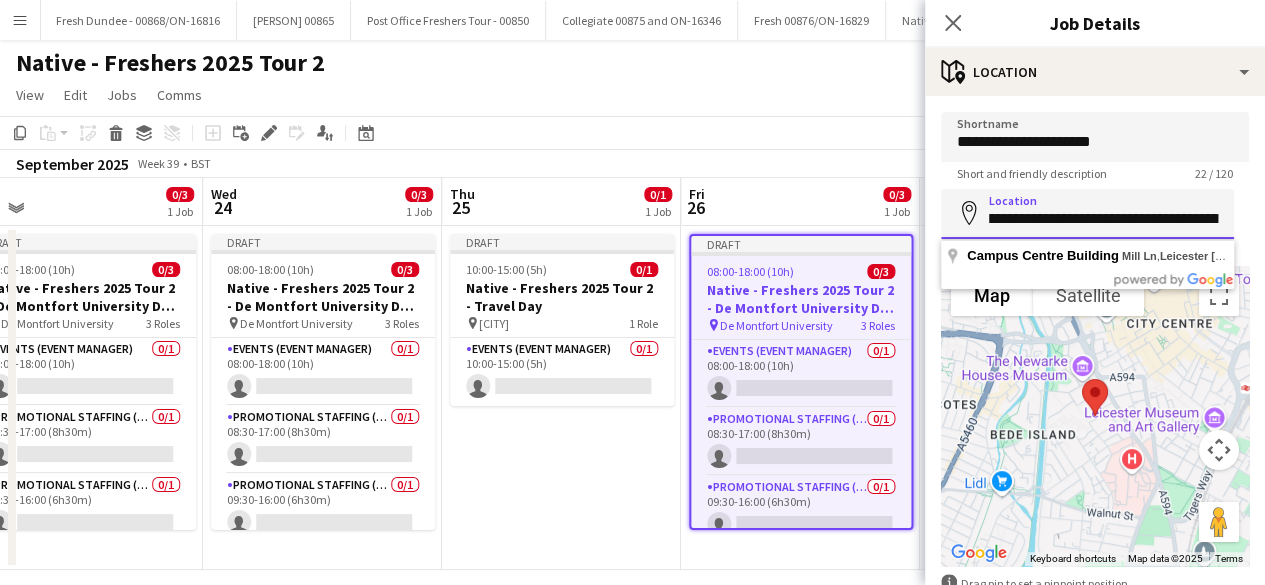 scroll, scrollTop: 0, scrollLeft: 307, axis: horizontal 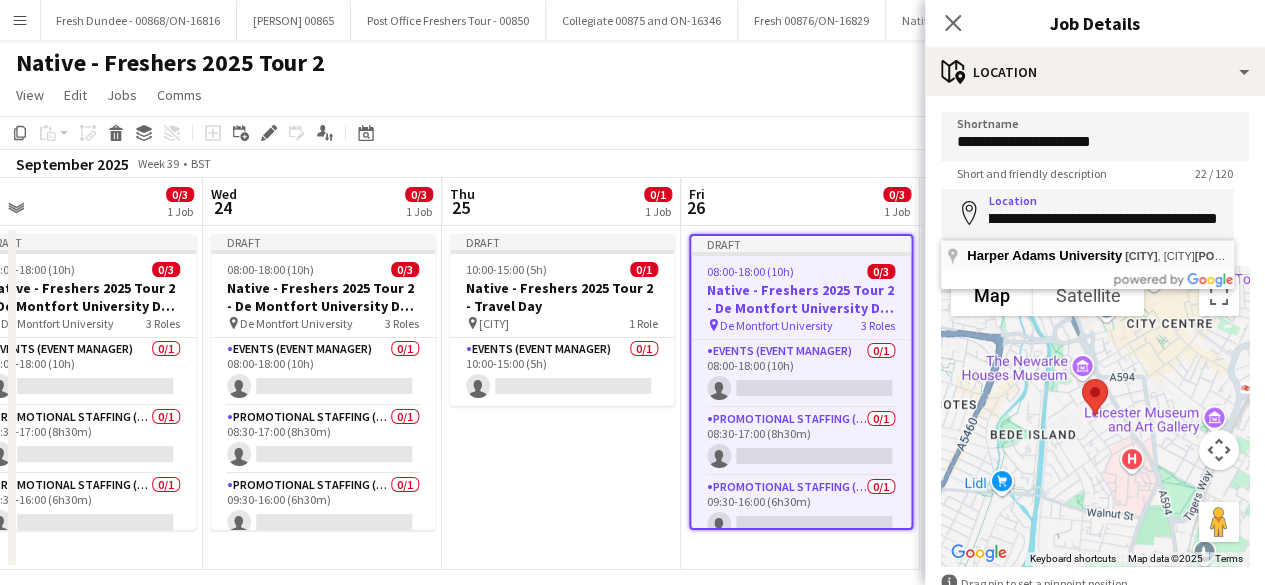 type on "**********" 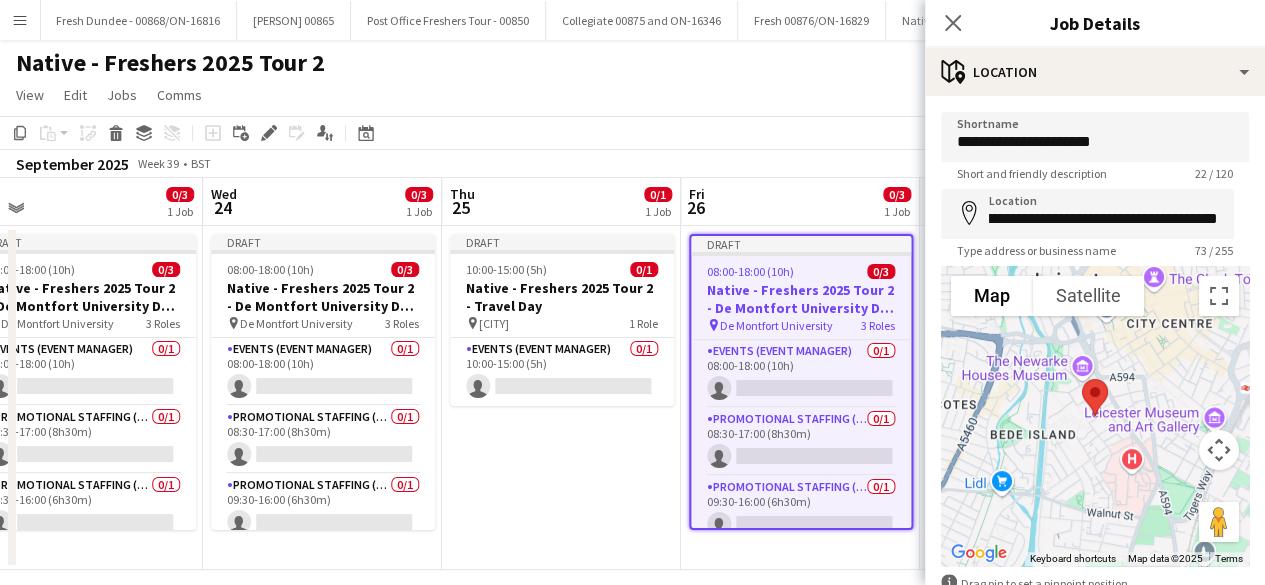 scroll, scrollTop: 0, scrollLeft: 0, axis: both 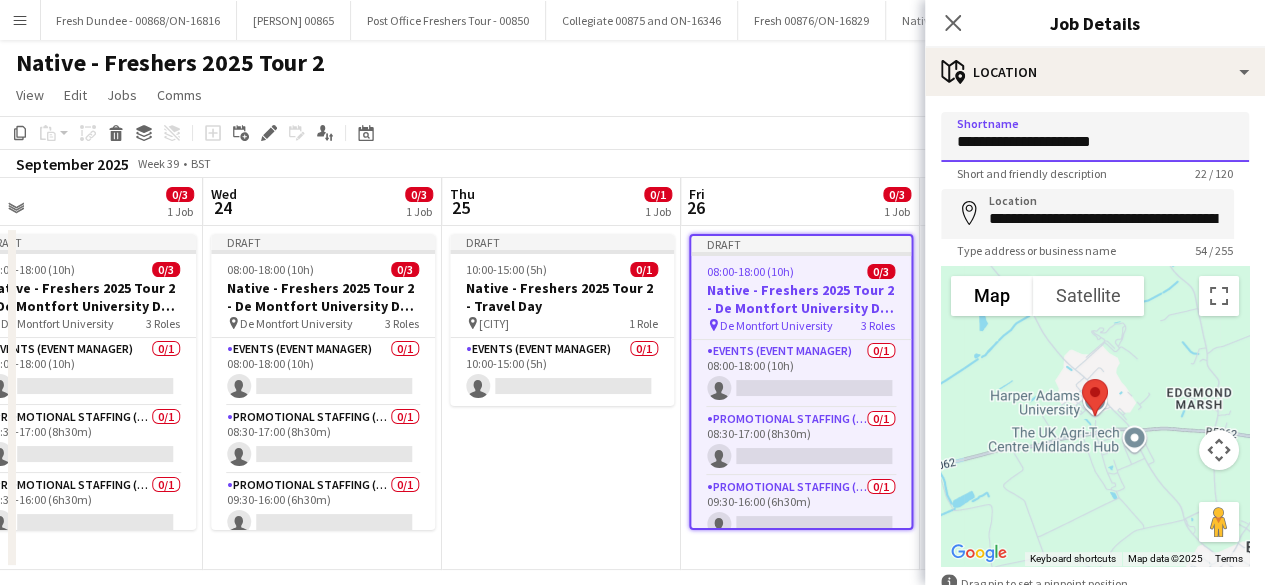drag, startPoint x: 1133, startPoint y: 147, endPoint x: 833, endPoint y: 148, distance: 300.00168 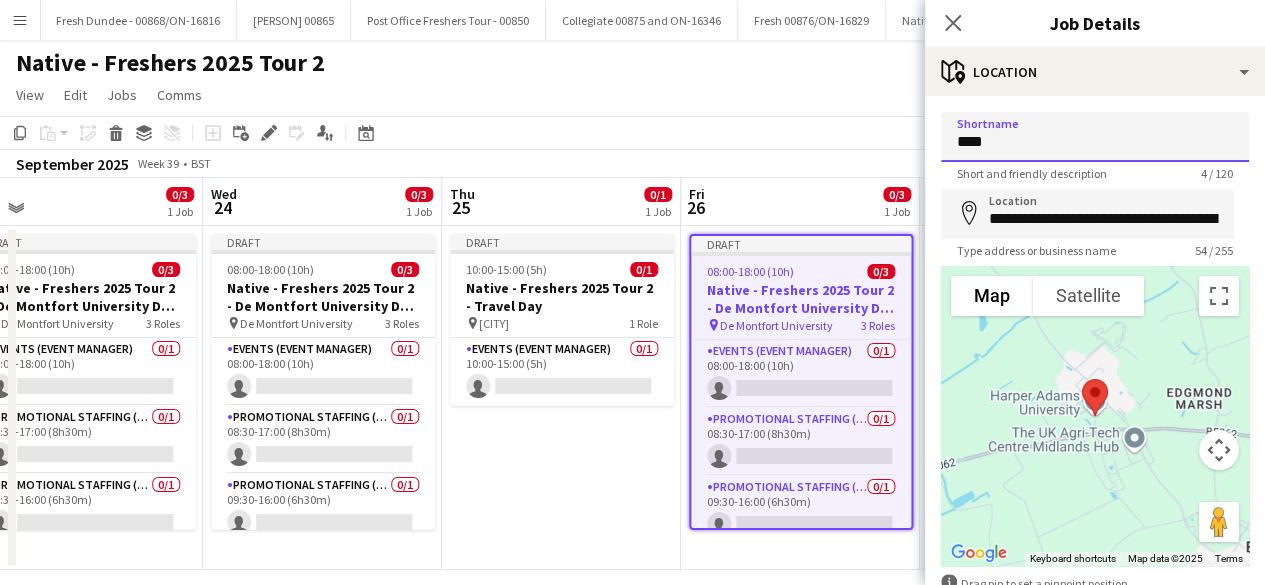 type on "**********" 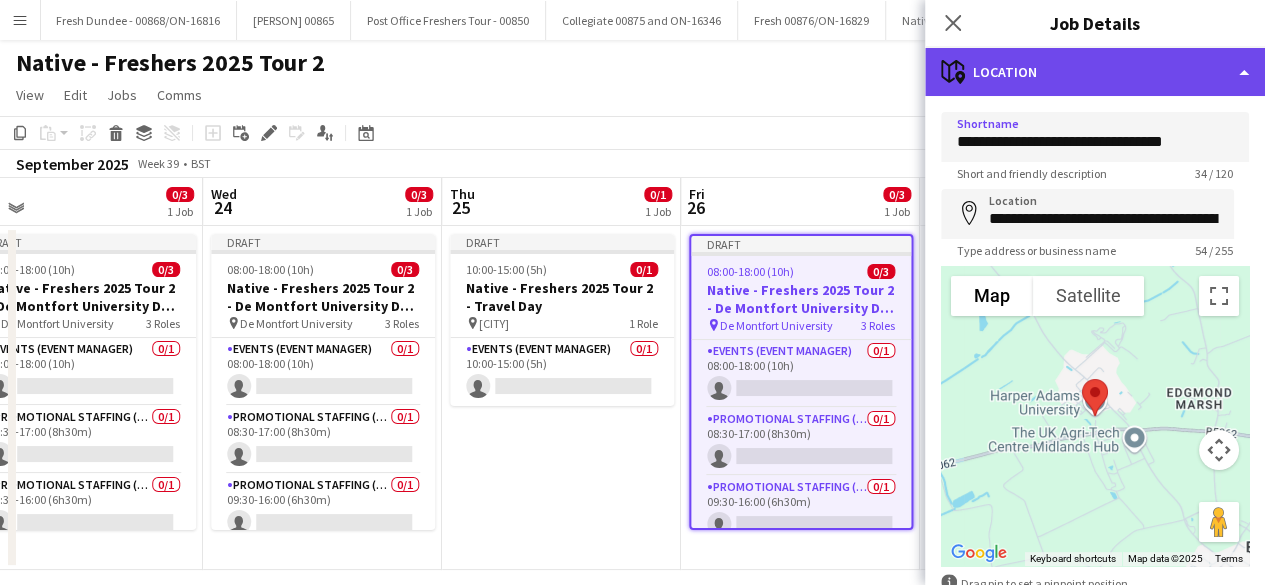 click on "maps-pin-1
Location" 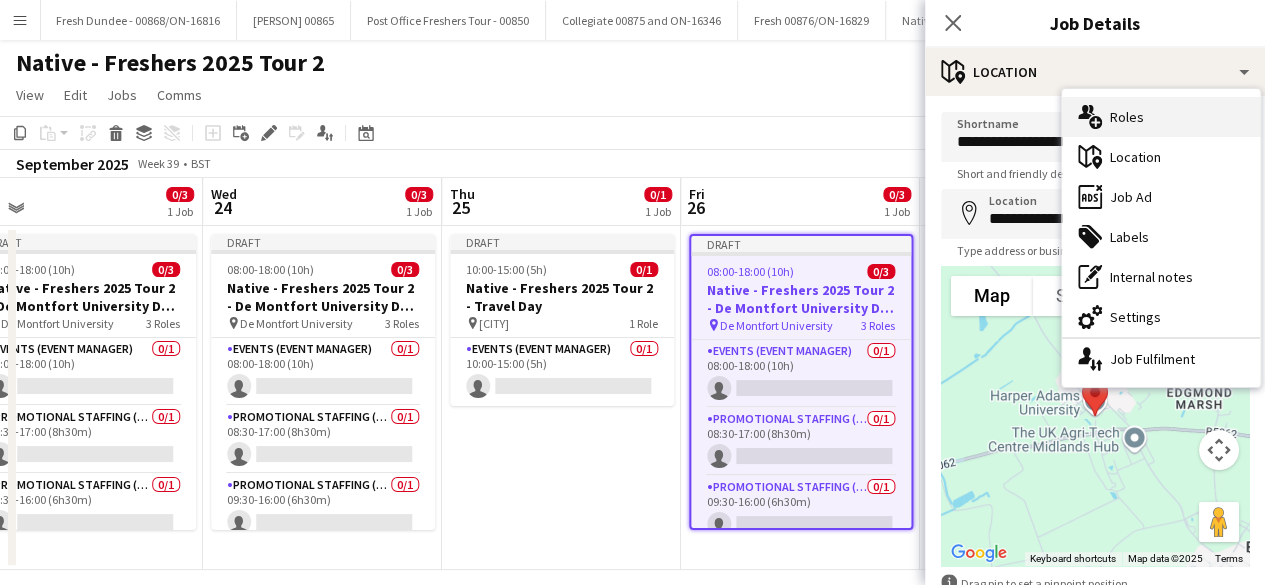 click on "multiple-users-add
Roles" at bounding box center (1161, 117) 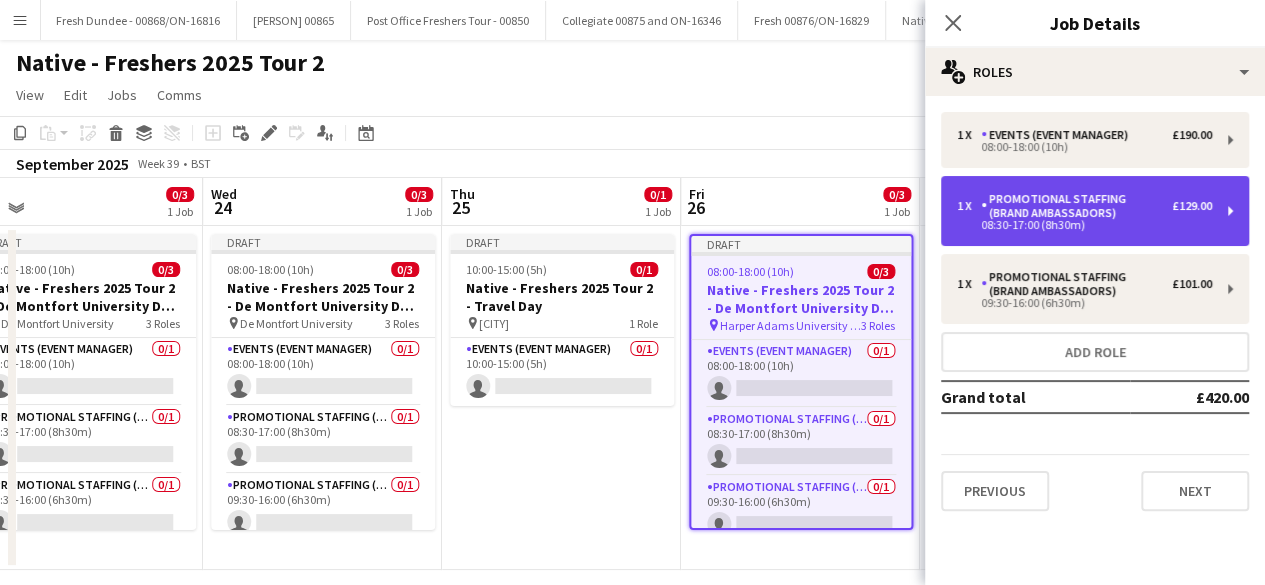 click on "Promotional Staffing (Brand Ambassadors)" at bounding box center (1076, 206) 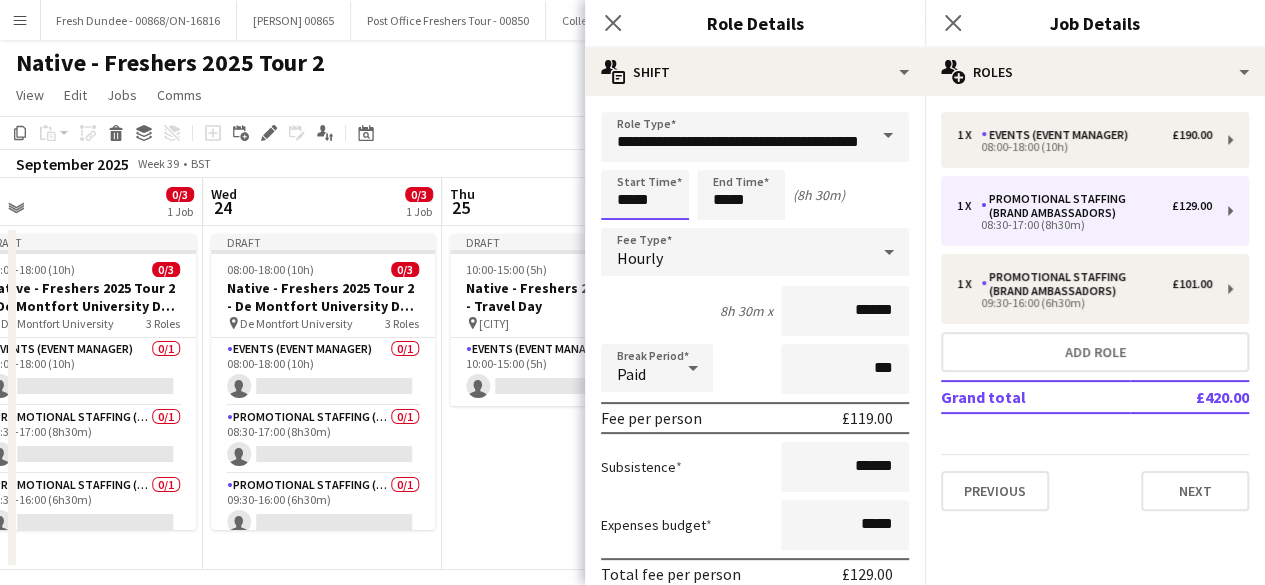 click on "*****" at bounding box center (645, 195) 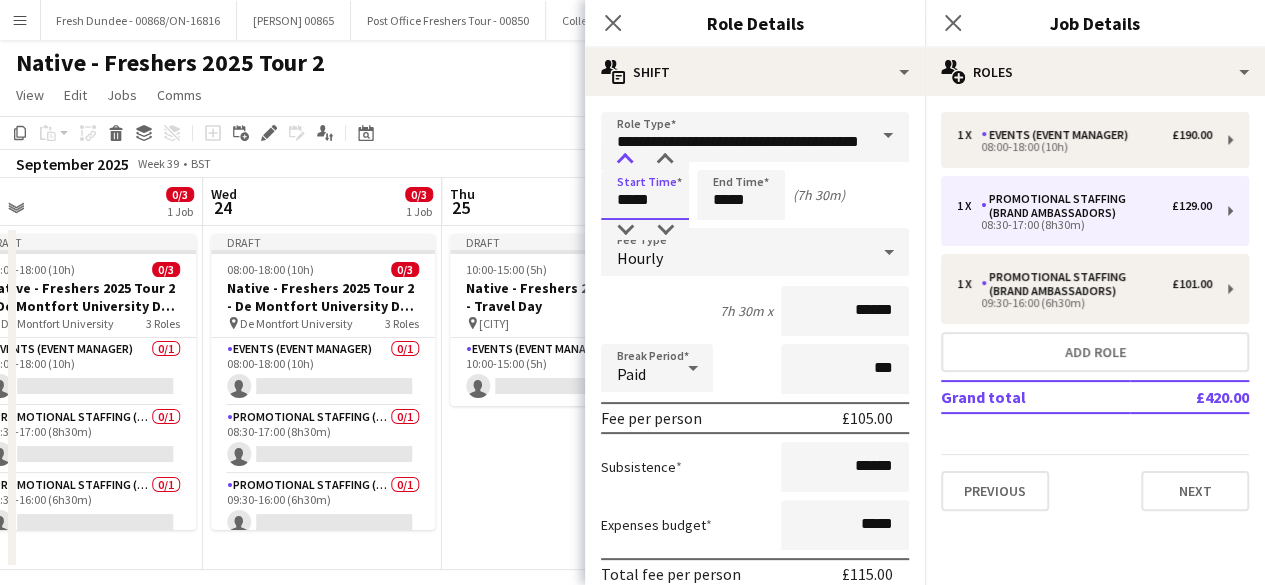 click at bounding box center (625, 160) 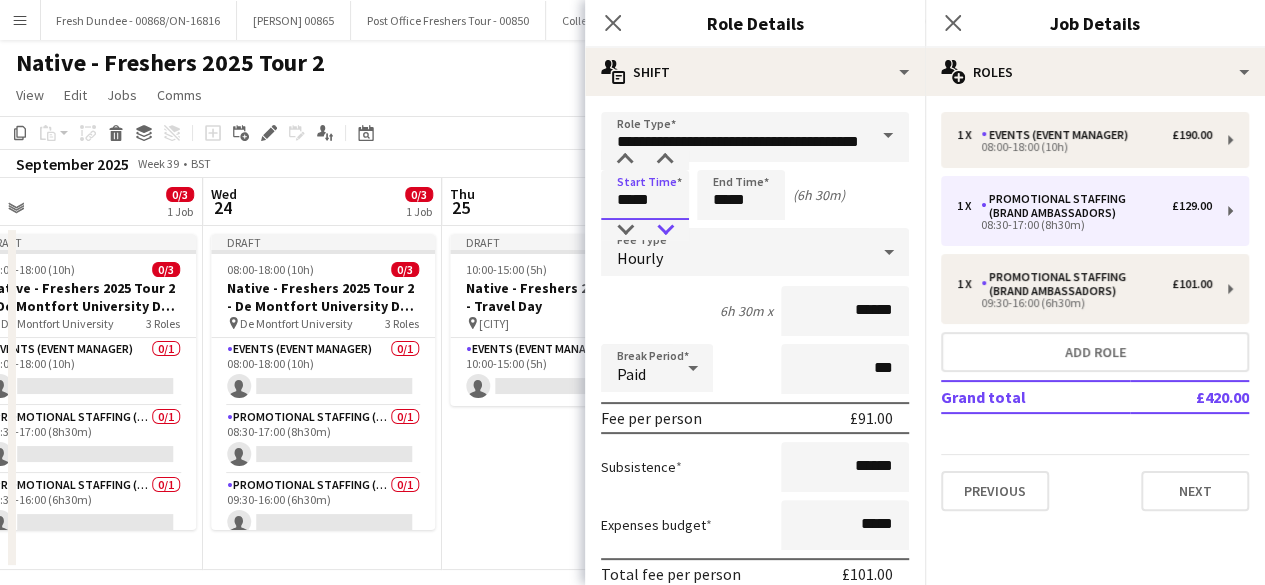 click at bounding box center (665, 230) 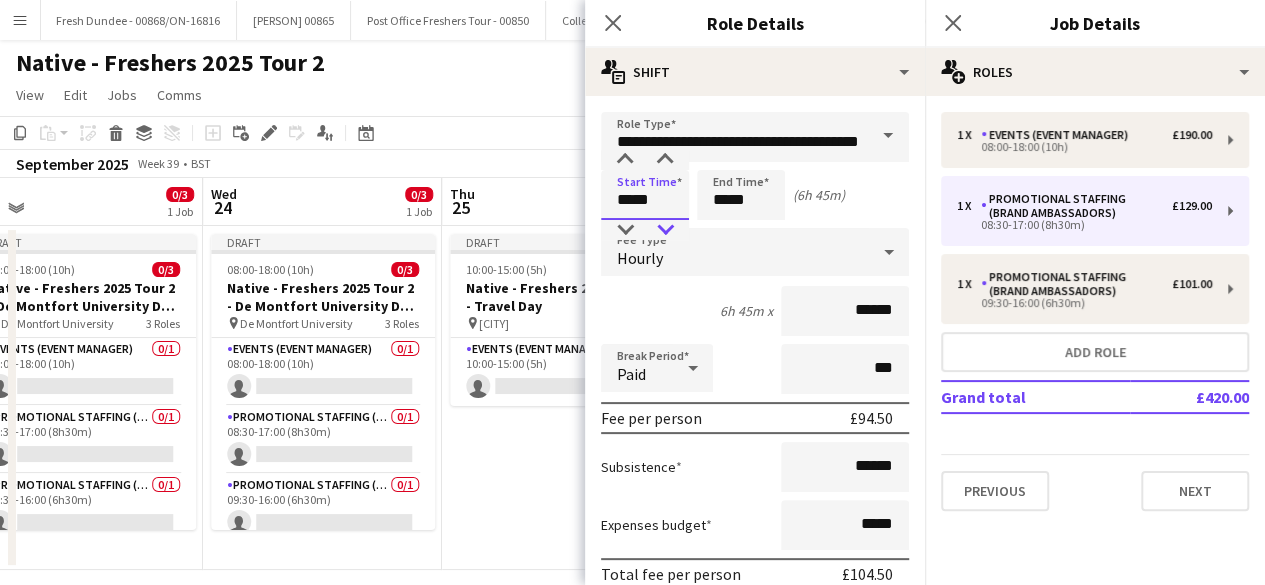 click at bounding box center [665, 230] 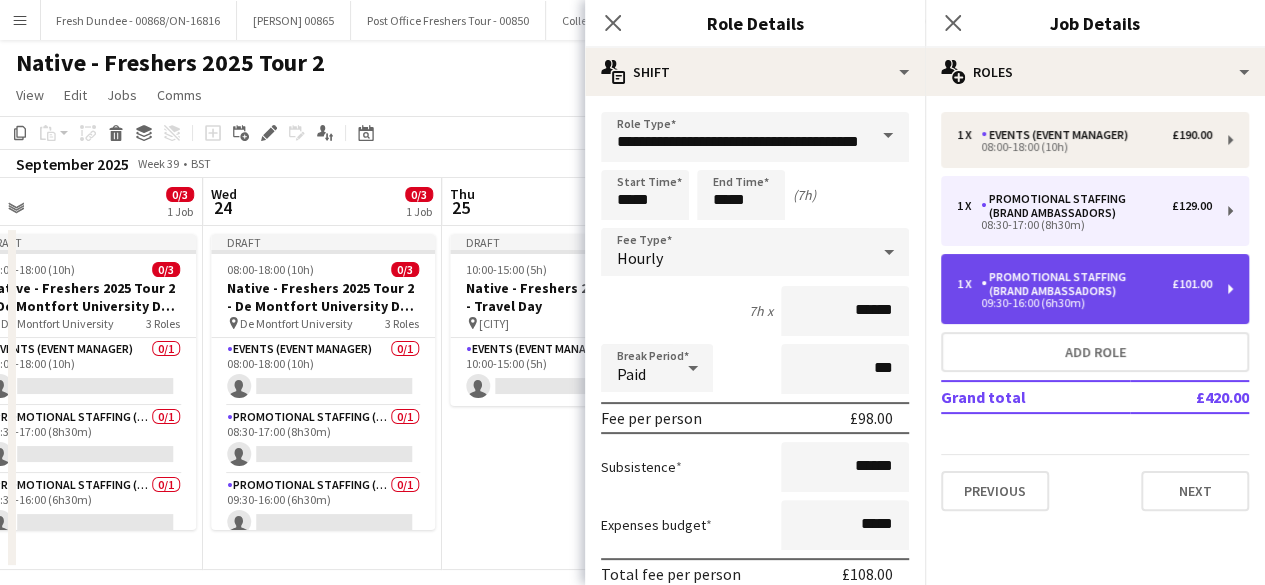 click on "Promotional Staffing (Brand Ambassadors)" at bounding box center (1076, 284) 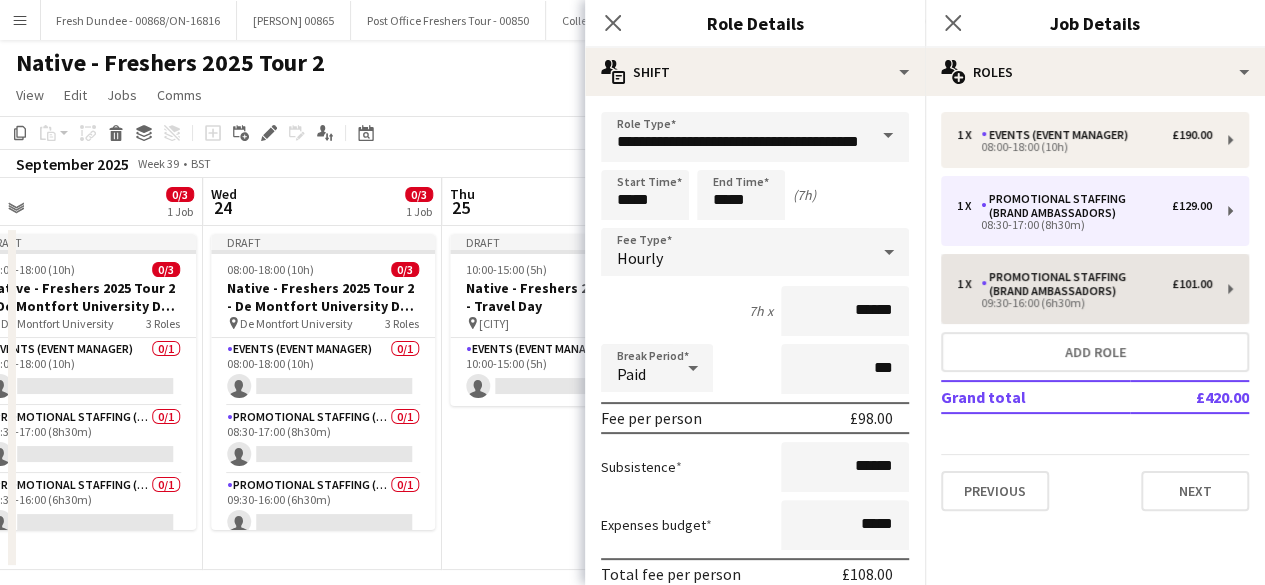 type on "*****" 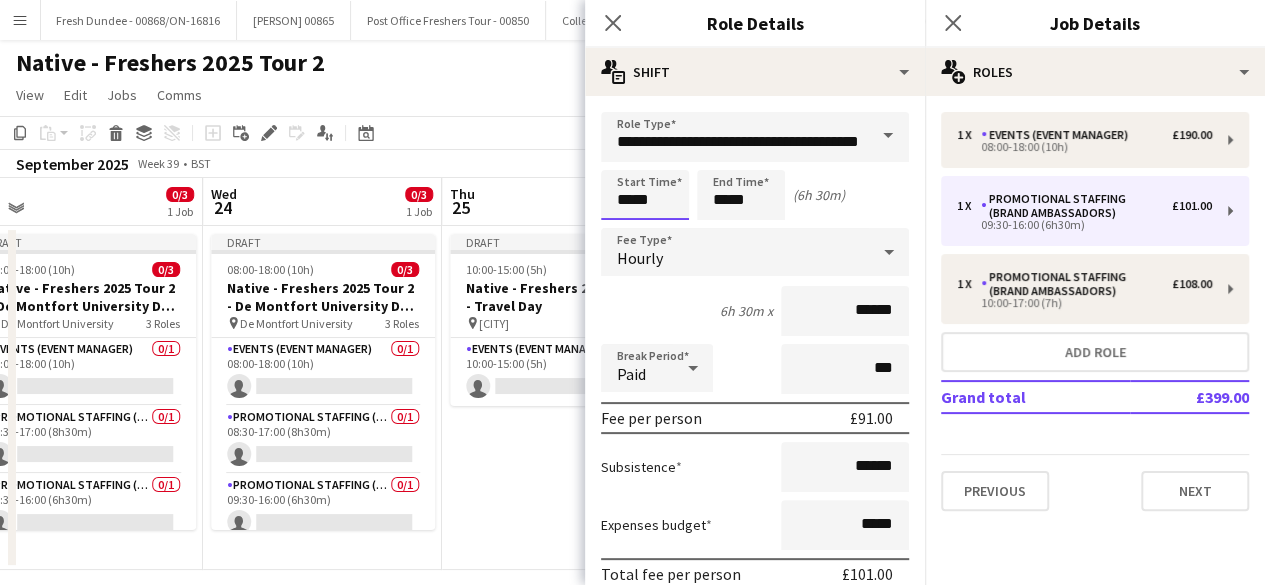 click on "*****" at bounding box center (645, 195) 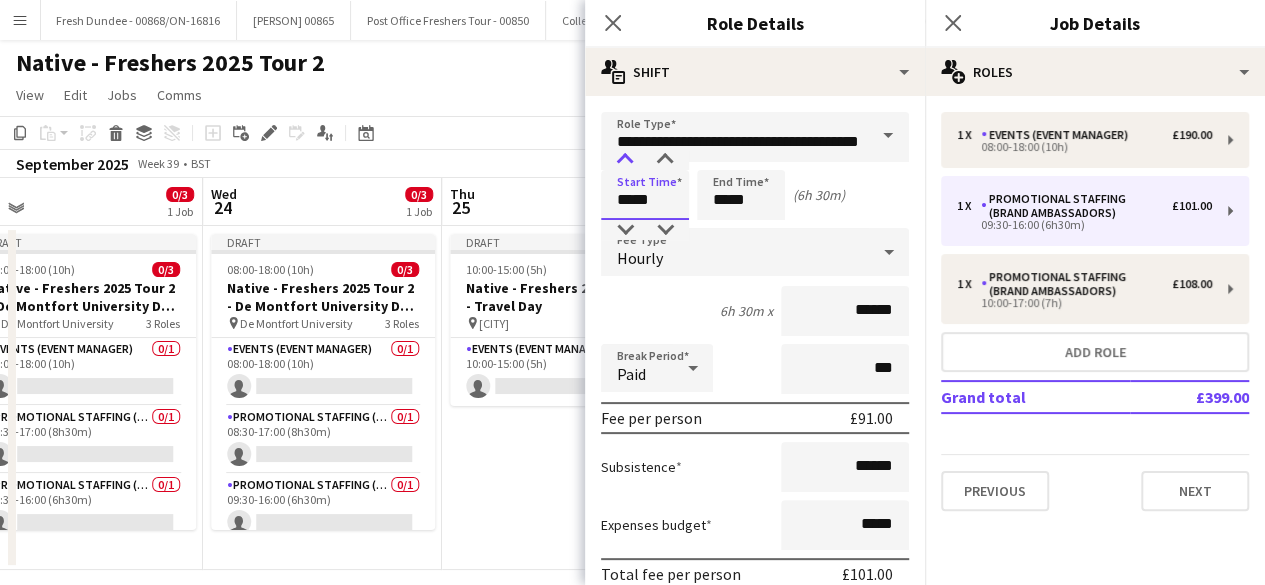 click at bounding box center (625, 160) 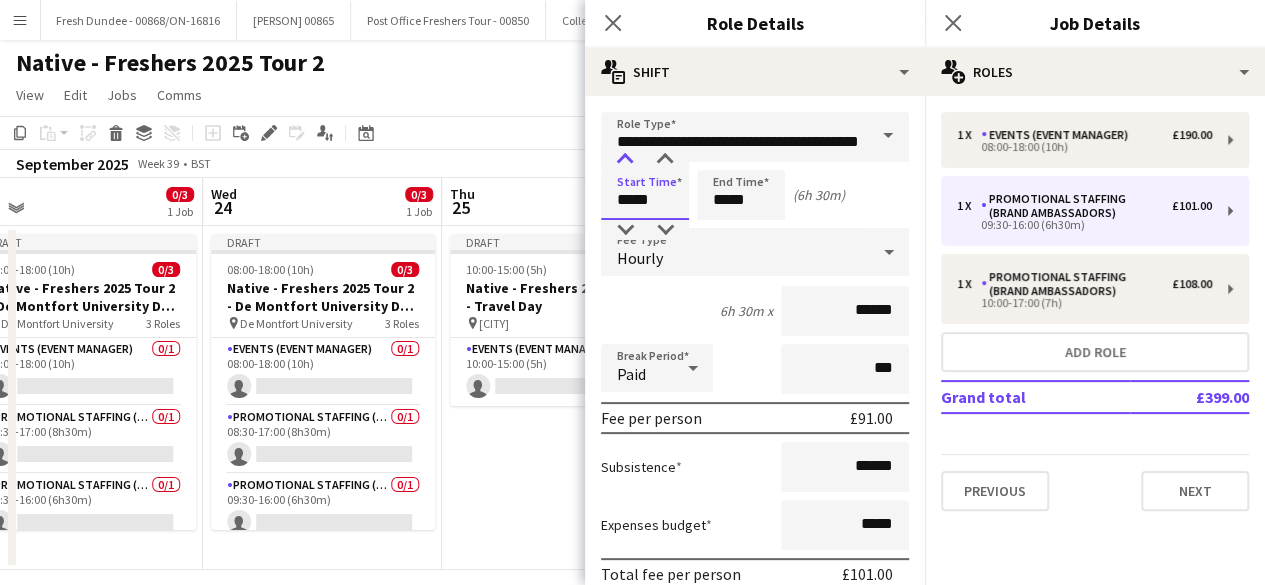 type on "*****" 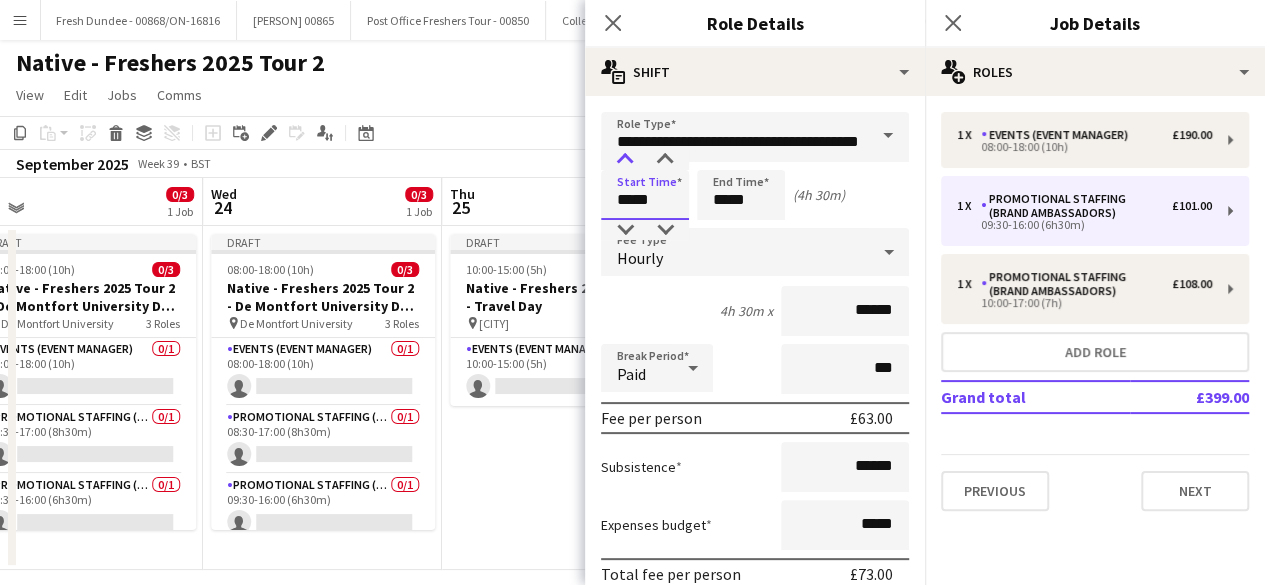 click at bounding box center (625, 160) 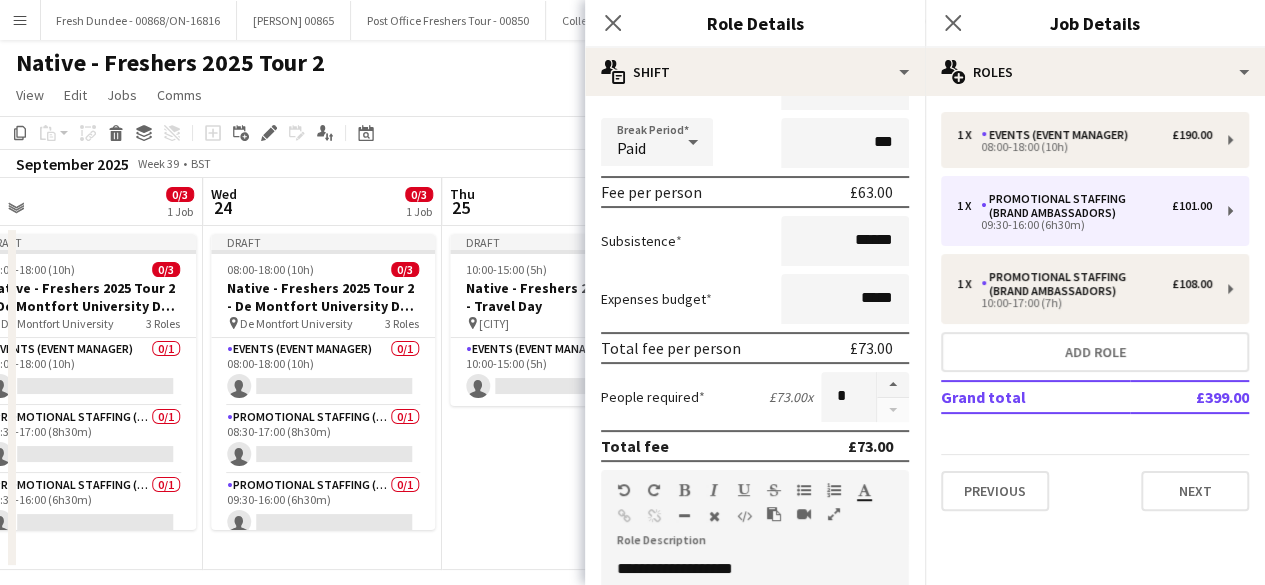 scroll, scrollTop: 228, scrollLeft: 0, axis: vertical 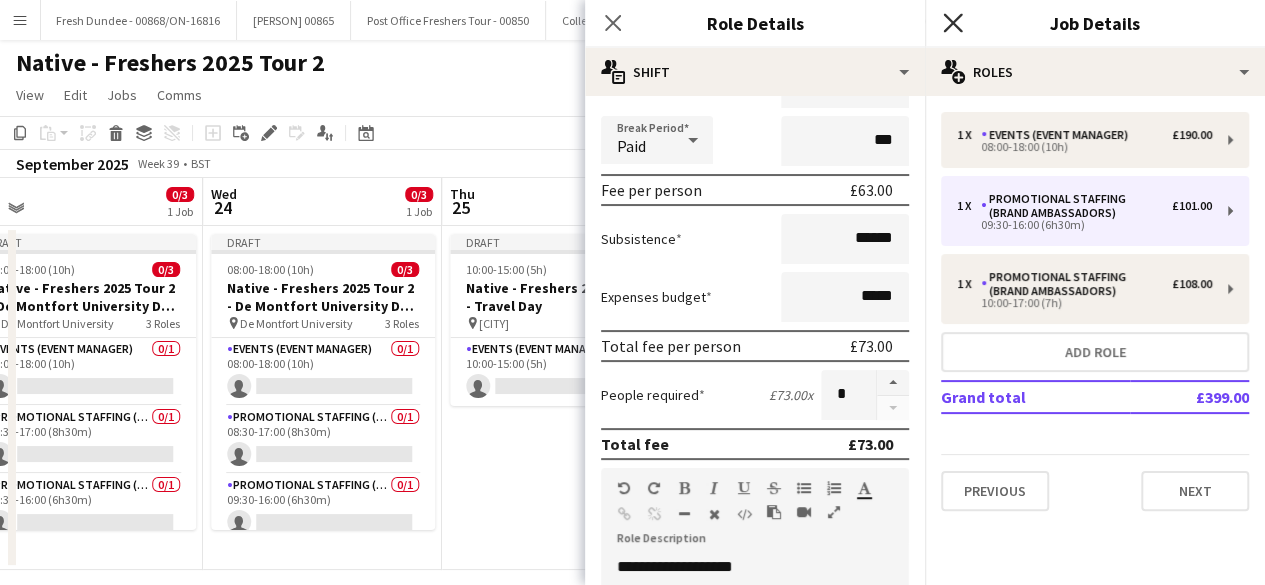 click on "Close pop-in" 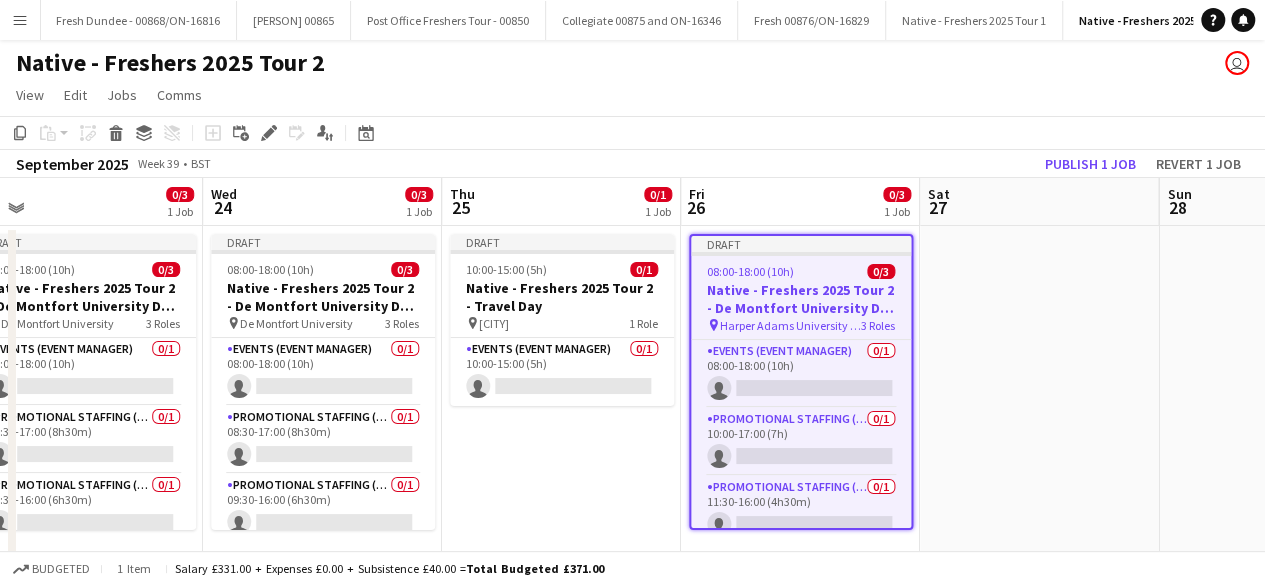 click at bounding box center [1039, 398] 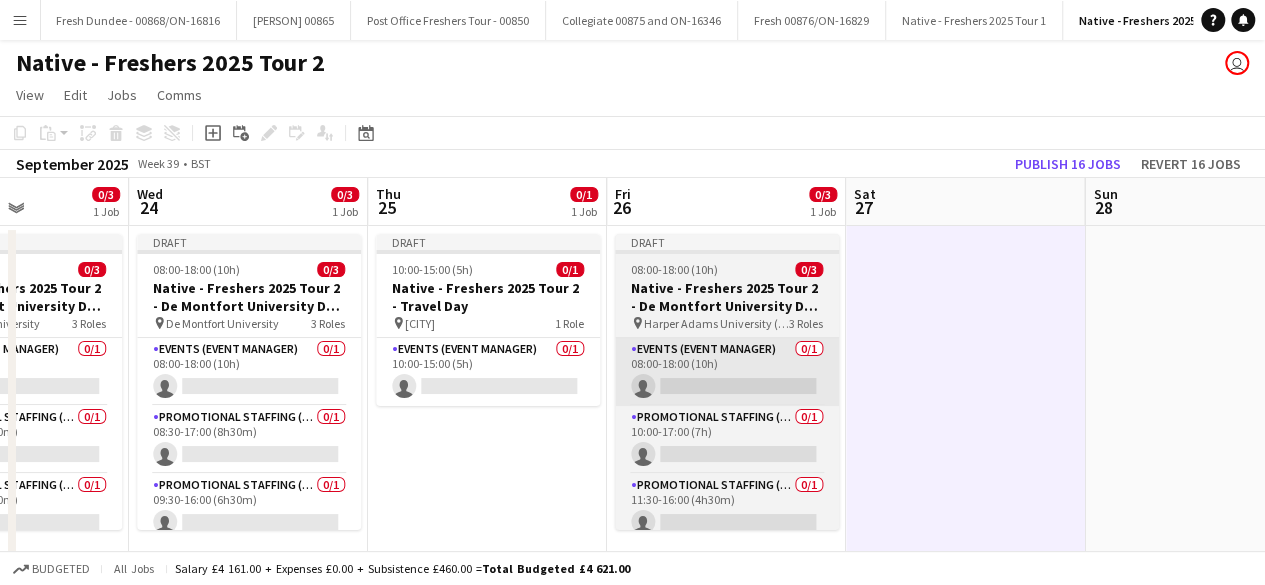 scroll, scrollTop: 0, scrollLeft: 933, axis: horizontal 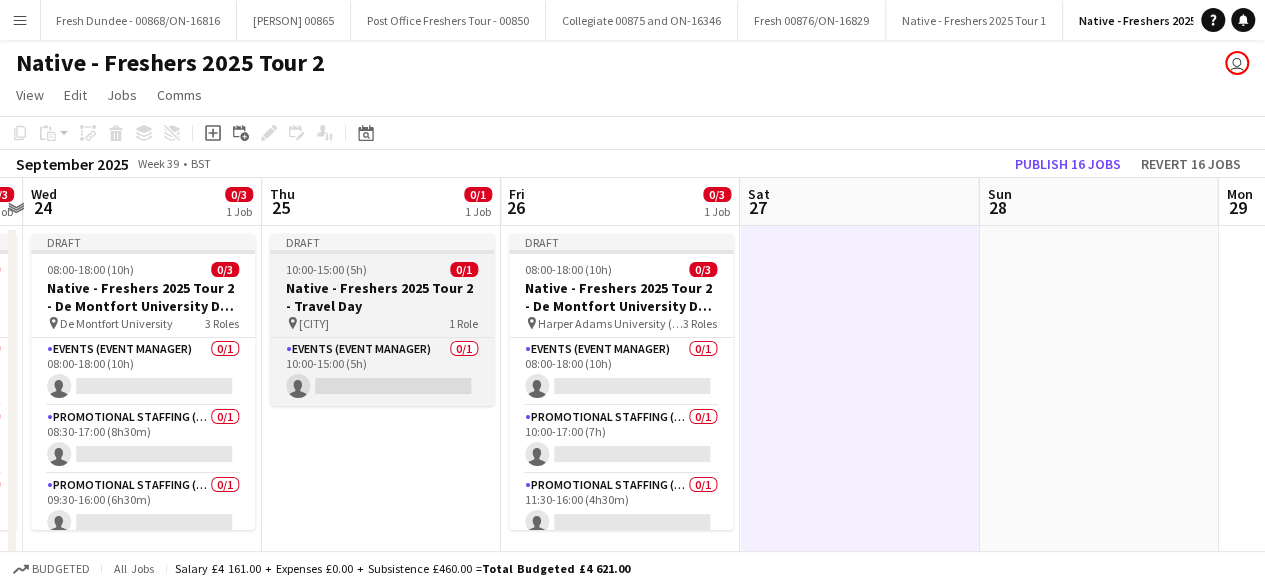 click on "10:00-15:00 (5h)    0/1" at bounding box center (382, 269) 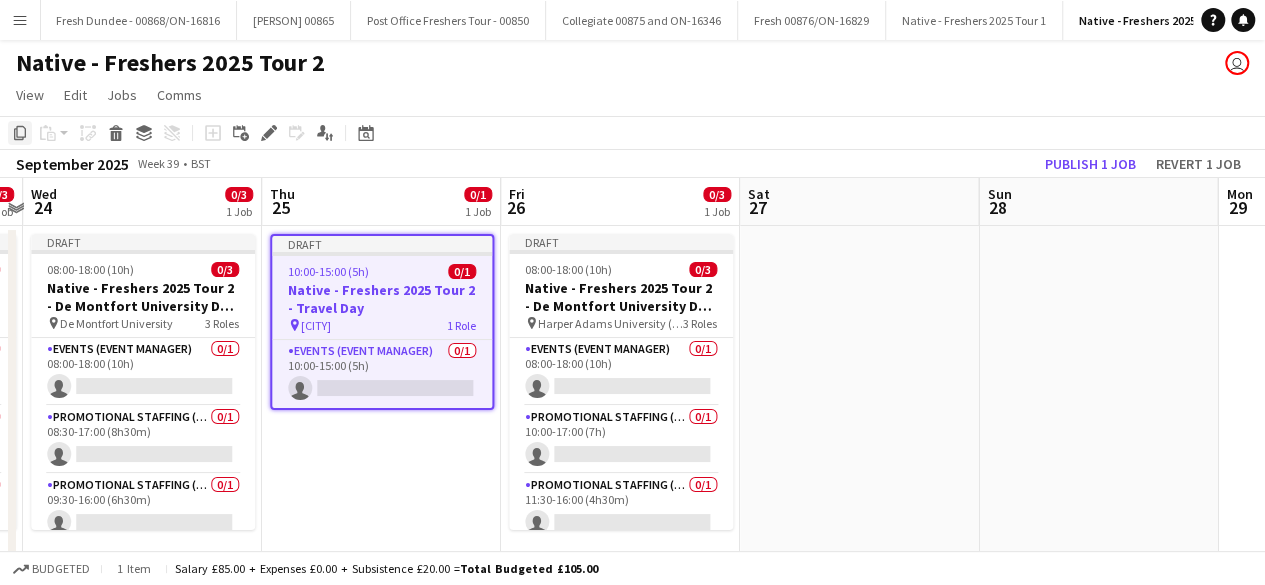 click on "Copy" 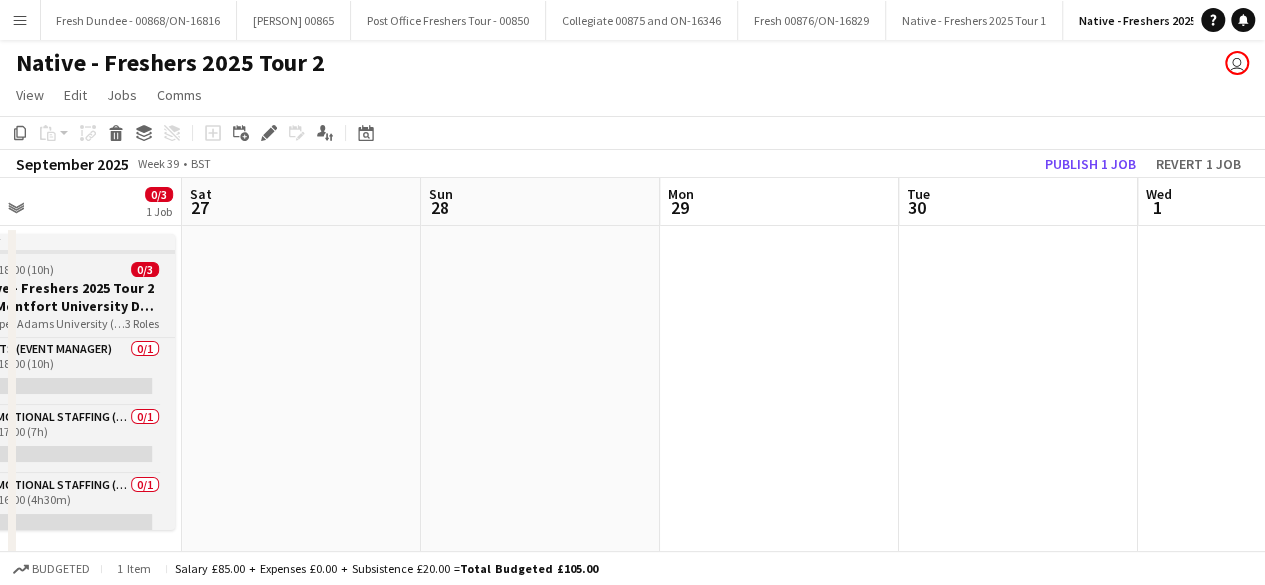 scroll, scrollTop: 0, scrollLeft: 550, axis: horizontal 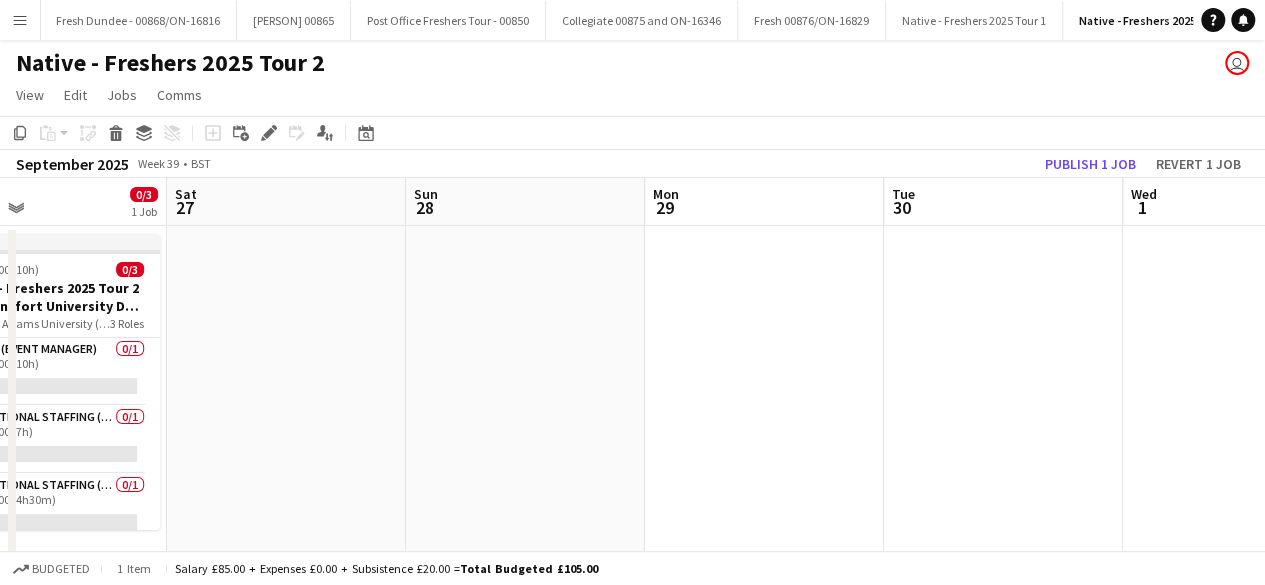 click at bounding box center (1003, 398) 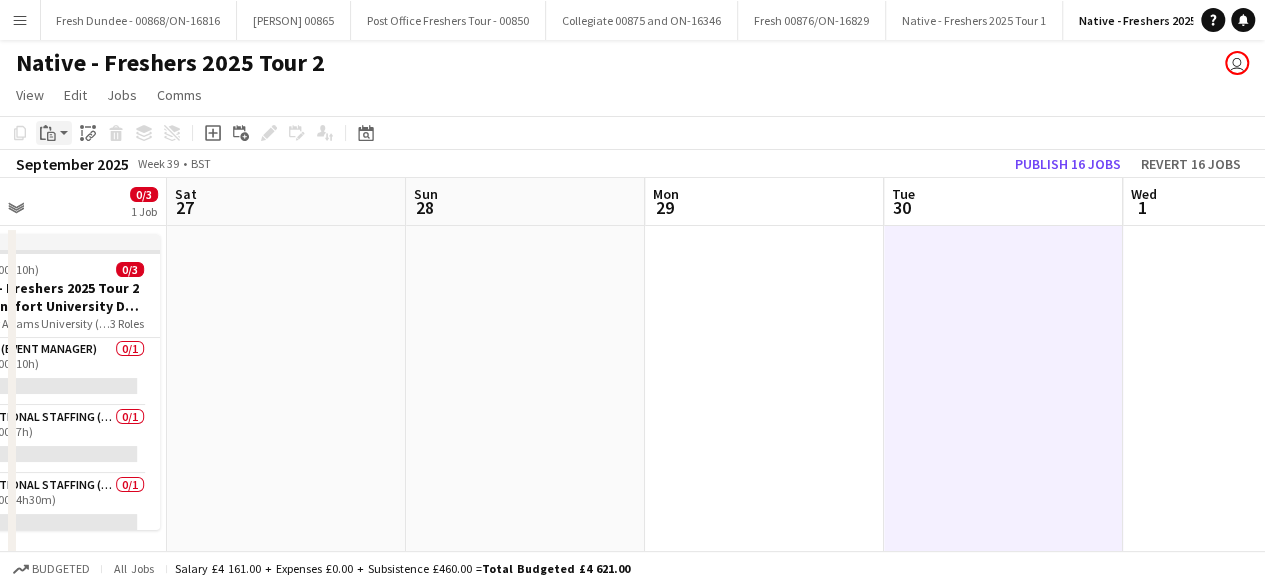 click on "Paste" at bounding box center (48, 133) 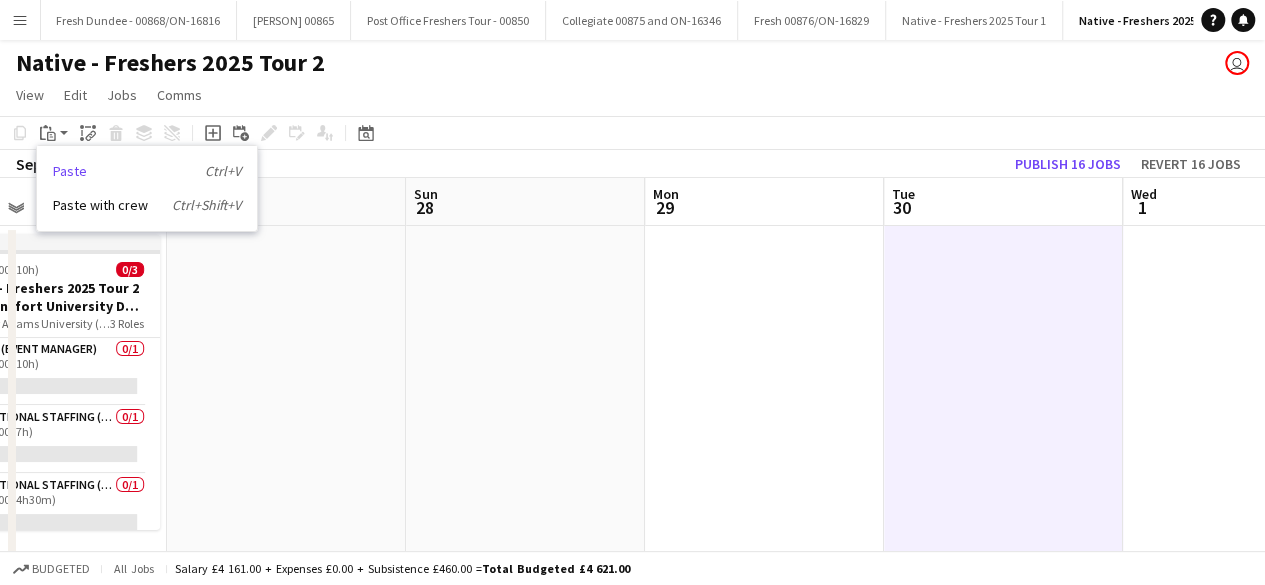 click on "Paste   Ctrl+V" at bounding box center (147, 171) 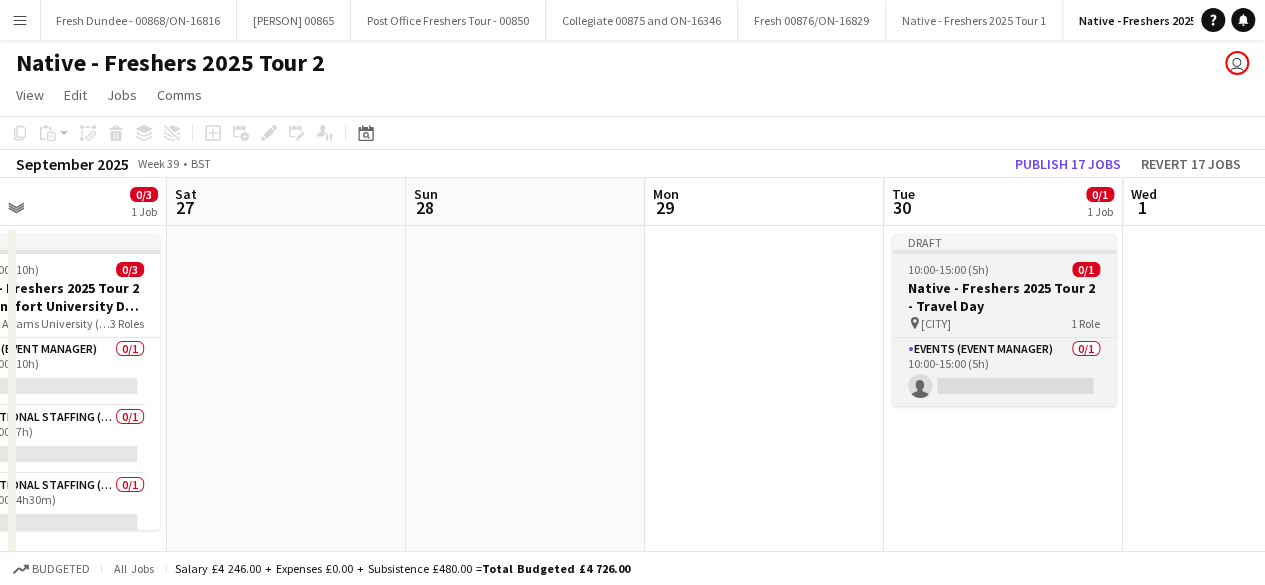 click on "10:00-15:00 (5h)    0/1" at bounding box center (1004, 269) 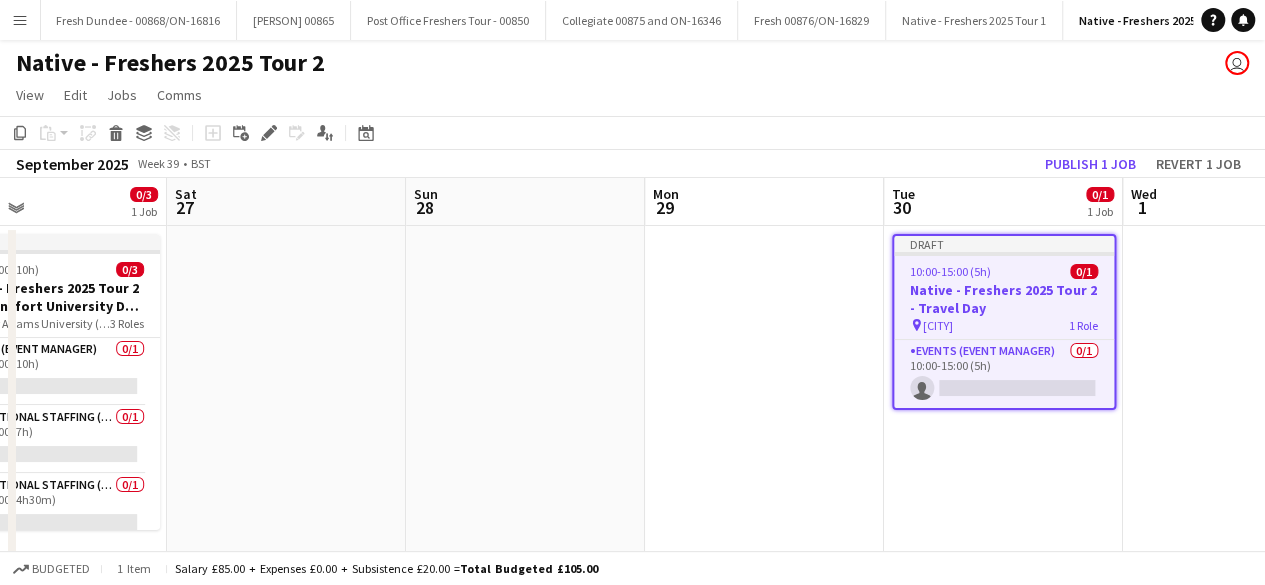 click on "10:00-15:00 (5h)    0/1" at bounding box center (1004, 271) 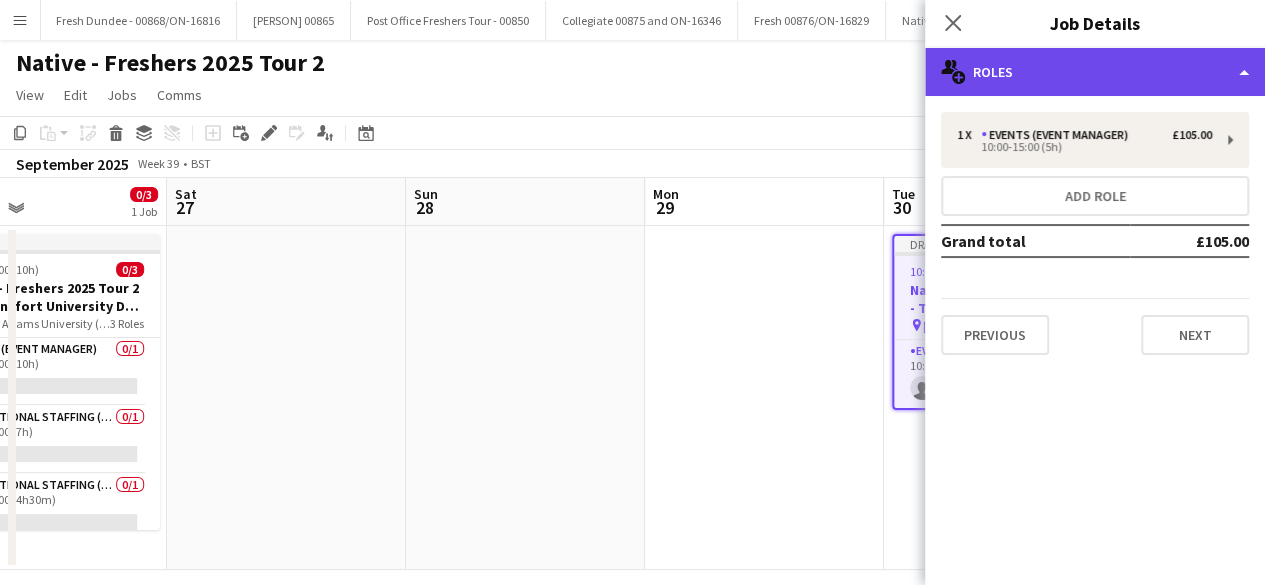 click on "multiple-users-add
Roles" 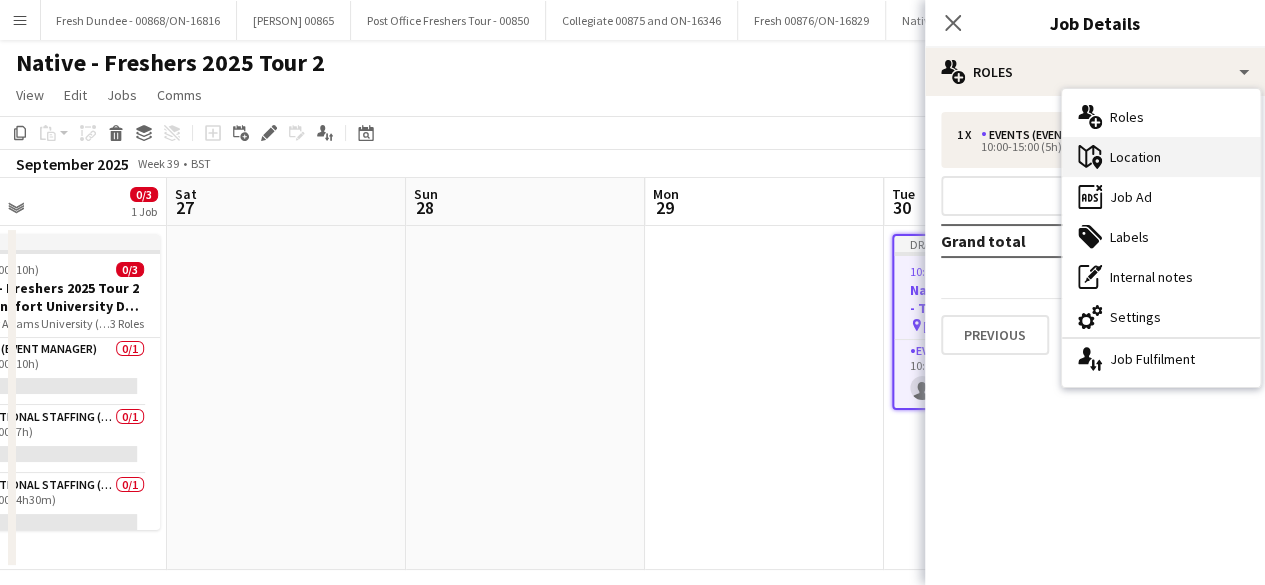 click on "maps-pin-1
Location" at bounding box center (1161, 157) 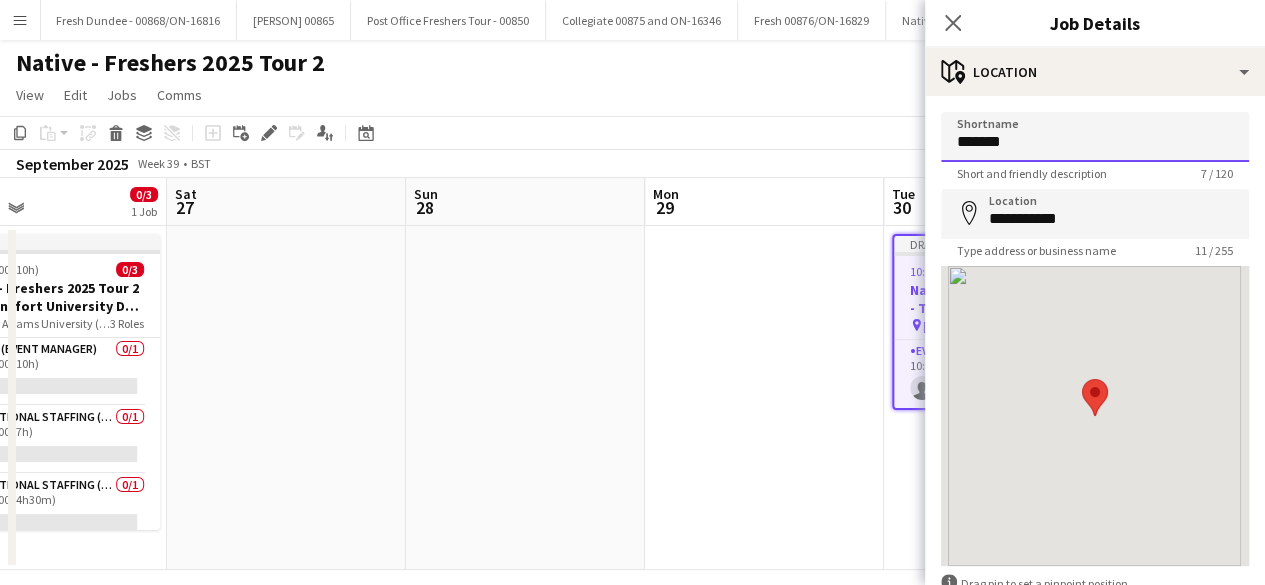 click on "*******" at bounding box center (1095, 137) 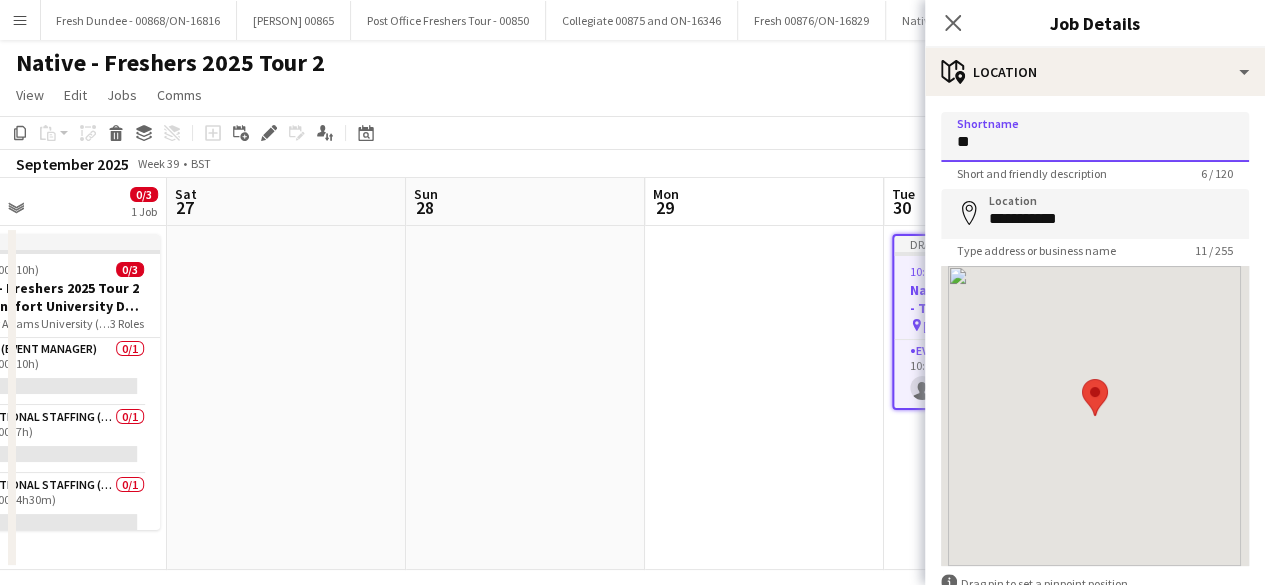 type on "*" 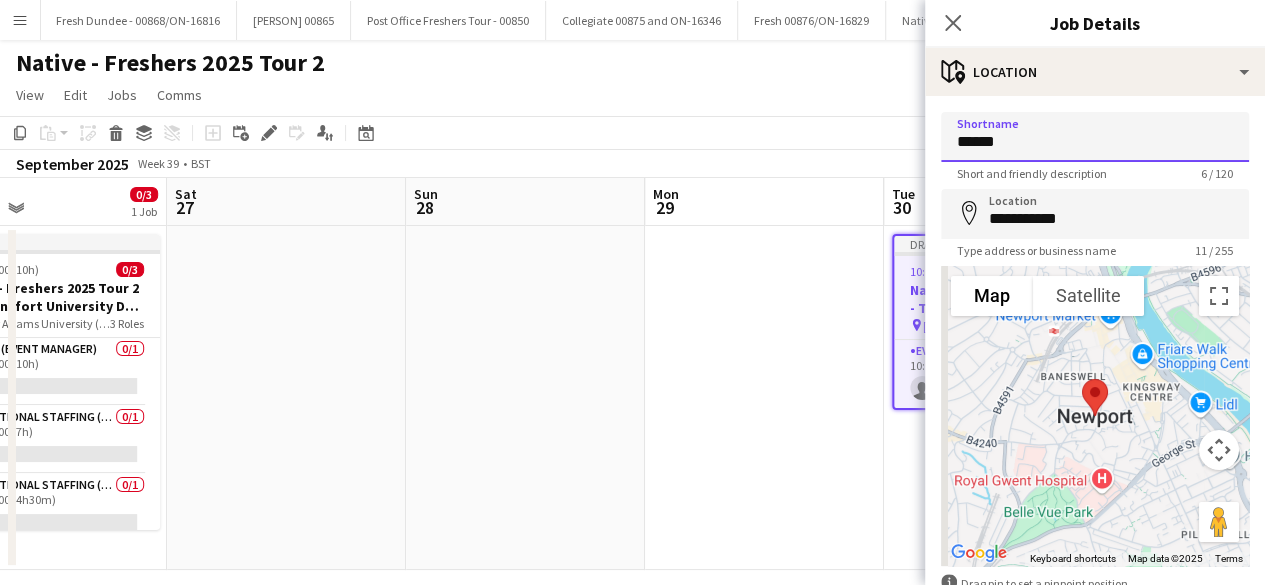 type on "******" 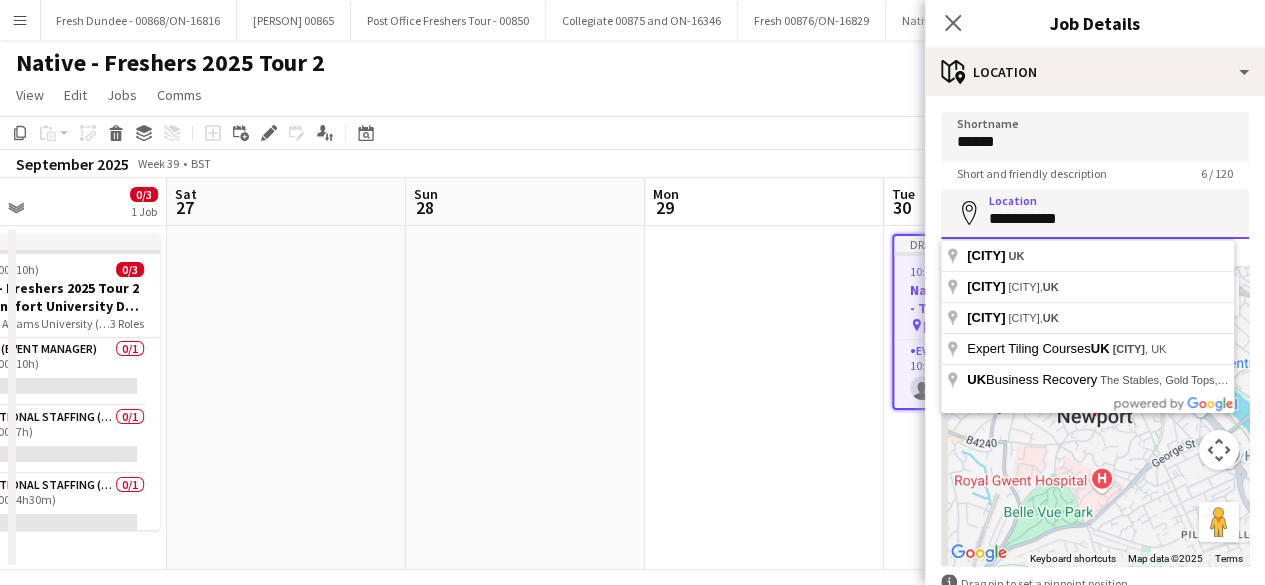drag, startPoint x: 1102, startPoint y: 223, endPoint x: 903, endPoint y: 225, distance: 199.01006 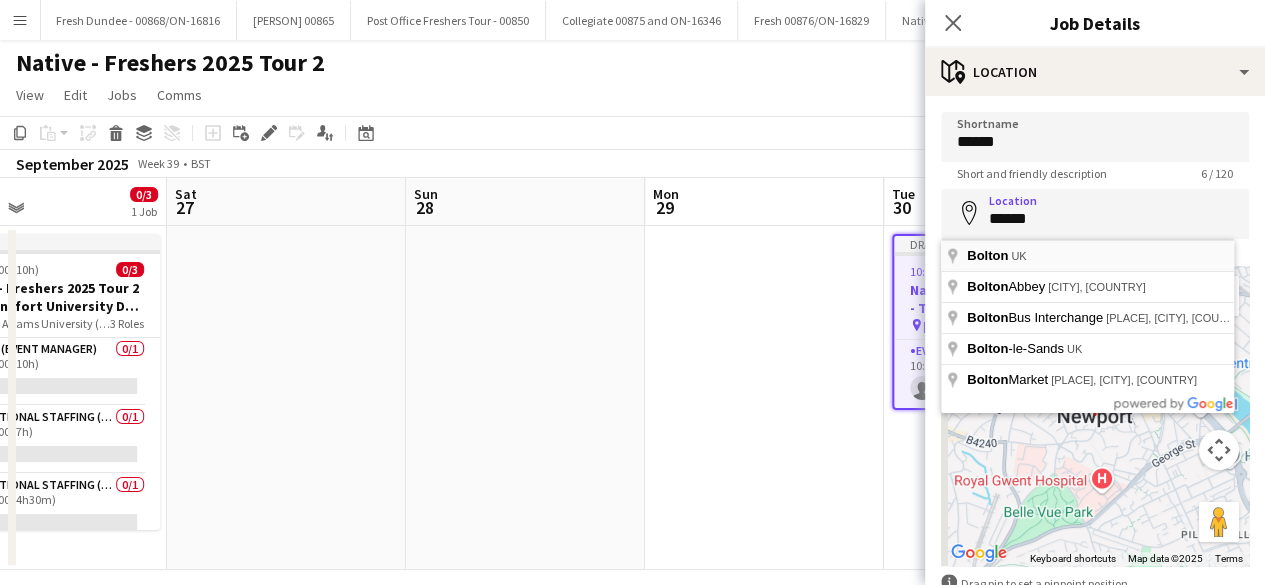 type on "**********" 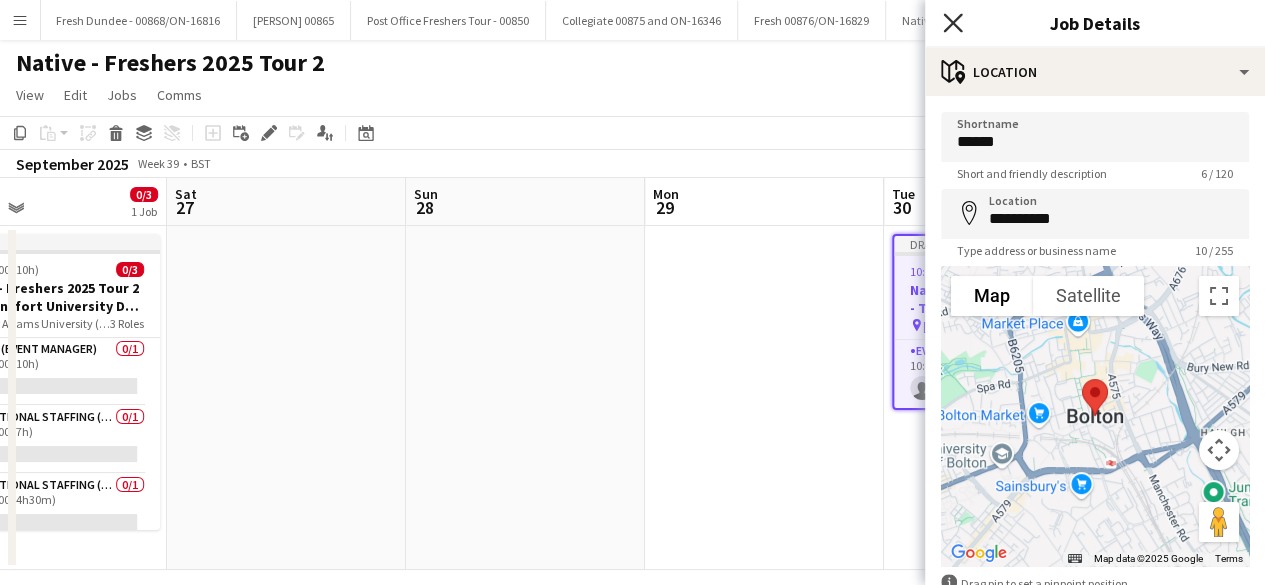 click 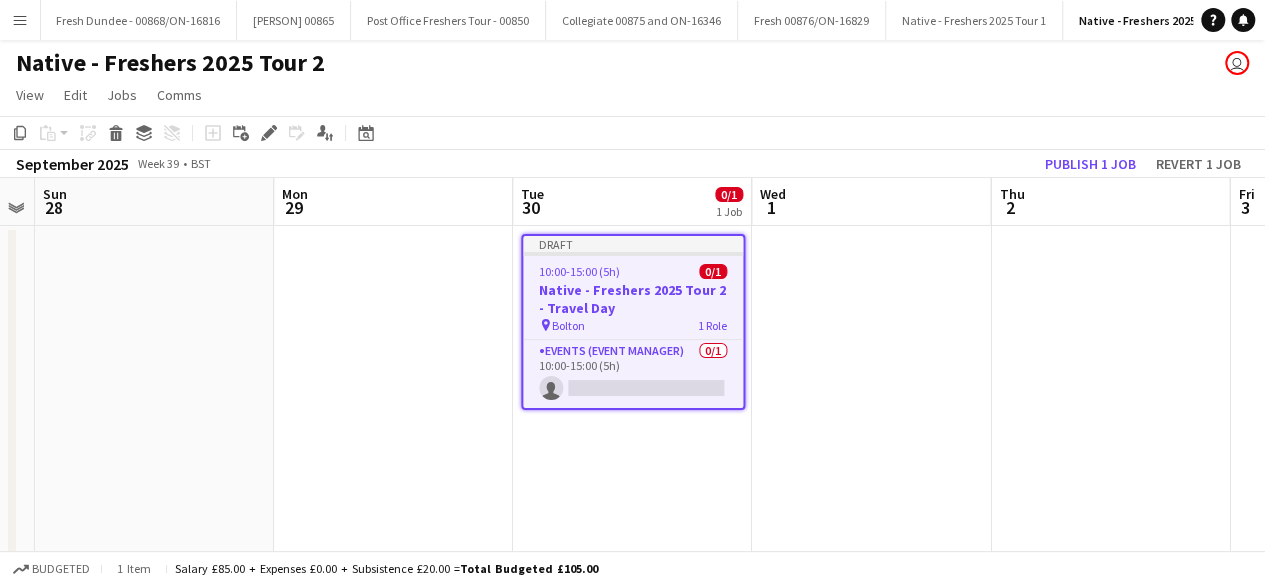 scroll, scrollTop: 0, scrollLeft: 924, axis: horizontal 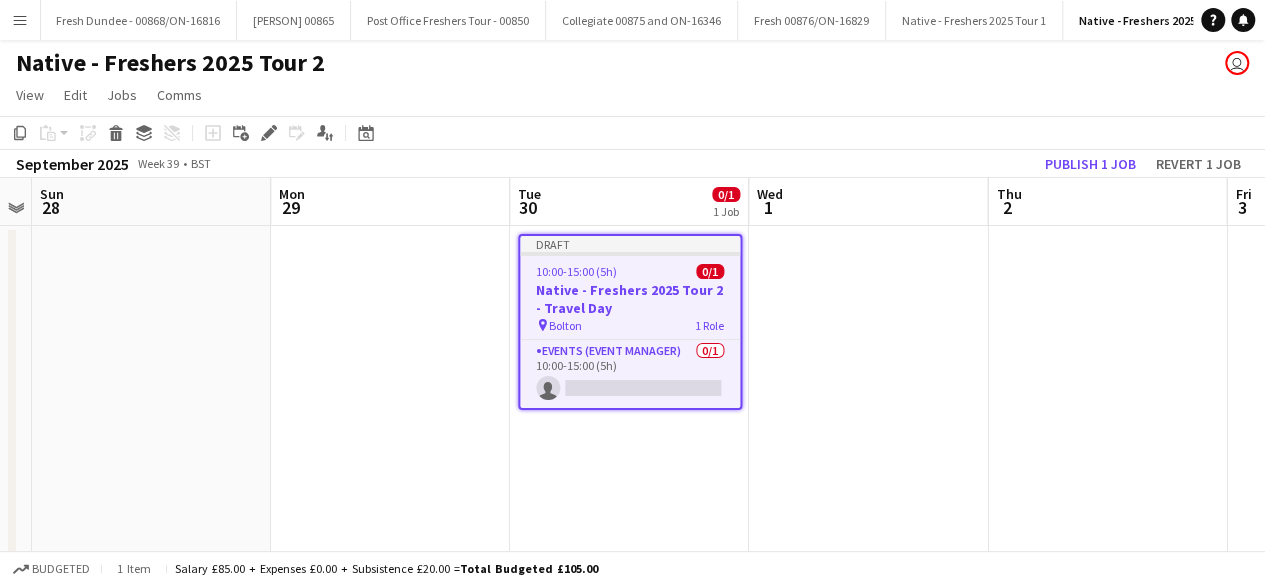 click at bounding box center [868, 398] 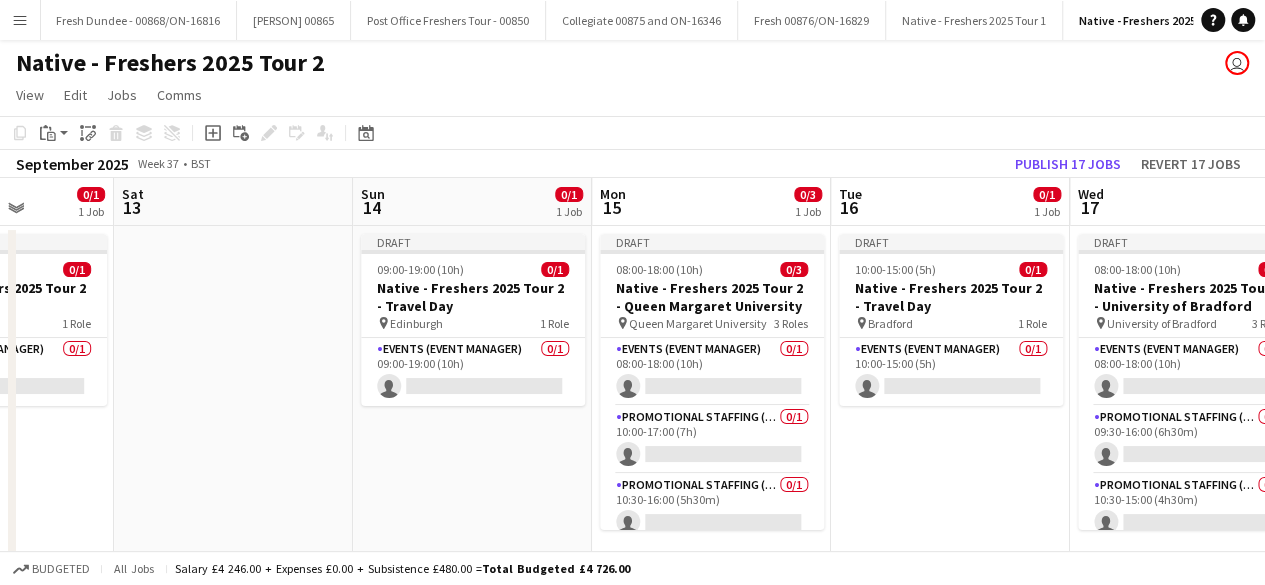 scroll, scrollTop: 0, scrollLeft: 626, axis: horizontal 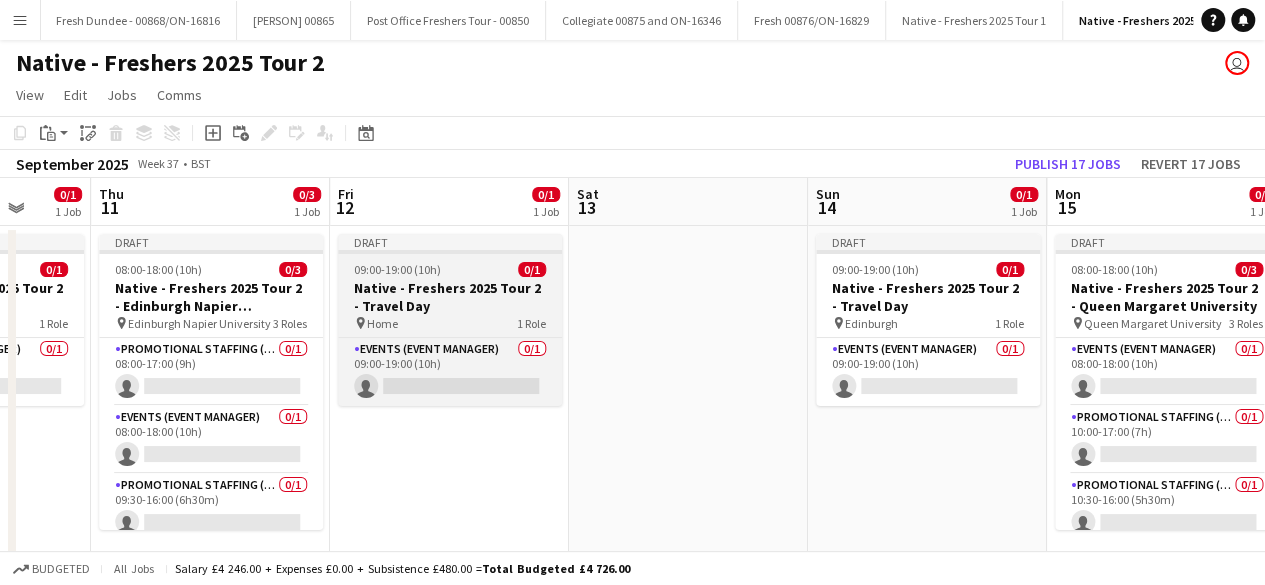 click on "09:00-19:00 (10h)    0/1" at bounding box center [450, 269] 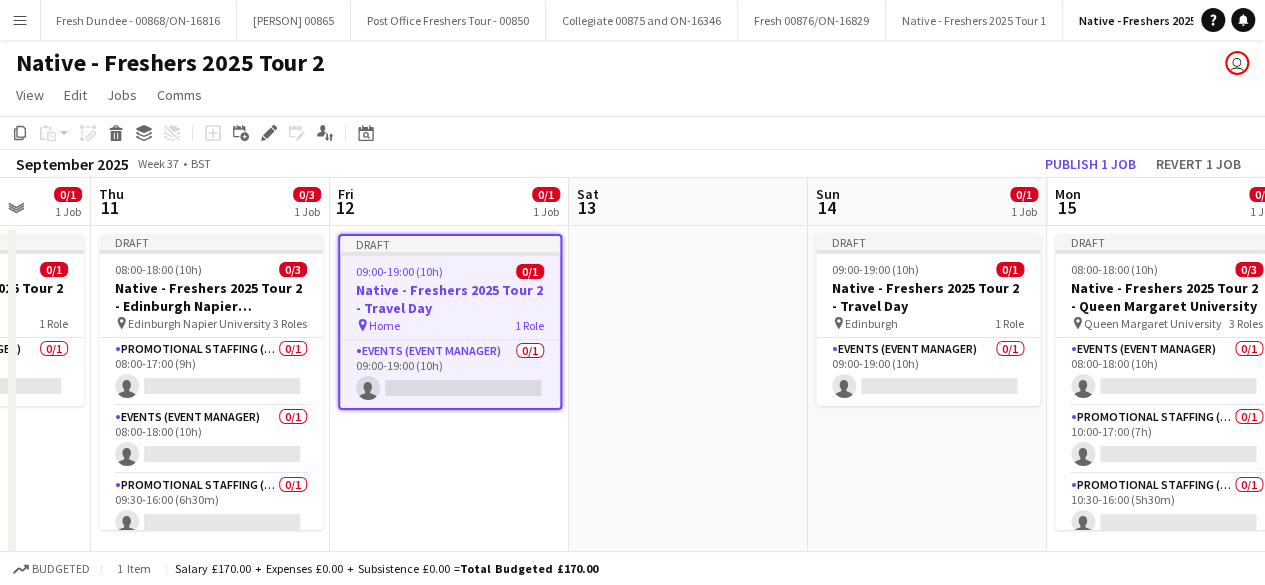 click on "09:00-19:00 (10h)    0/1" at bounding box center [450, 271] 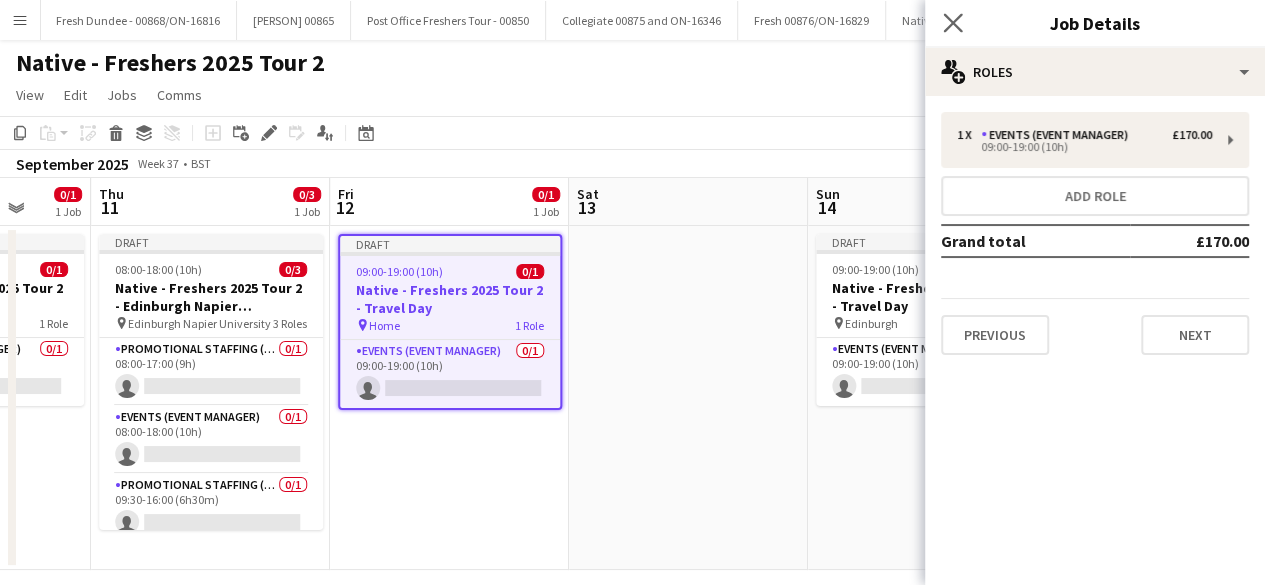 click on "Close pop-in" 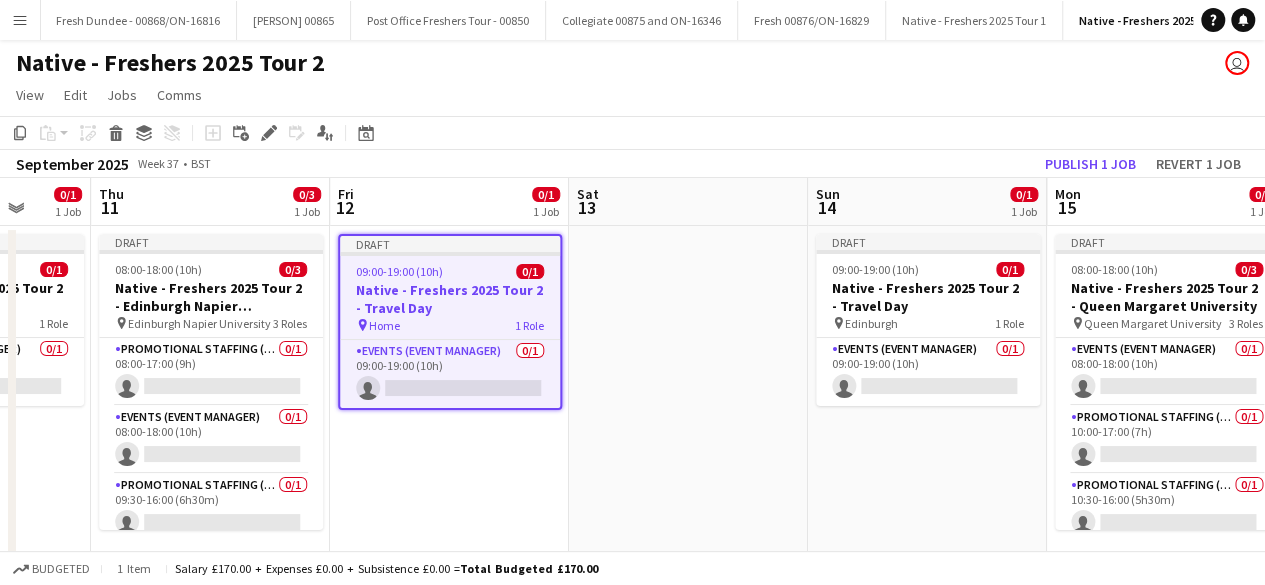 click at bounding box center (688, 398) 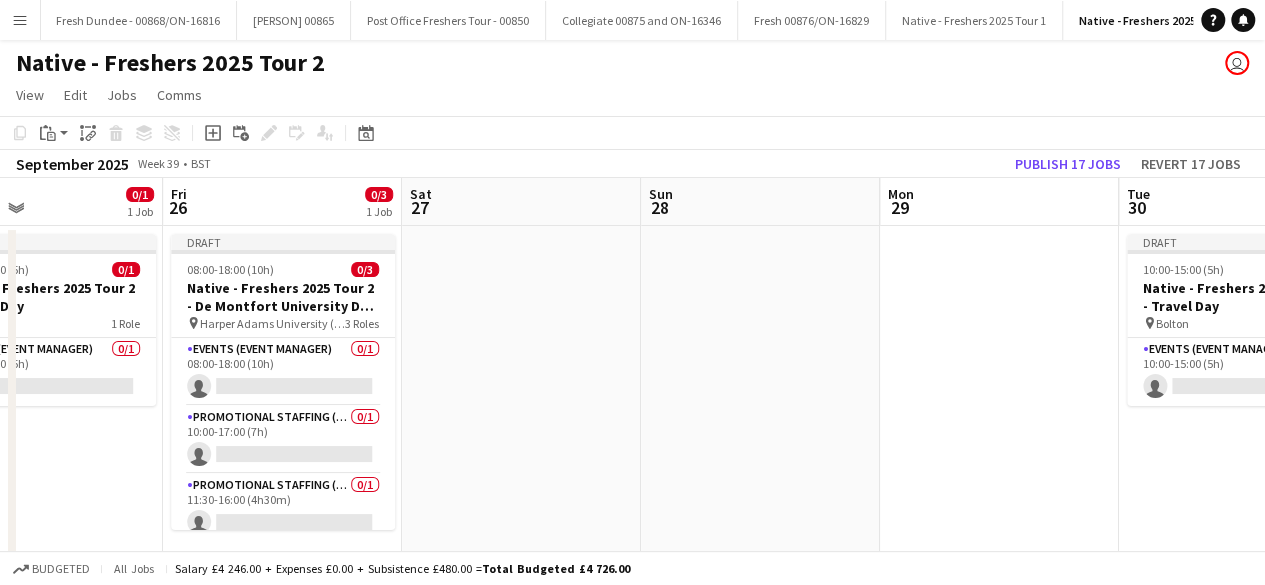 scroll, scrollTop: 0, scrollLeft: 553, axis: horizontal 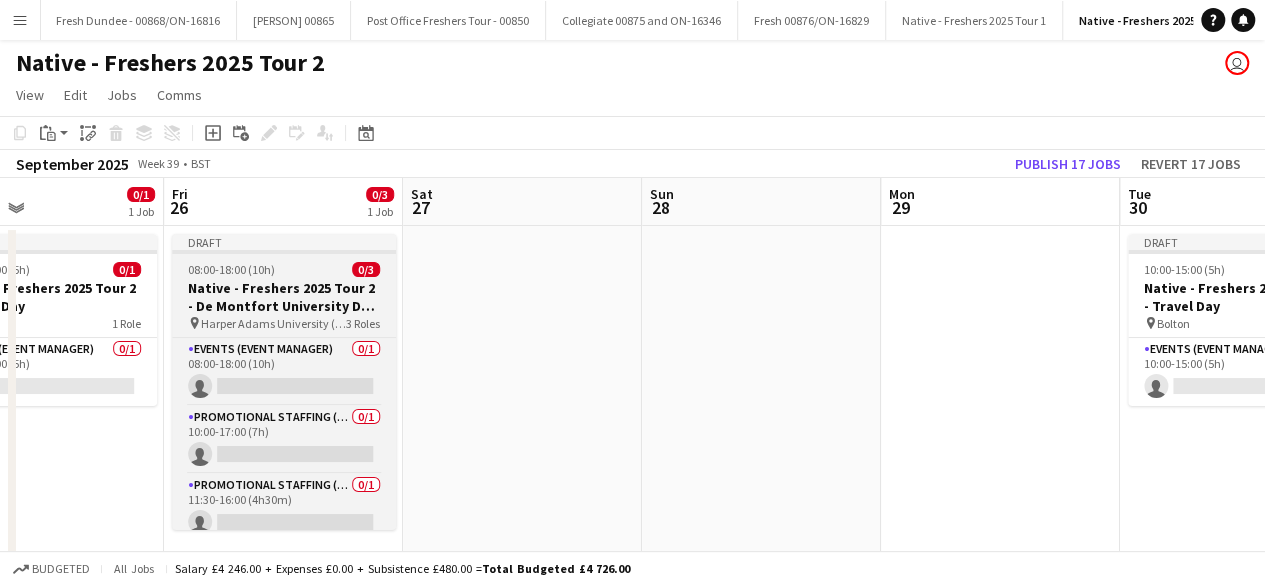 click on "08:00-18:00 (10h)    0/3" at bounding box center [284, 269] 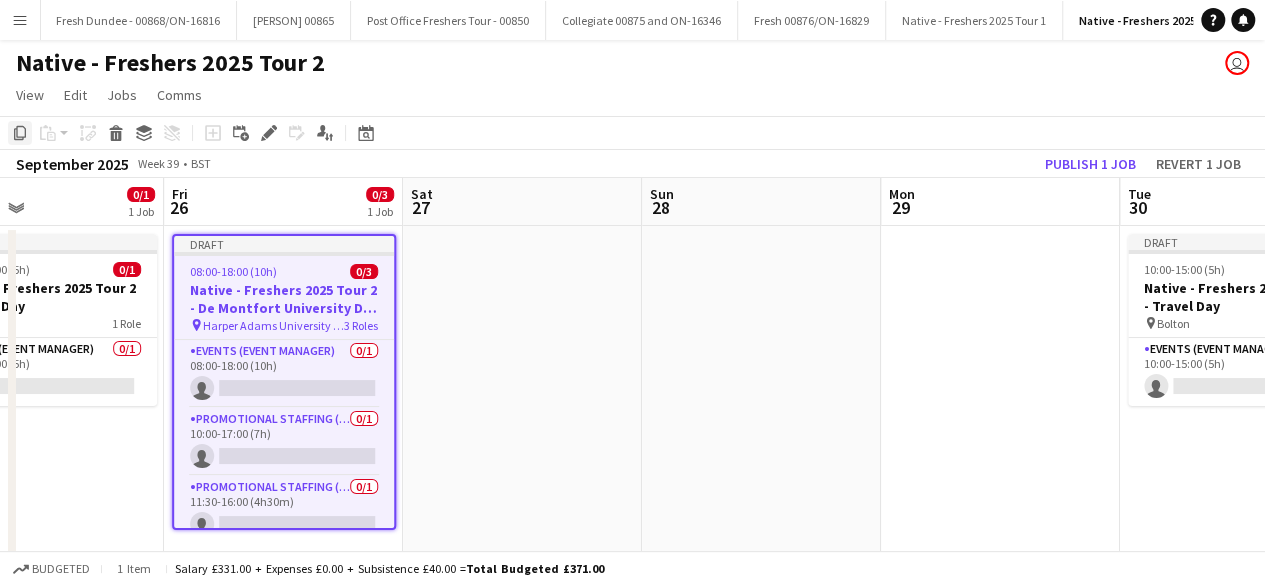 click 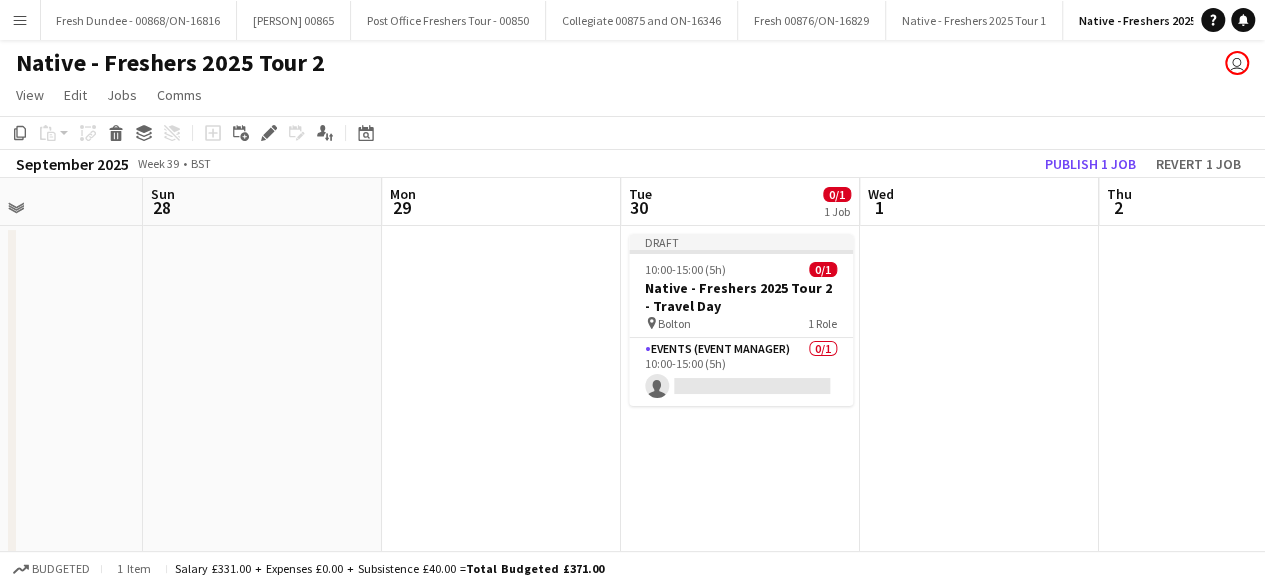 scroll, scrollTop: 0, scrollLeft: 587, axis: horizontal 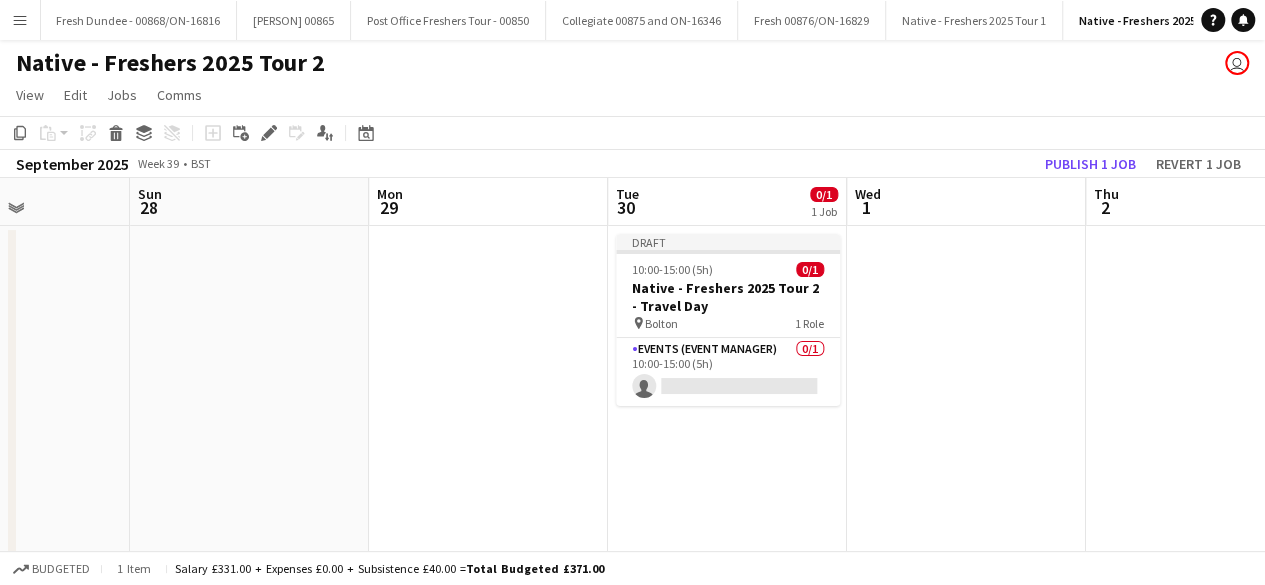 click at bounding box center [966, 398] 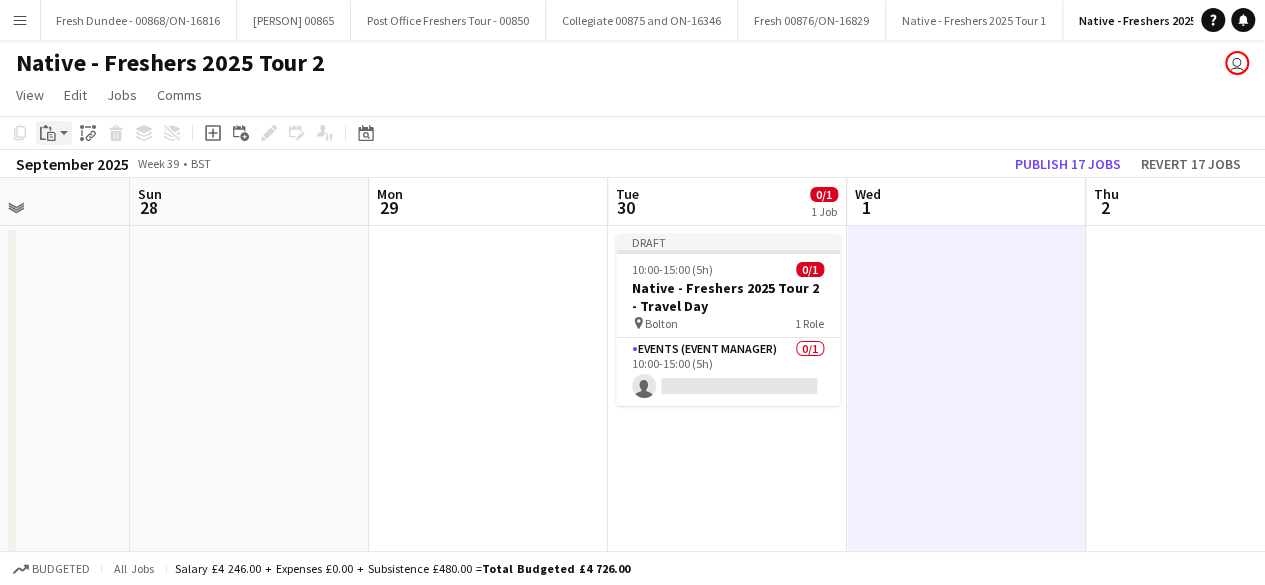 click 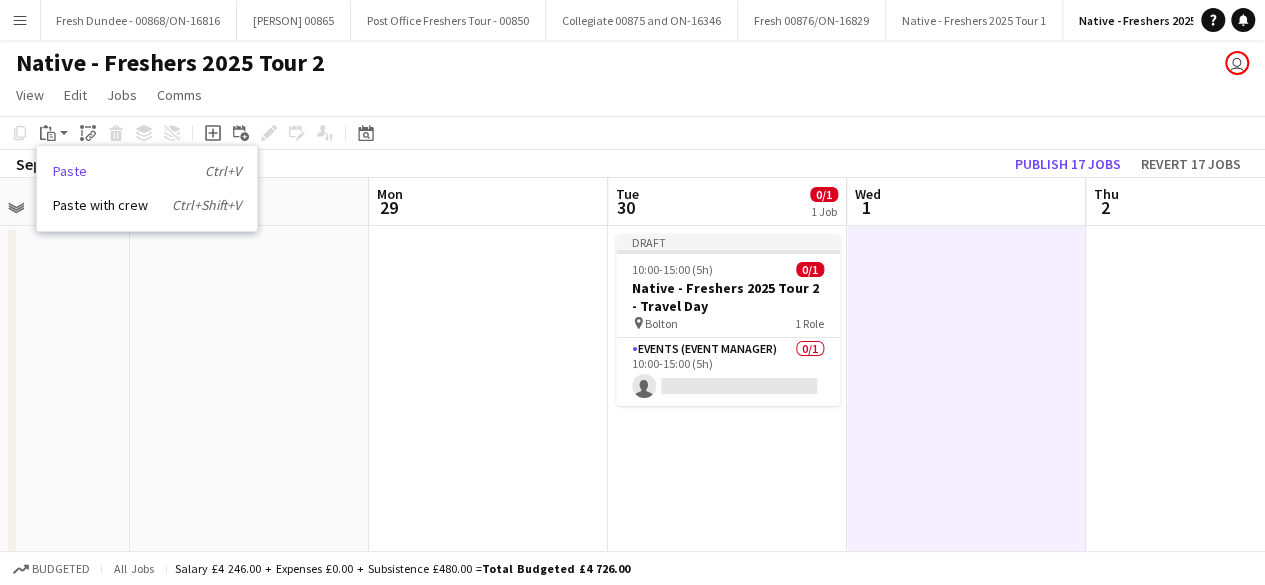 click on "Paste   Ctrl+V" at bounding box center [147, 171] 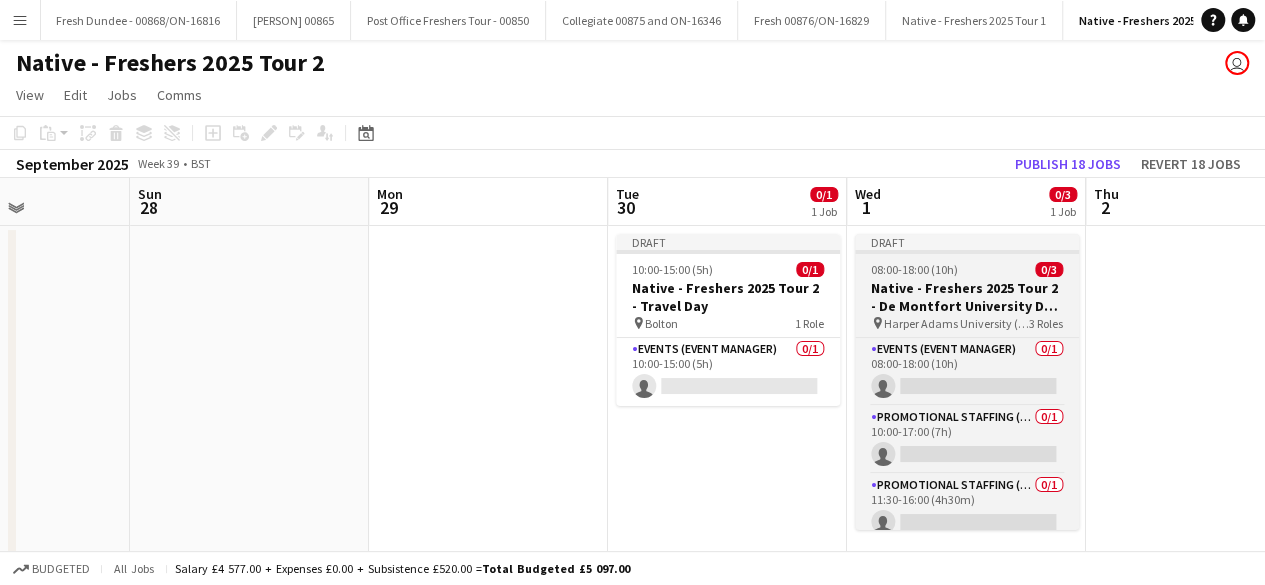 click on "08:00-18:00 (10h)" at bounding box center (914, 269) 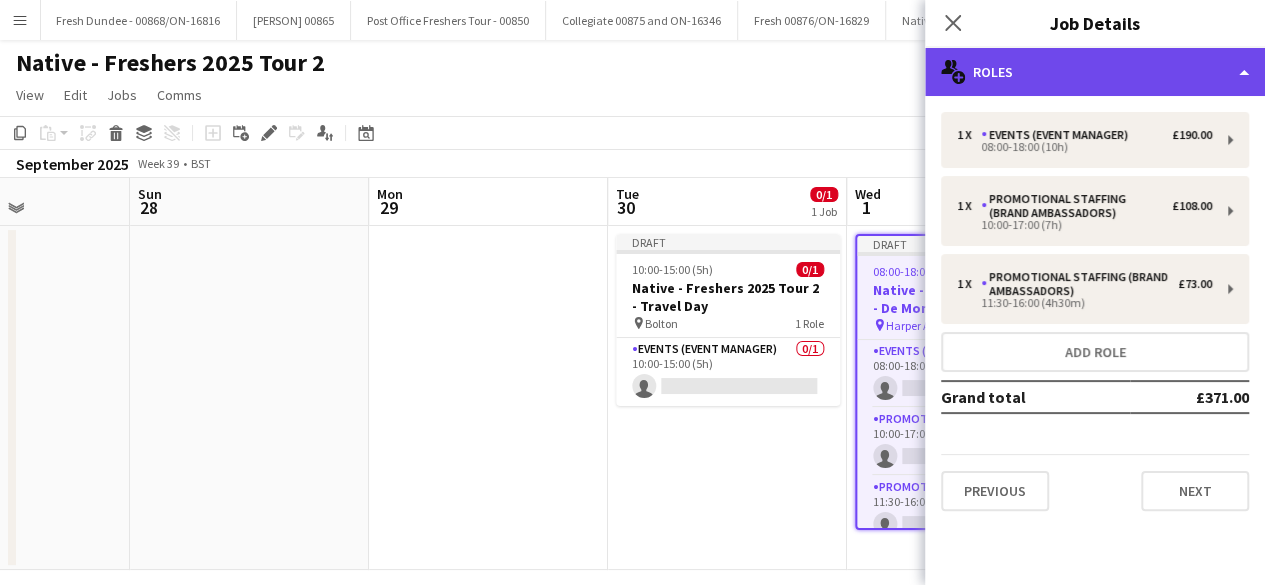 click on "multiple-users-add
Roles" 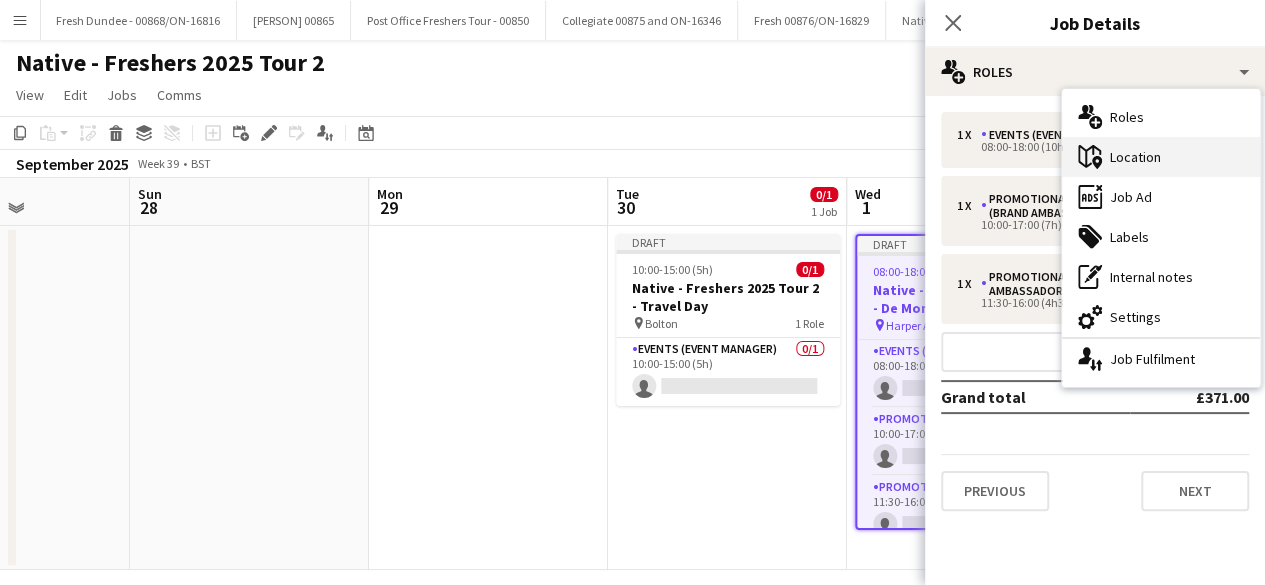 click on "maps-pin-1
Location" at bounding box center (1161, 157) 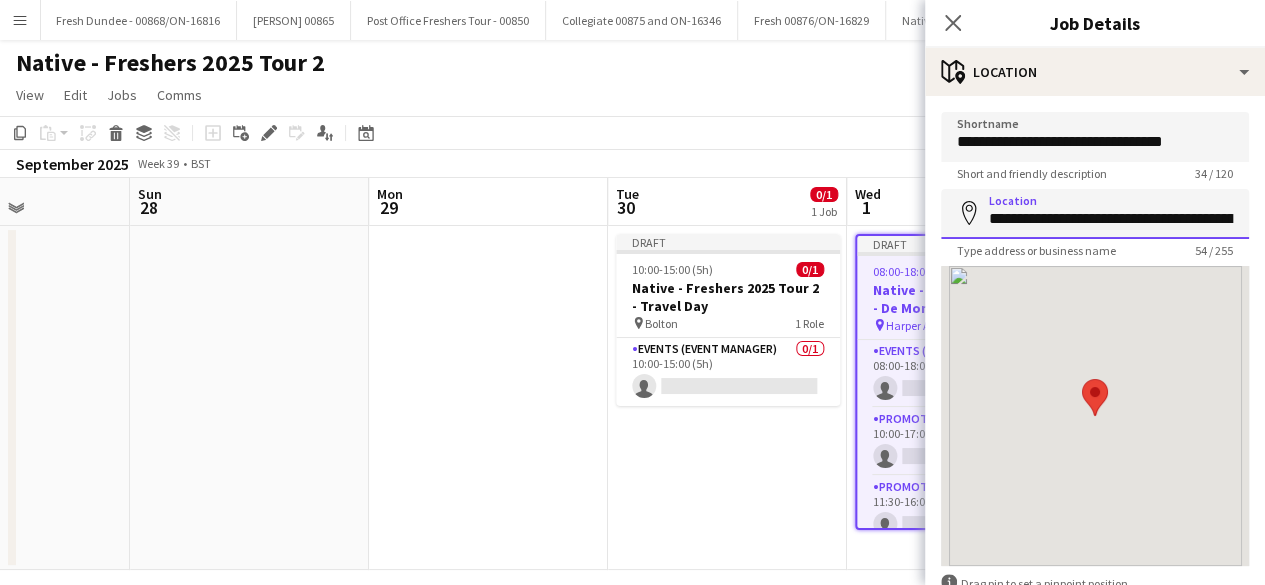 scroll, scrollTop: 0, scrollLeft: 167, axis: horizontal 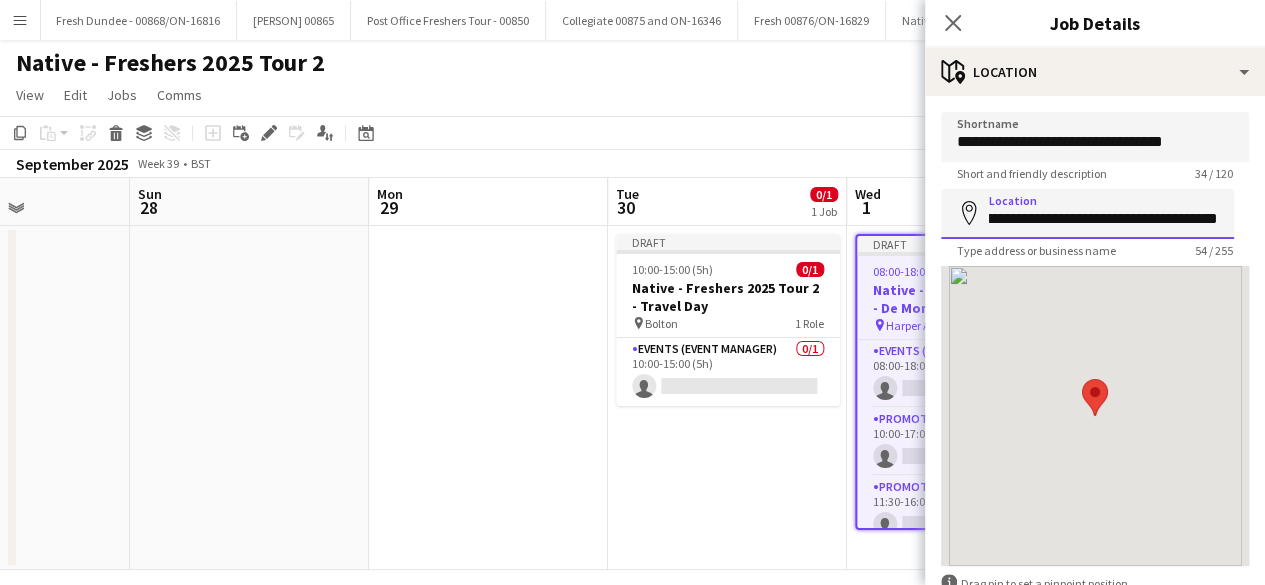 drag, startPoint x: 986, startPoint y: 219, endPoint x: 1279, endPoint y: 249, distance: 294.53183 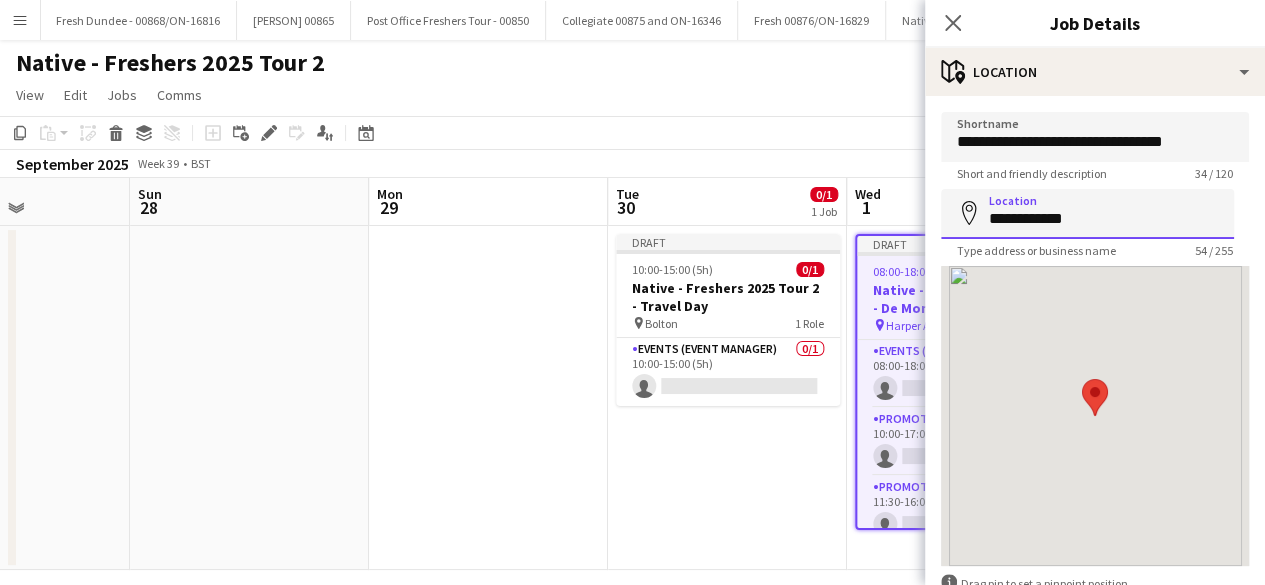 scroll, scrollTop: 0, scrollLeft: 0, axis: both 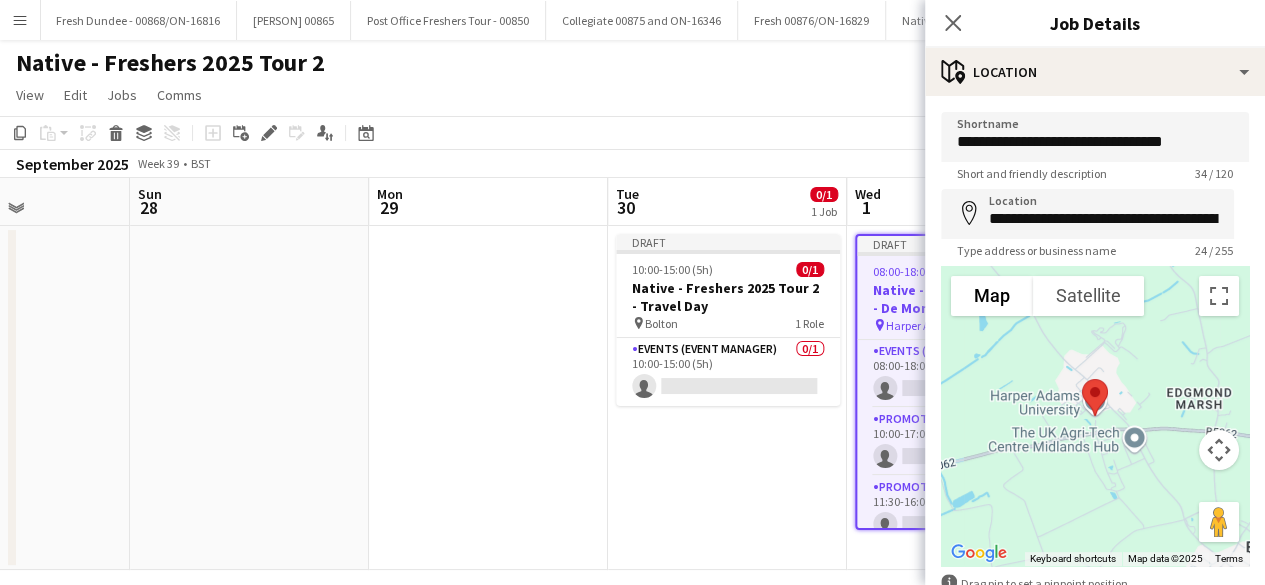 type on "**********" 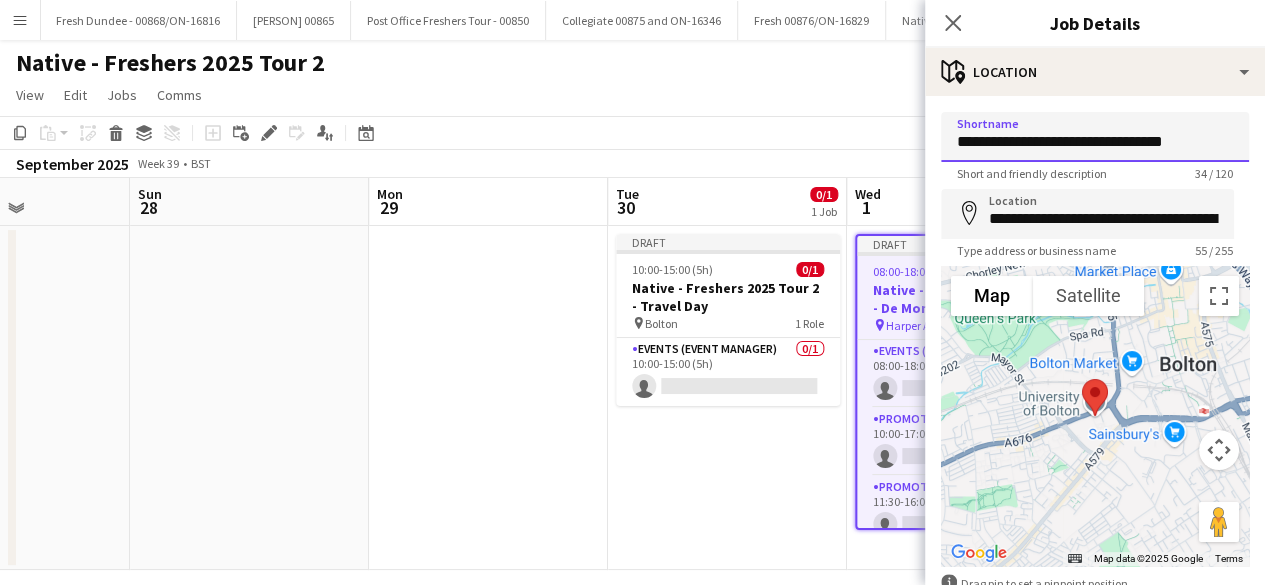 drag, startPoint x: 1216, startPoint y: 140, endPoint x: 773, endPoint y: 132, distance: 443.07224 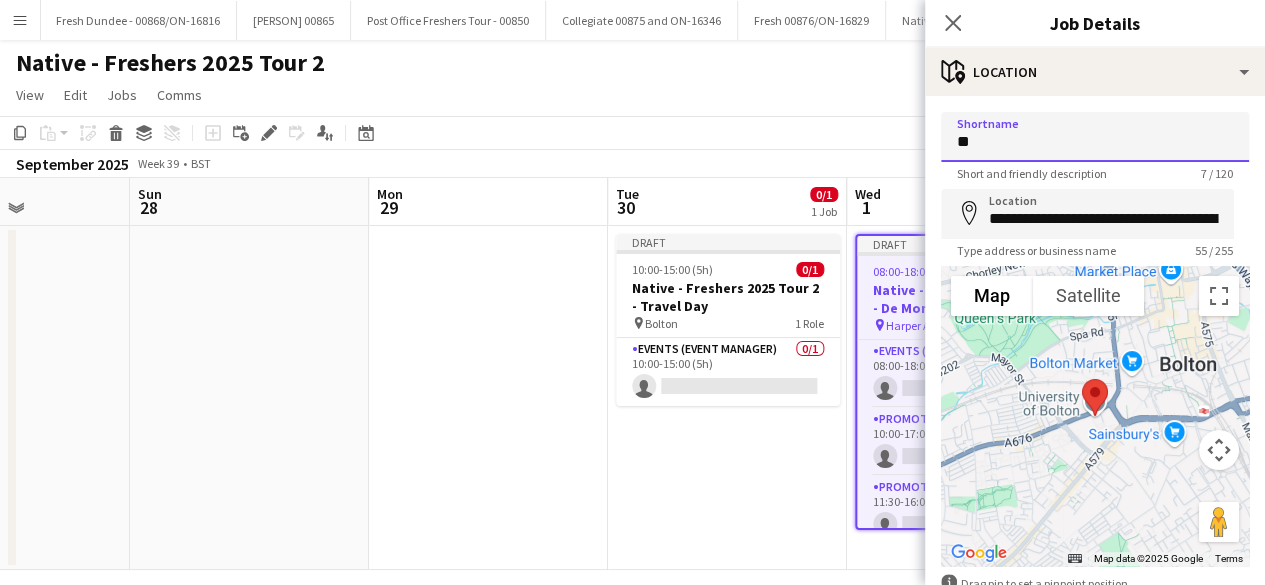 type on "*" 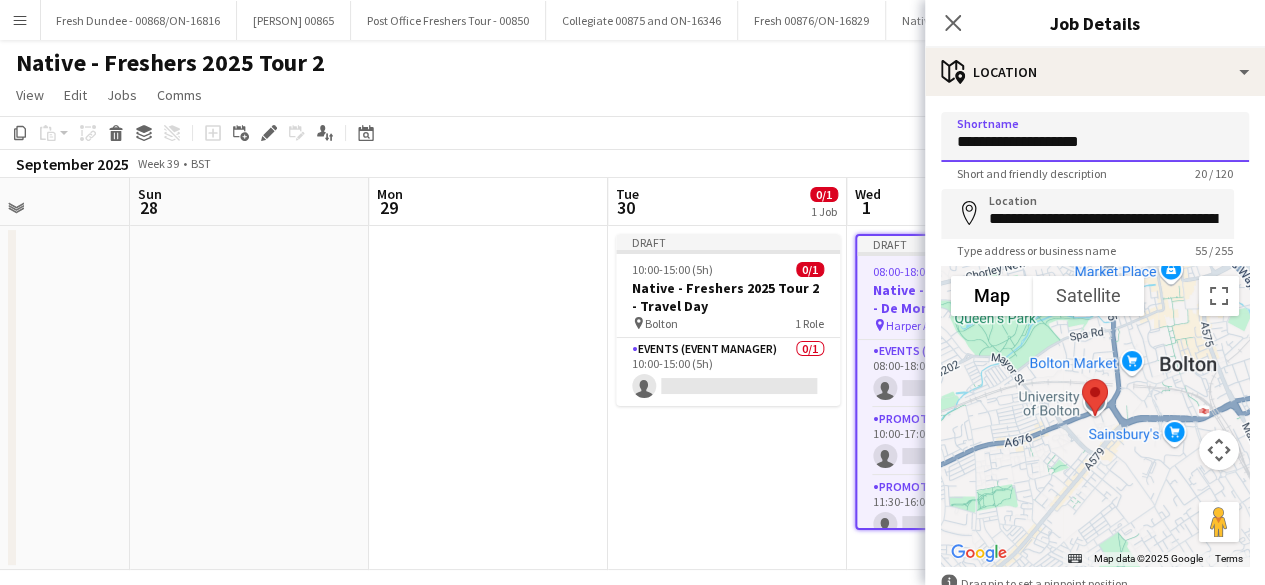 click on "**********" at bounding box center (1095, 137) 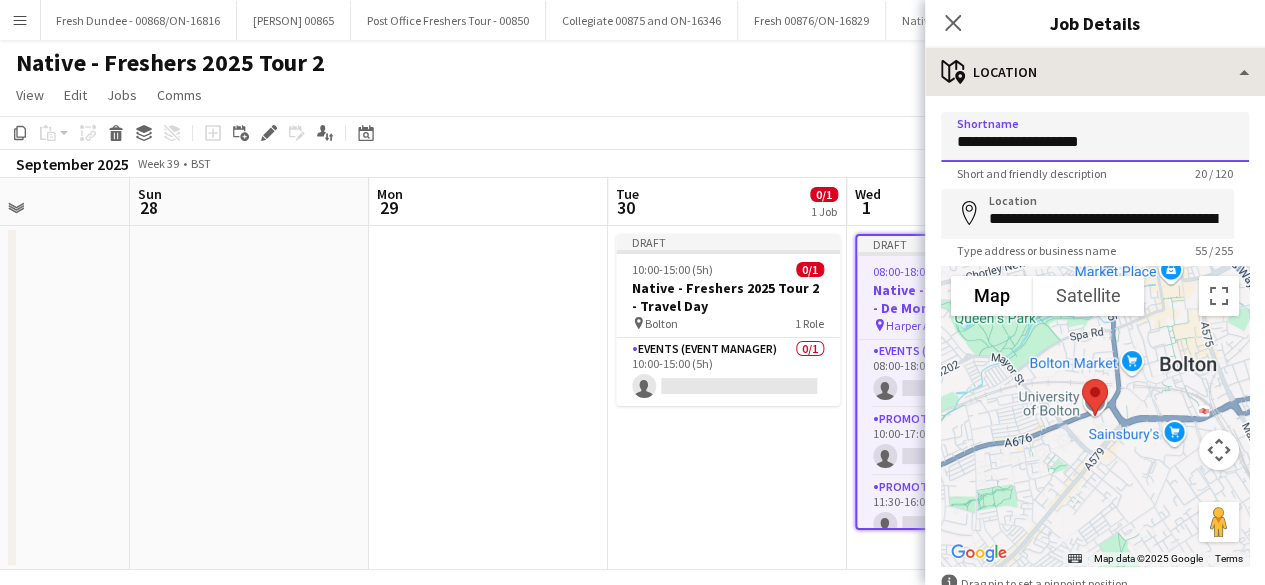 type on "**********" 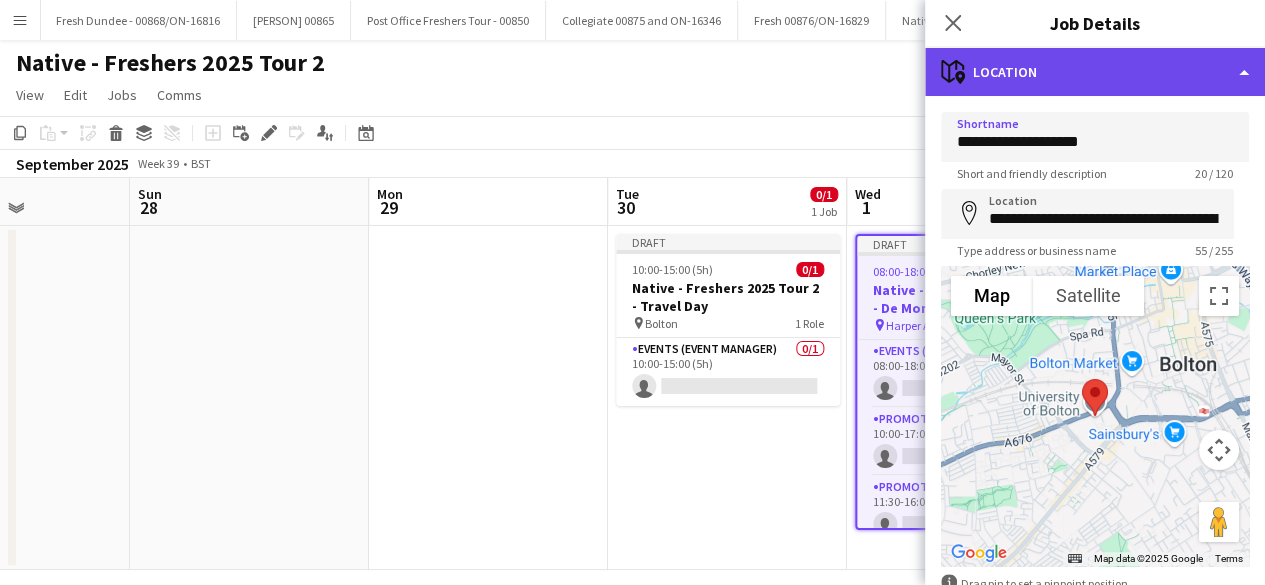 click on "maps-pin-1
Location" 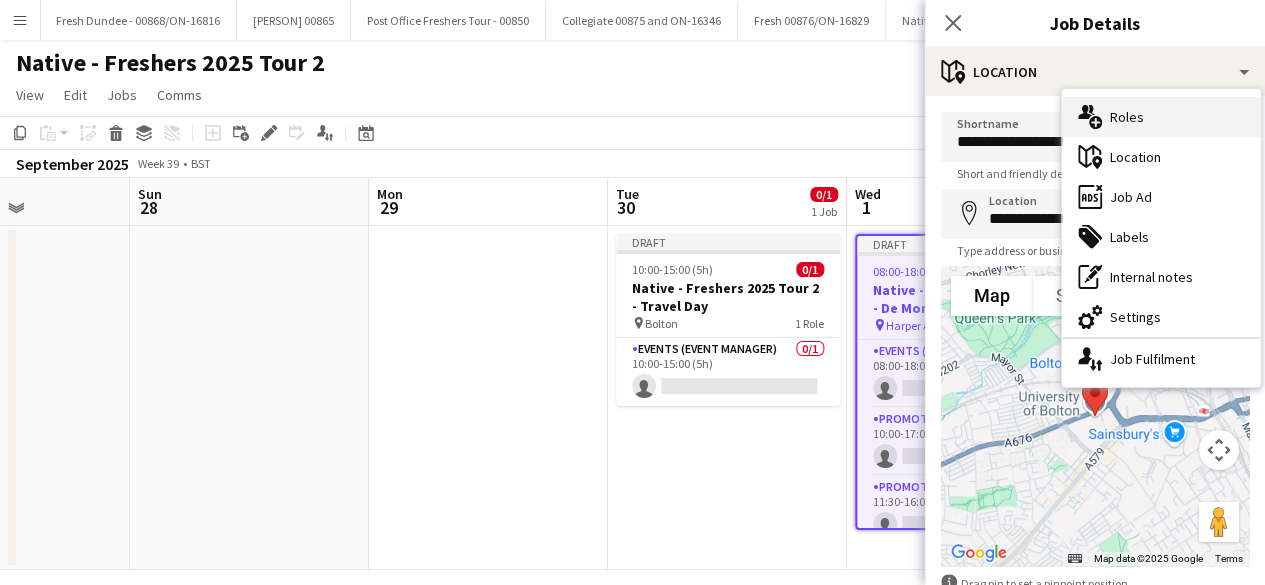 click on "multiple-users-add
Roles" at bounding box center [1161, 117] 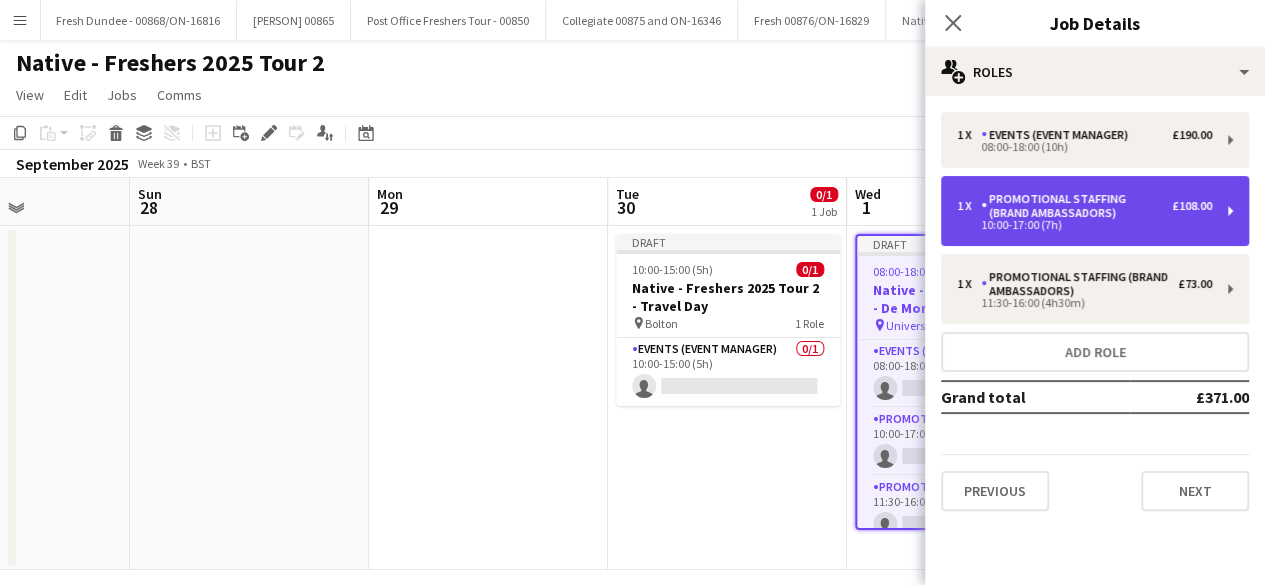 click on "10:00-17:00 (7h)" at bounding box center [1084, 225] 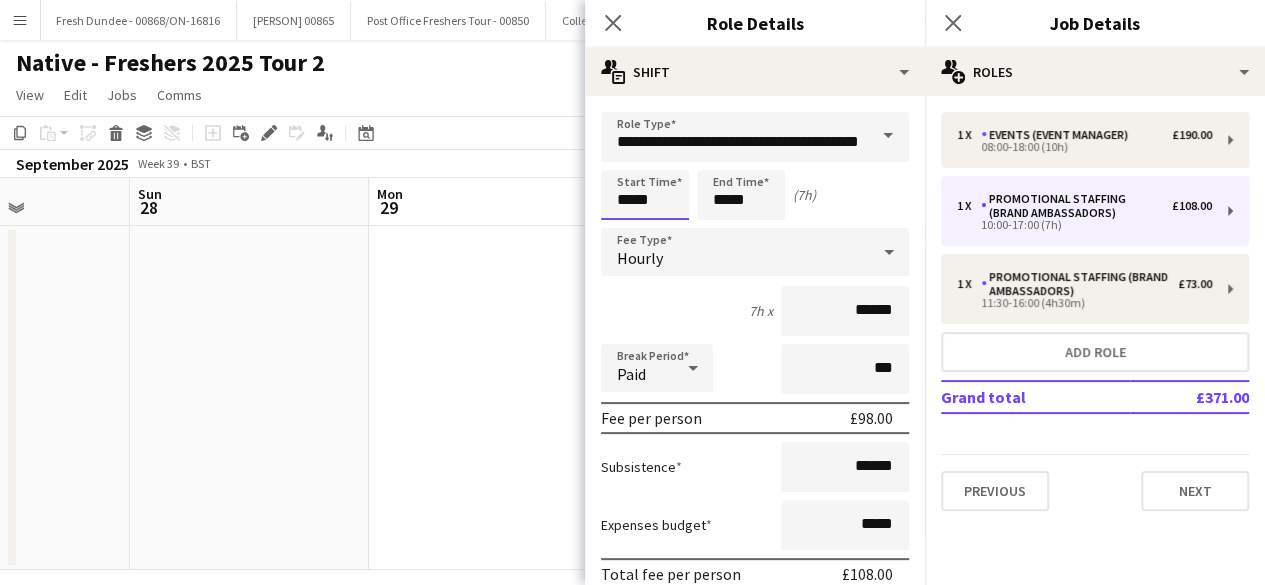 click on "*****" at bounding box center [645, 195] 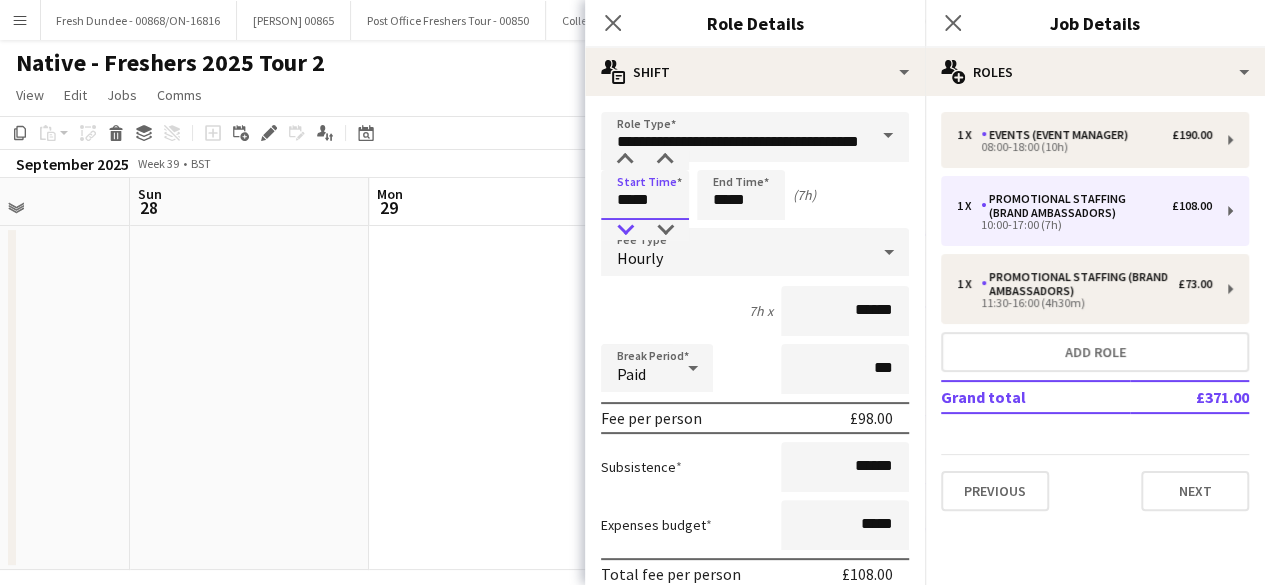 click at bounding box center (625, 230) 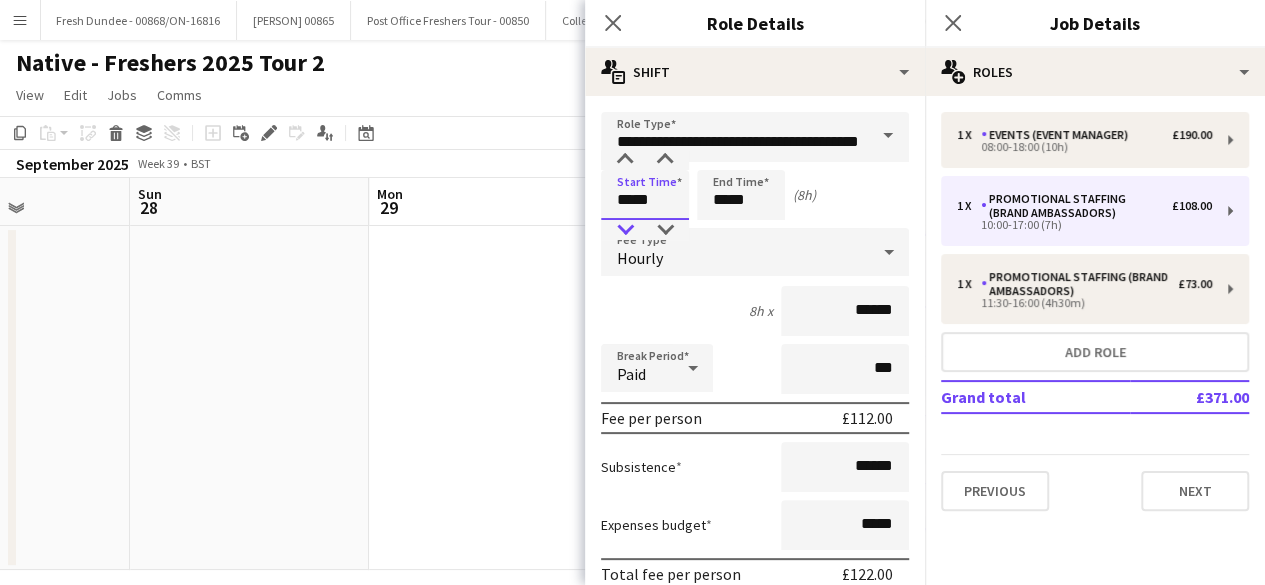 click at bounding box center (625, 230) 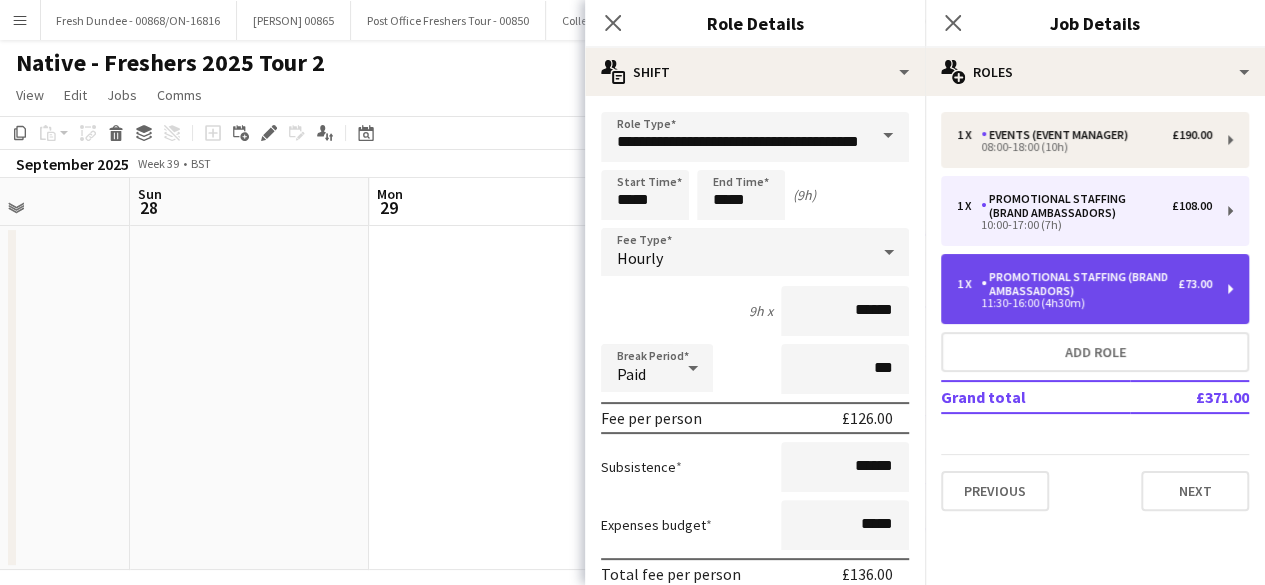 click on "Promotional Staffing (Brand Ambassadors)" at bounding box center [1079, 284] 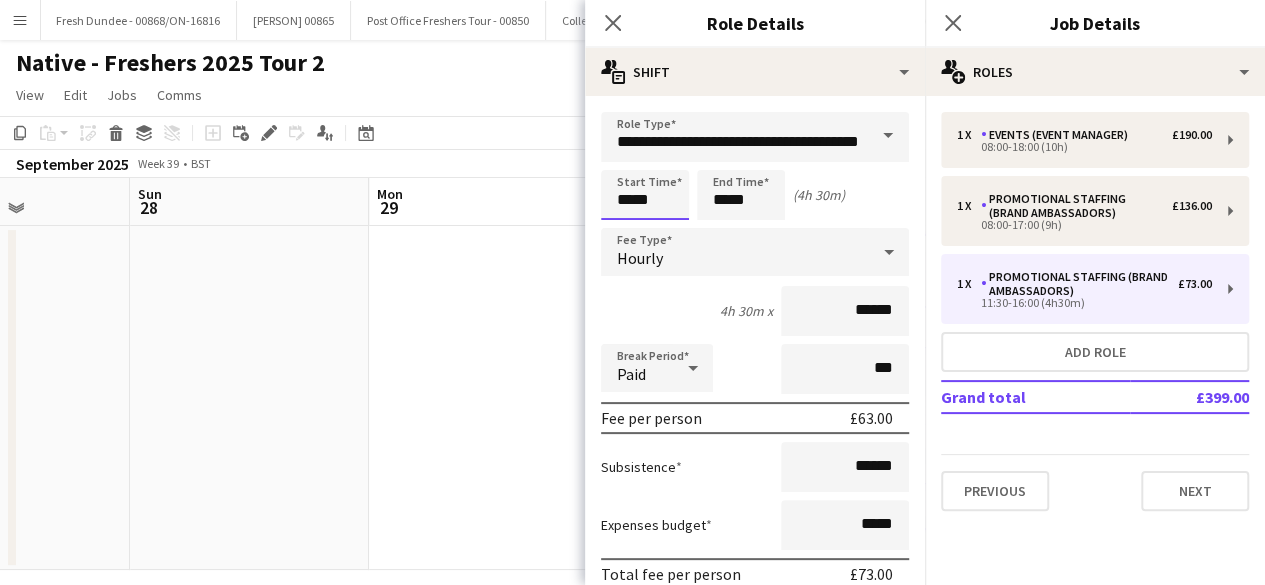 click on "*****" at bounding box center (645, 195) 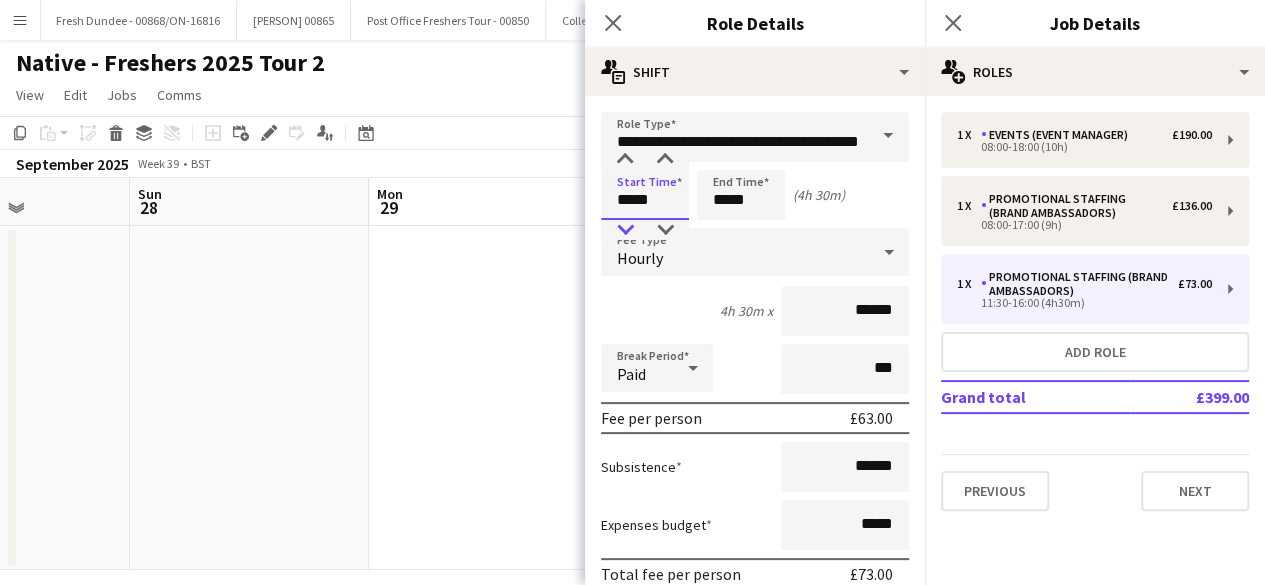 click at bounding box center (625, 230) 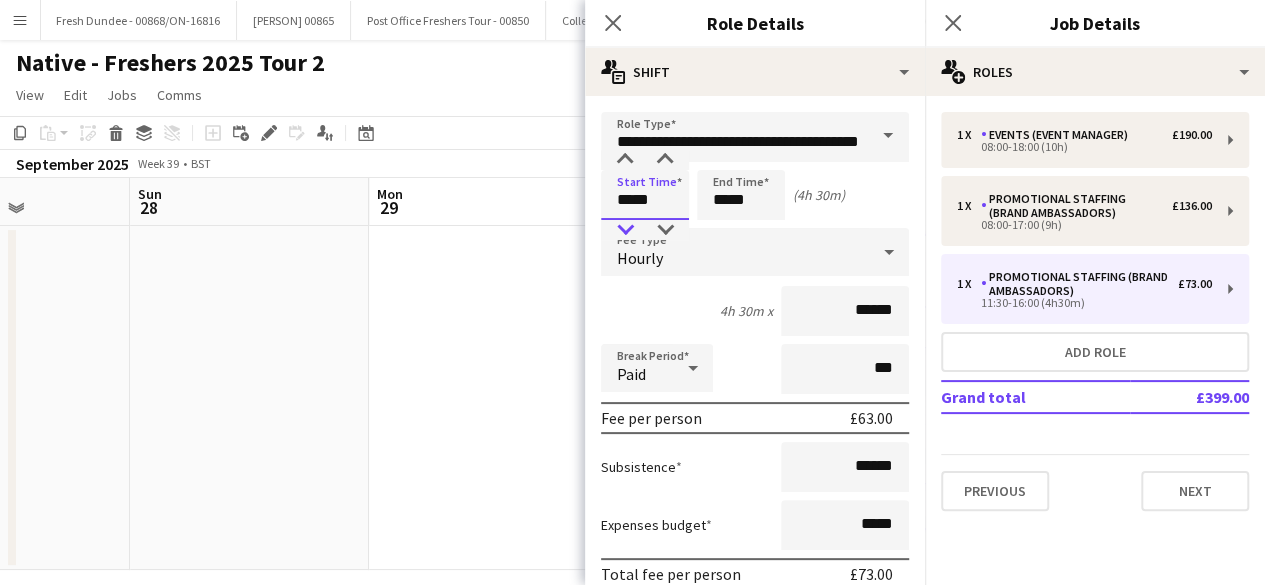 type on "*****" 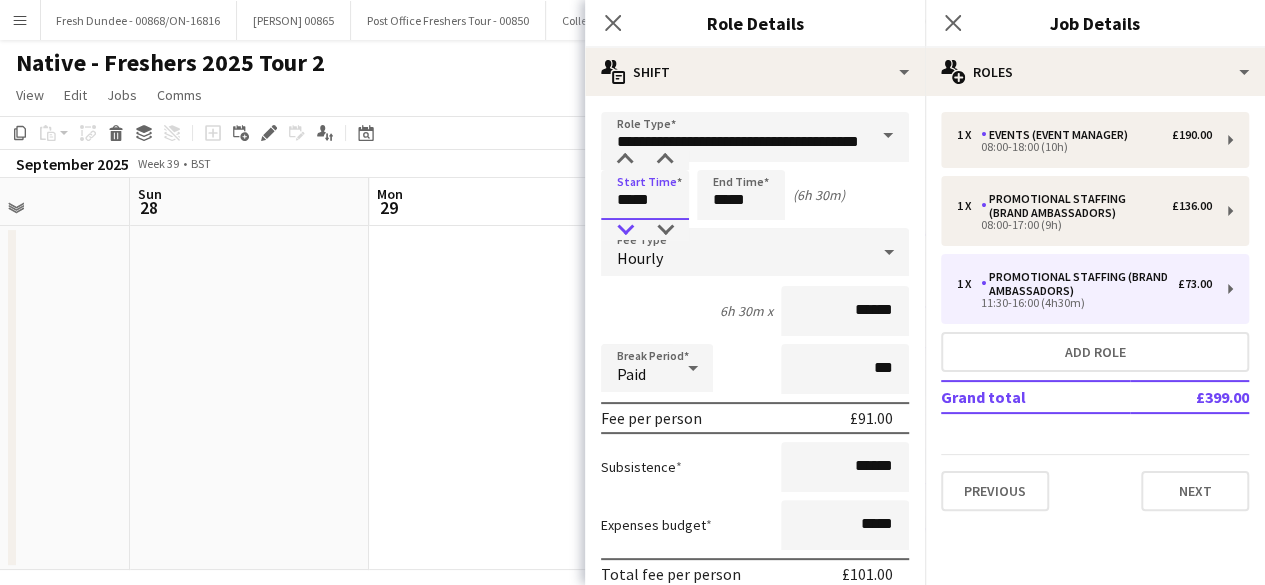 click at bounding box center (625, 230) 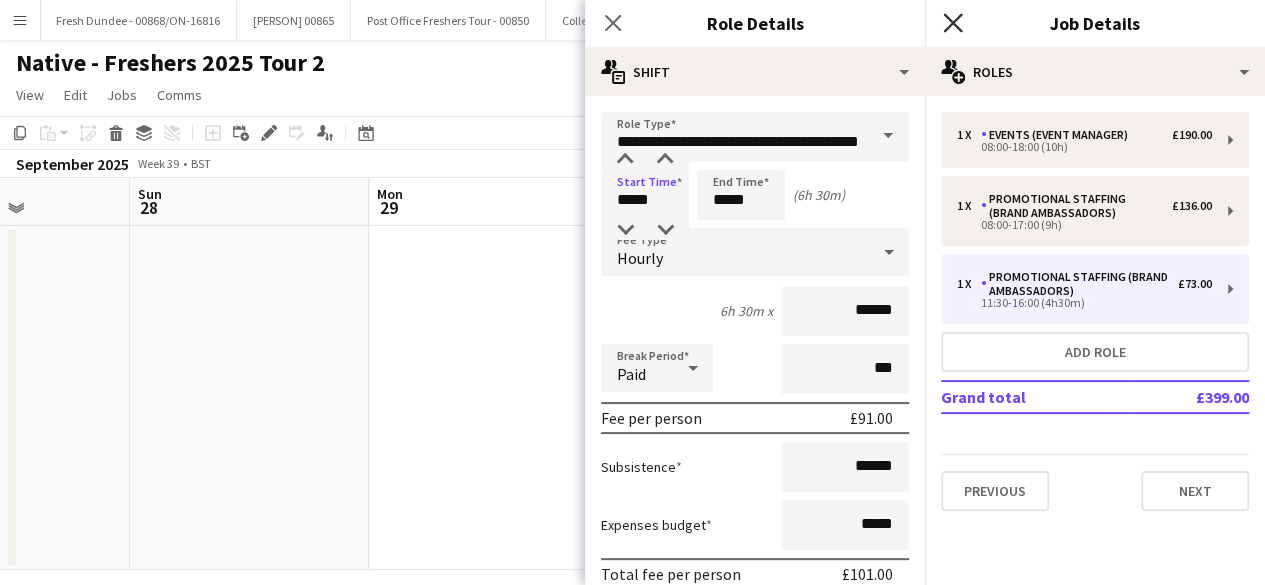 click on "Close pop-in" 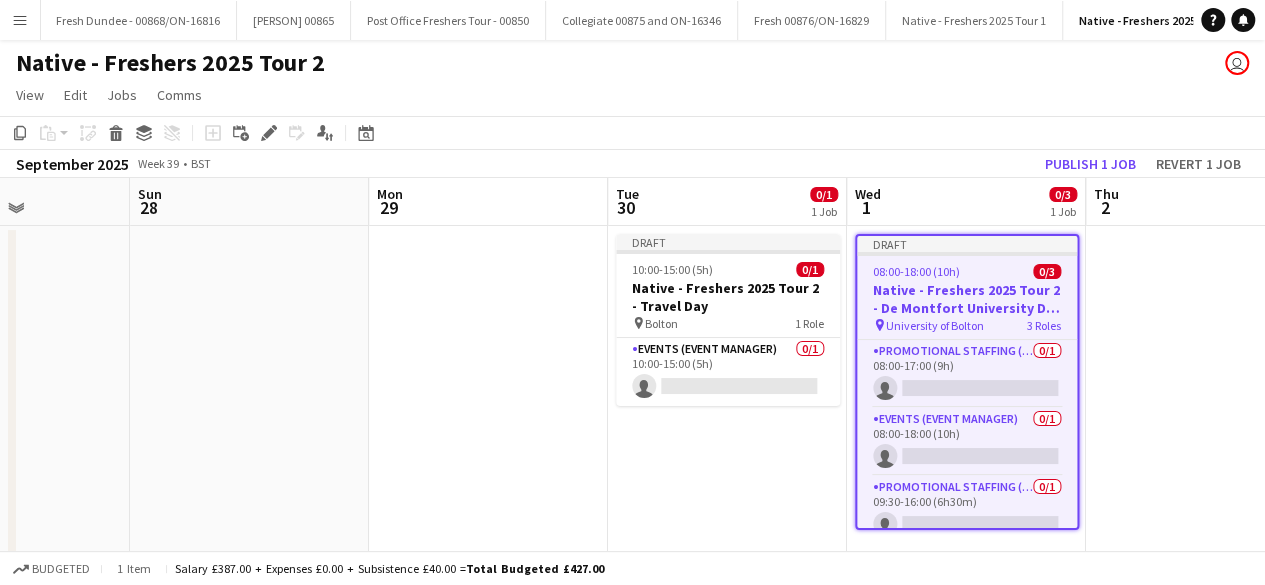 click on "Draft   10:00-15:00 (5h)    0/1   Native - Freshers 2025 Tour 2 - Travel Day
pin
Bolton   1 Role   Events (Event Manager)   0/1   10:00-15:00 (5h)
single-neutral-actions" at bounding box center (727, 398) 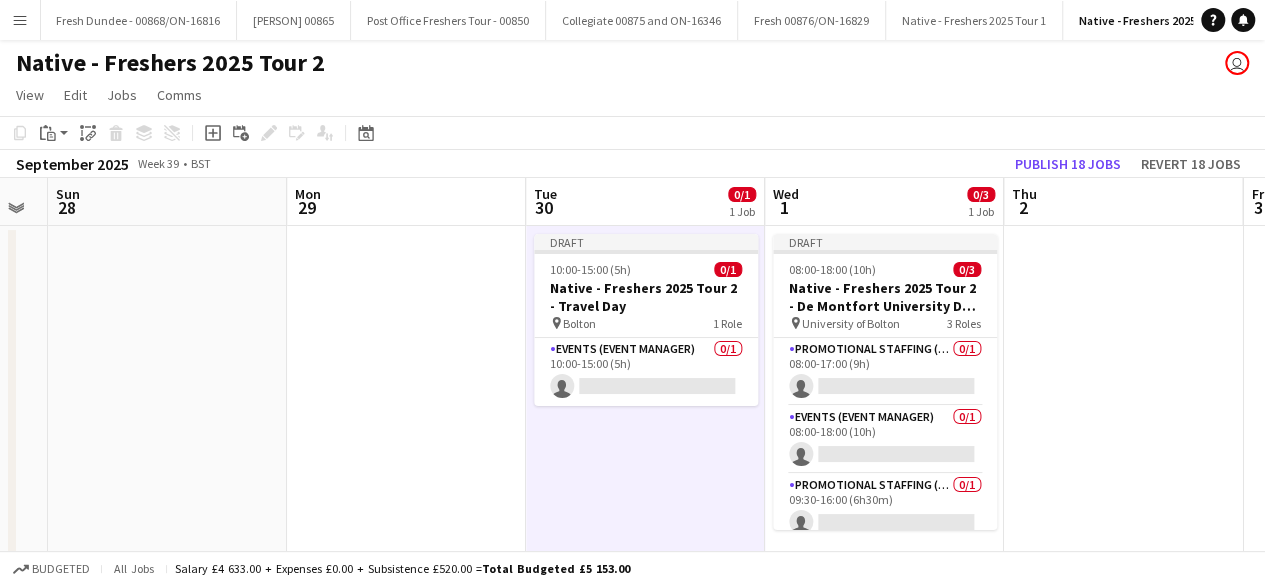 scroll, scrollTop: 0, scrollLeft: 663, axis: horizontal 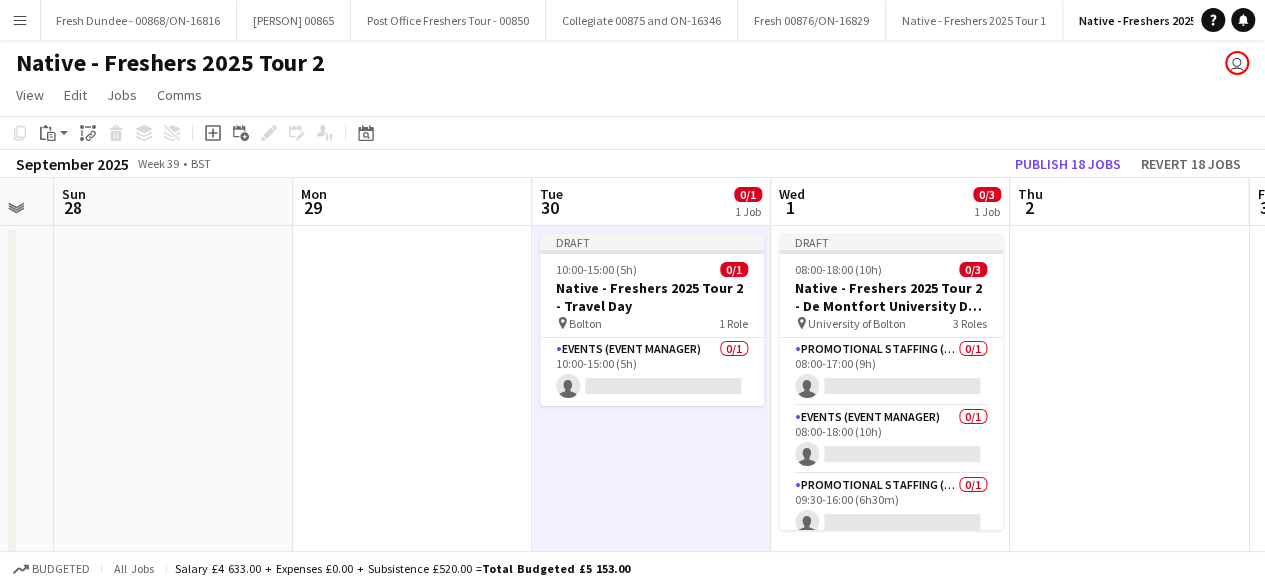 click at bounding box center [412, 398] 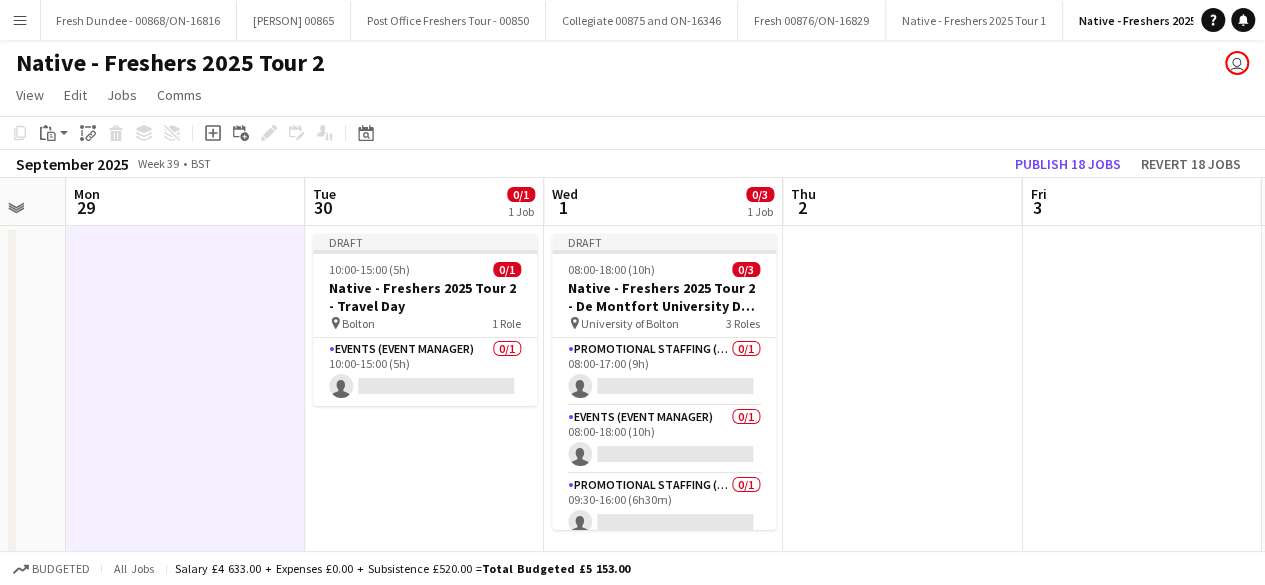 scroll, scrollTop: 0, scrollLeft: 692, axis: horizontal 